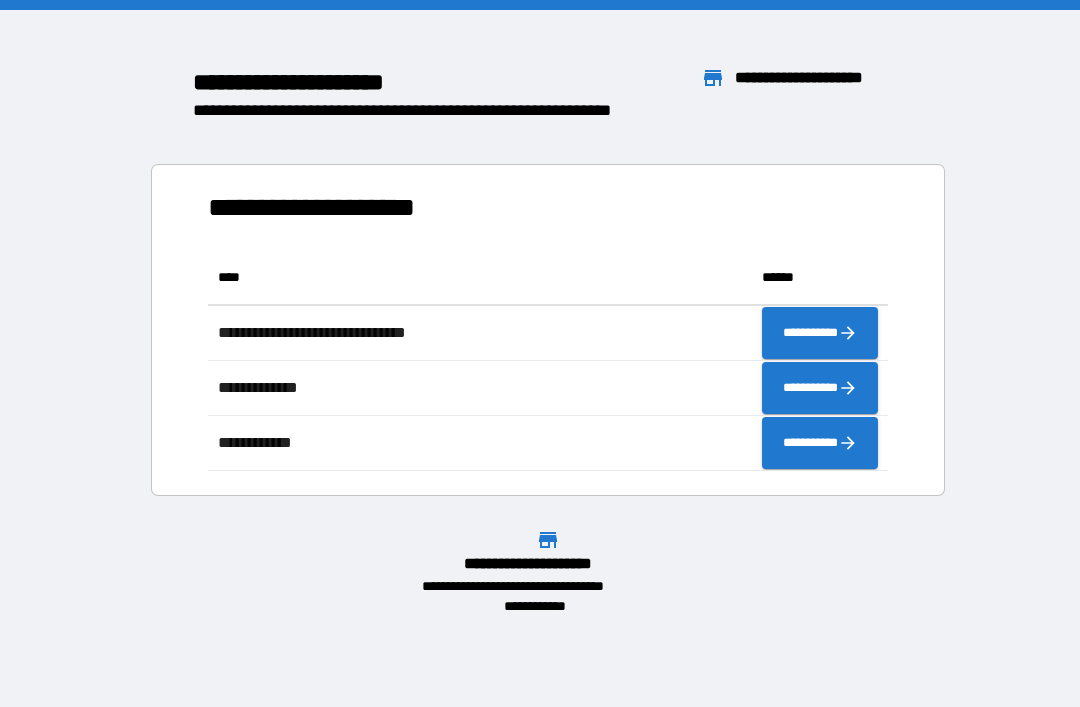 scroll, scrollTop: 0, scrollLeft: 0, axis: both 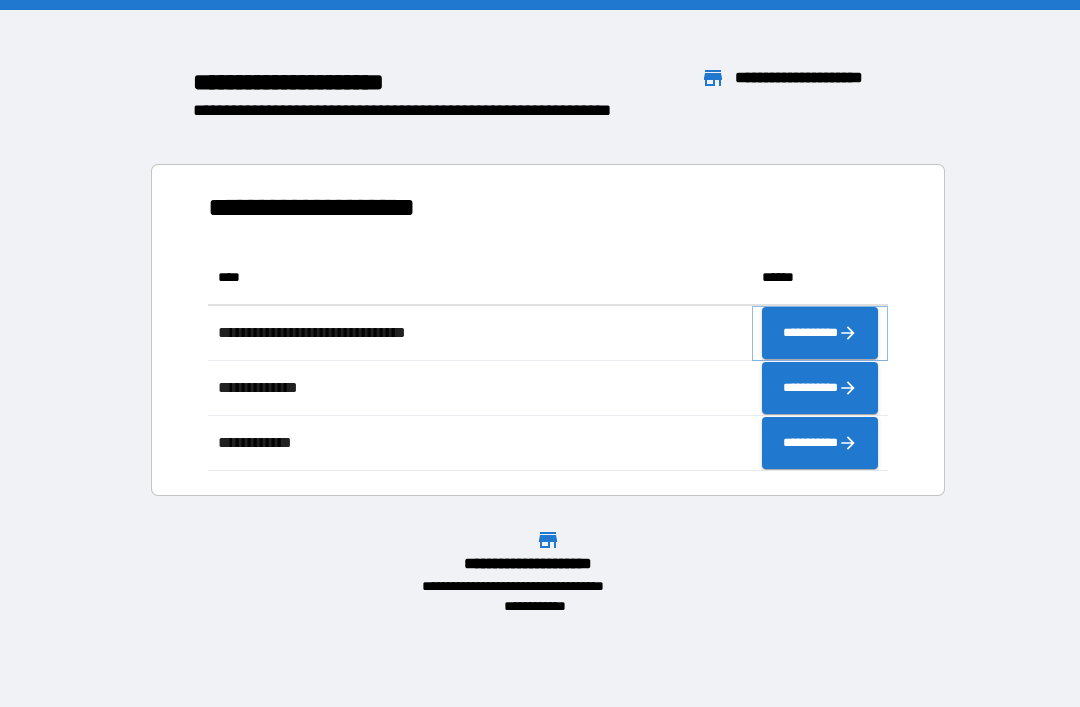 click on "**********" at bounding box center (820, 333) 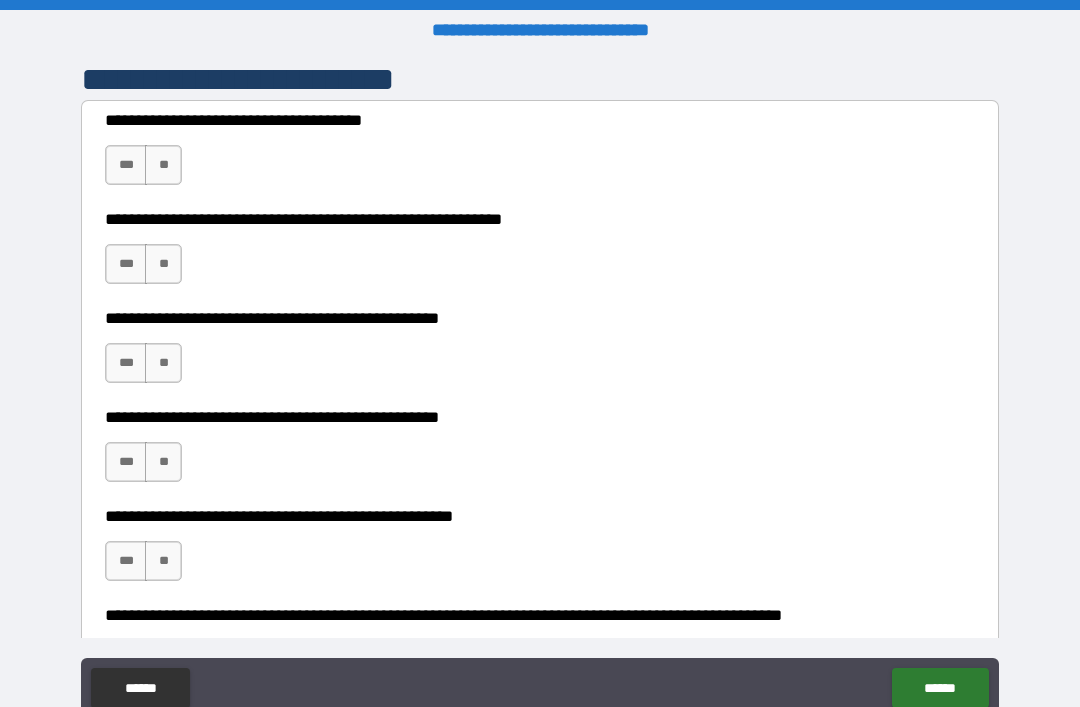 scroll, scrollTop: 433, scrollLeft: 0, axis: vertical 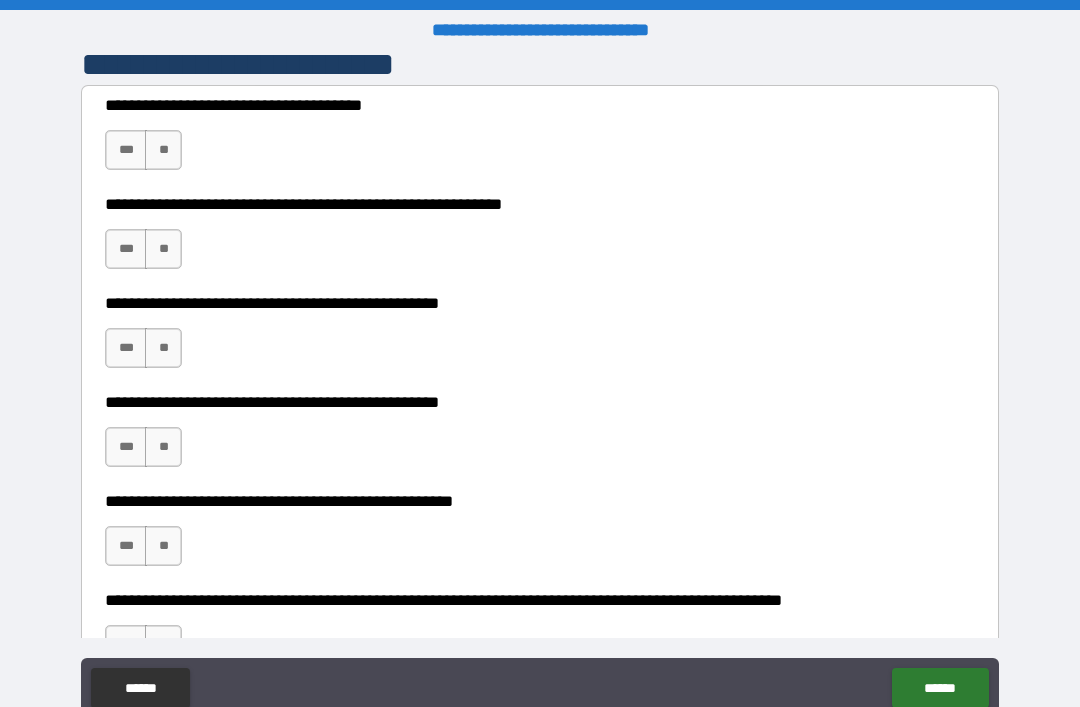 click on "**" at bounding box center (163, 150) 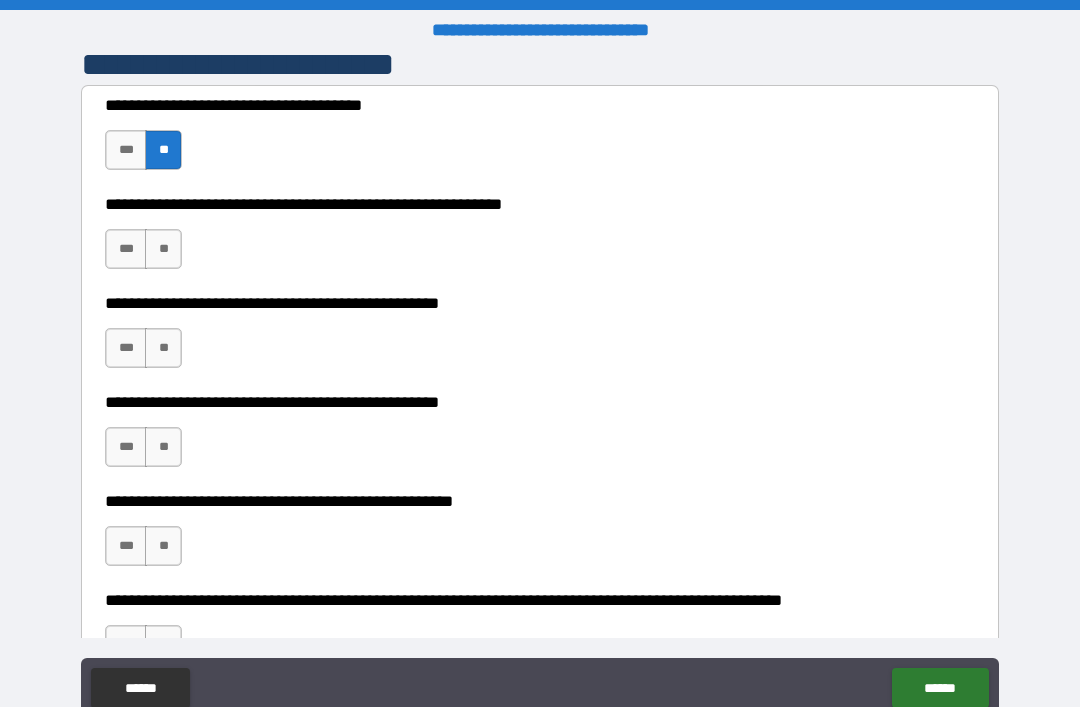 click on "***" at bounding box center (126, 249) 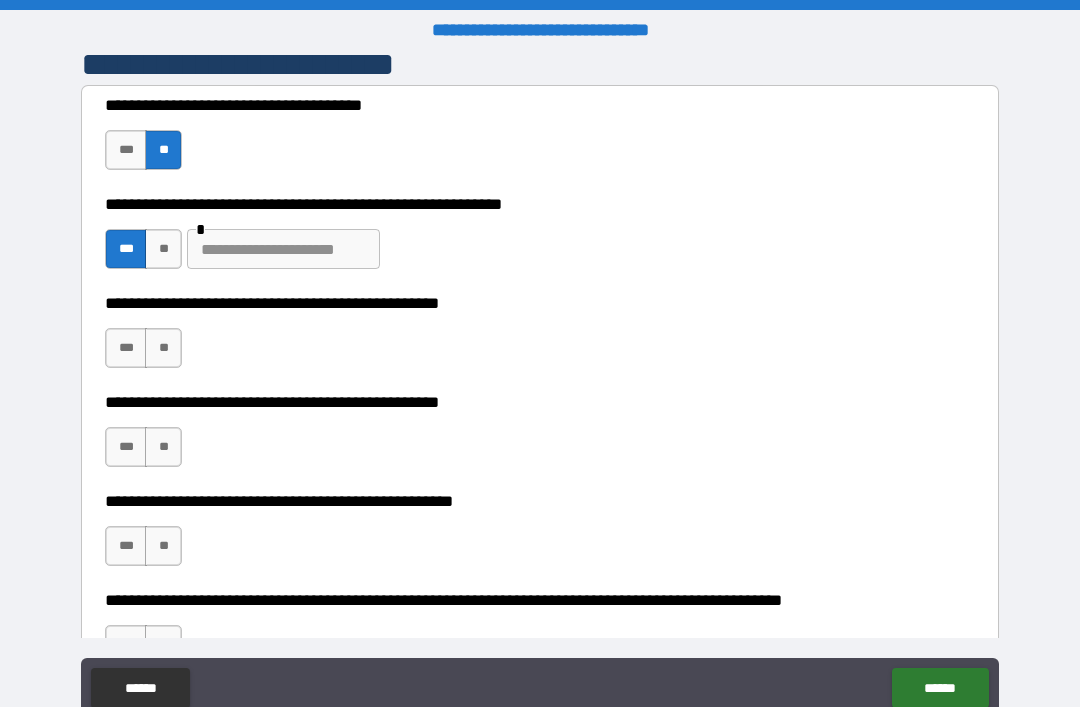 click at bounding box center [283, 249] 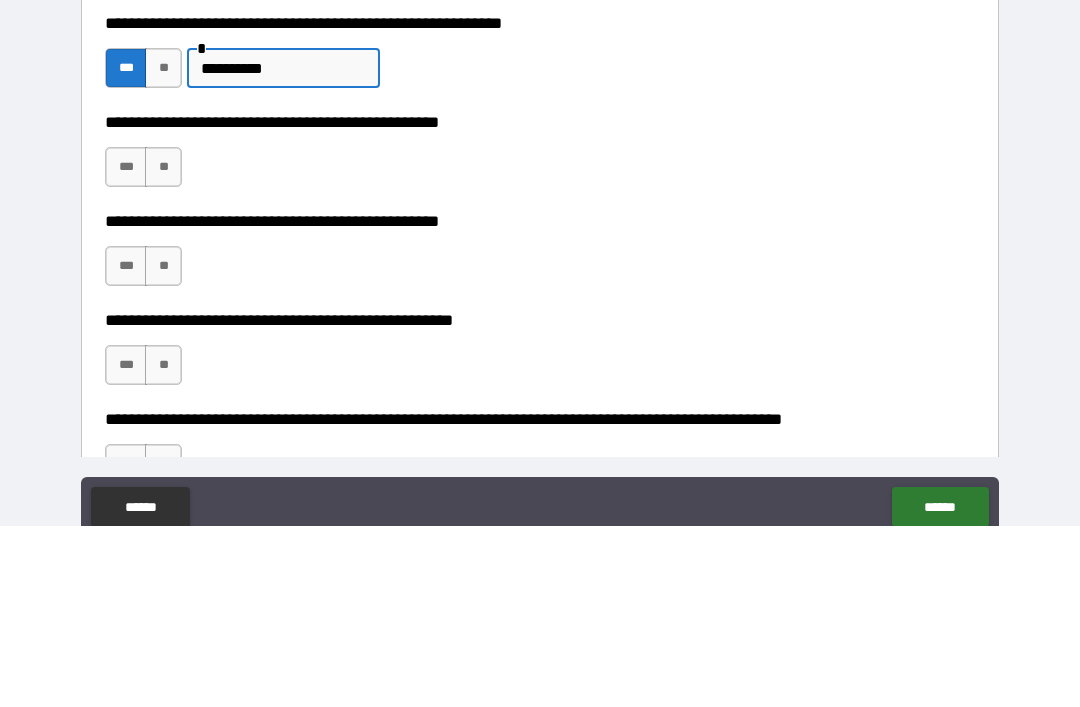type on "*********" 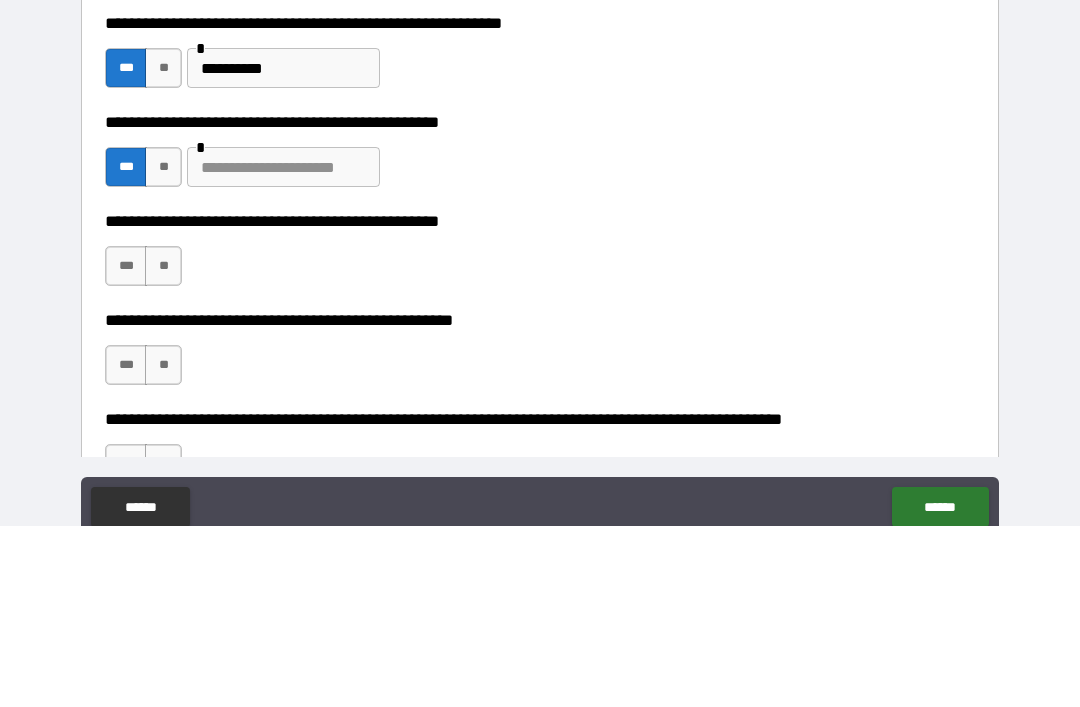 scroll, scrollTop: 64, scrollLeft: 0, axis: vertical 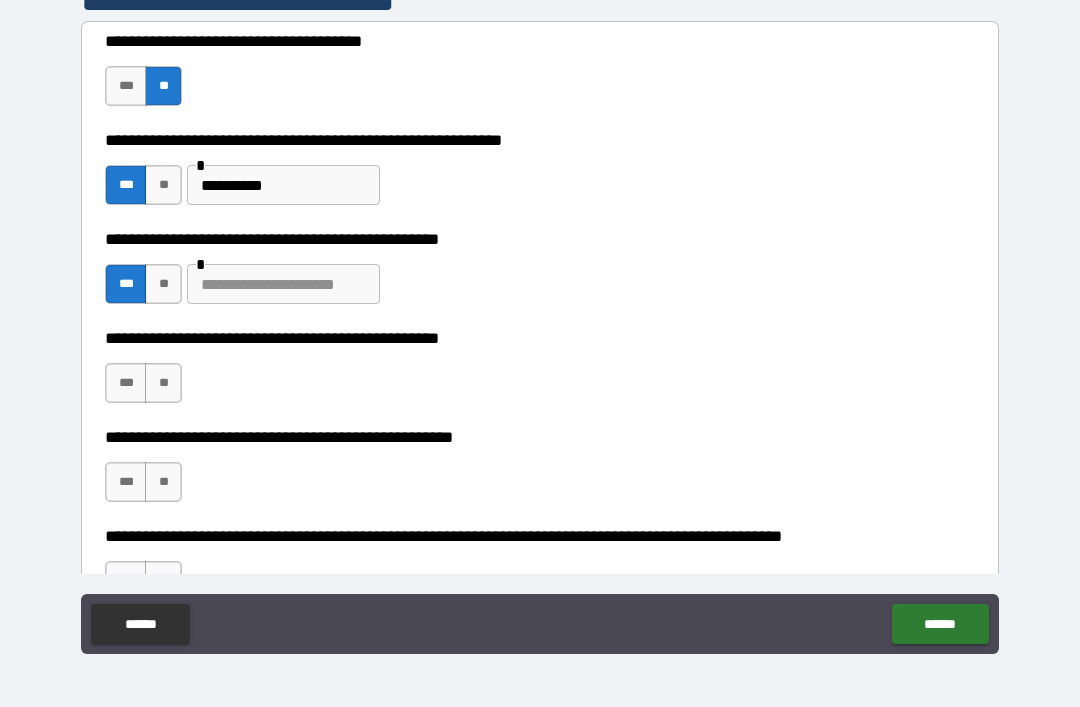 click at bounding box center (283, 284) 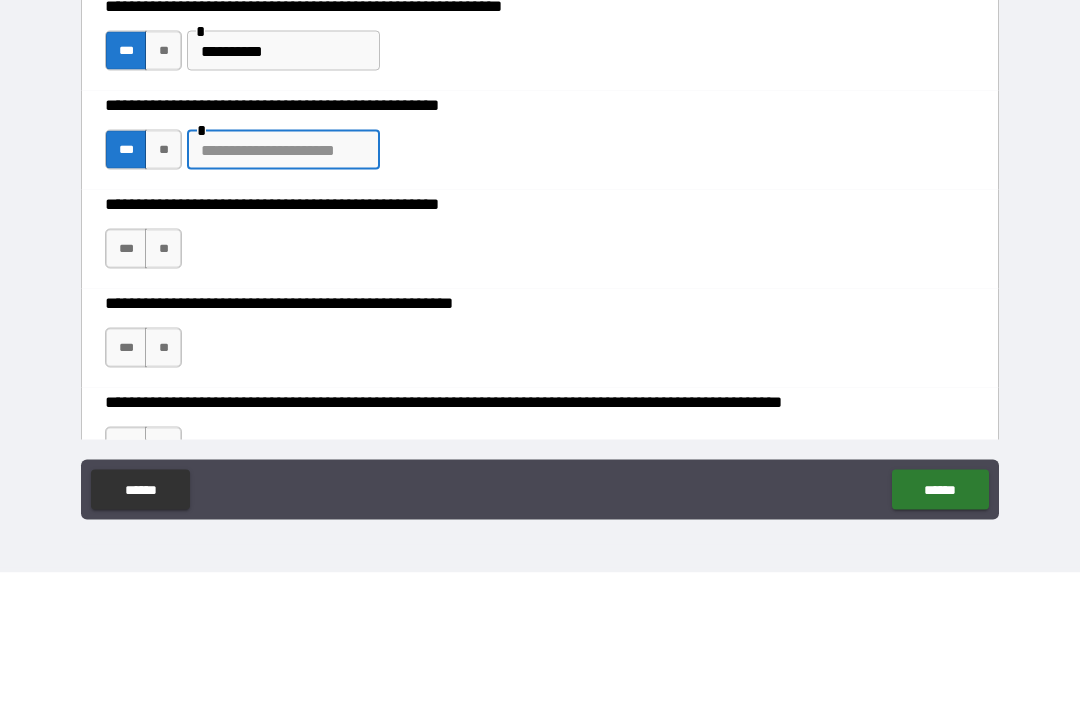 click on "**" at bounding box center (163, 284) 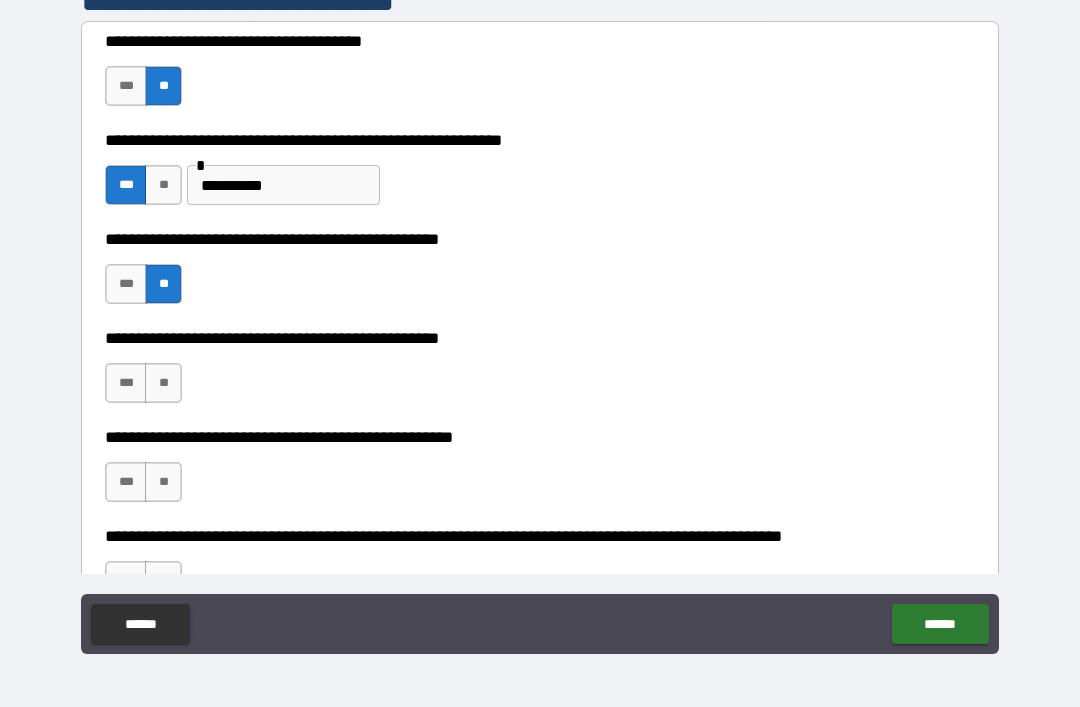 click on "***" at bounding box center (126, 383) 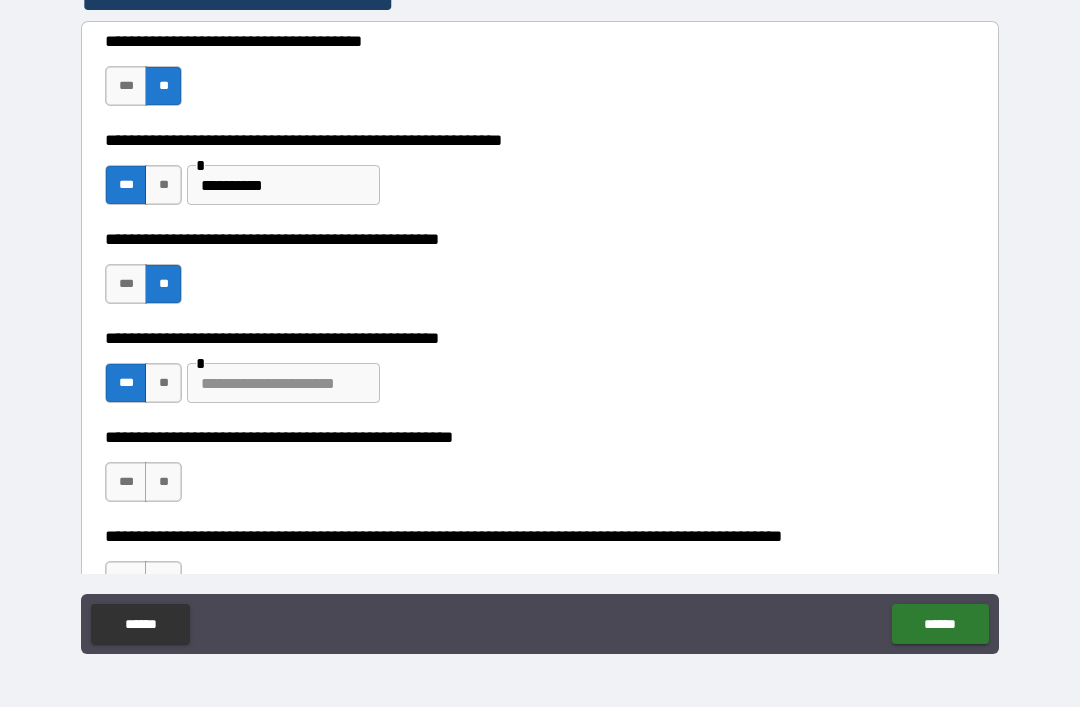 click at bounding box center [283, 383] 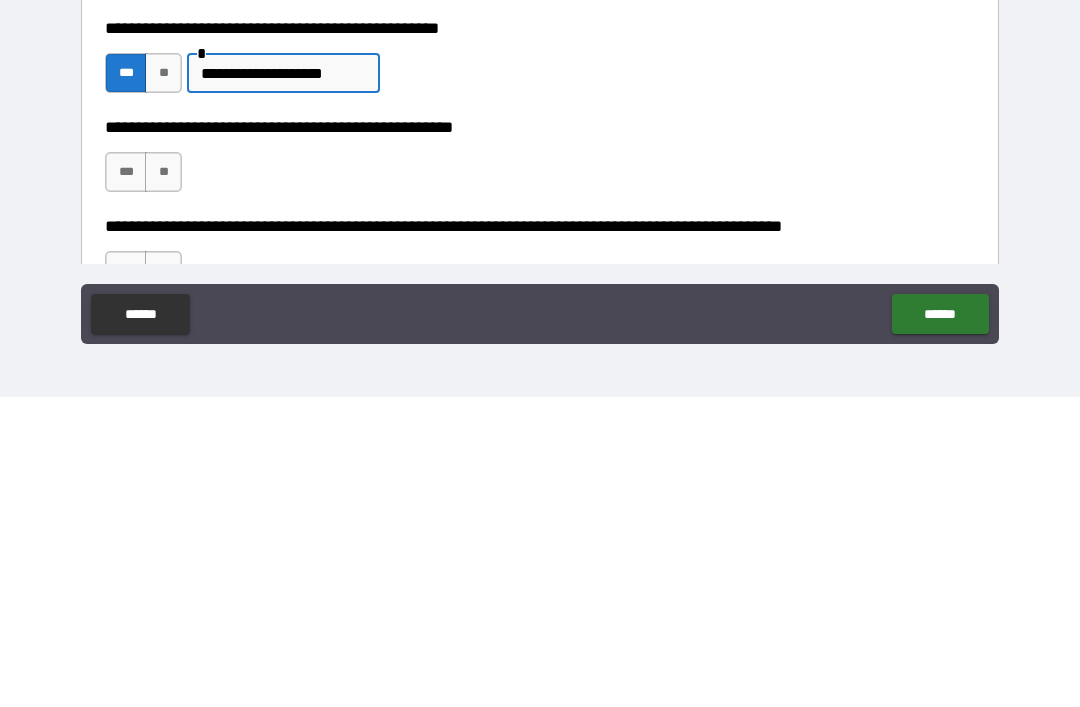 type on "**********" 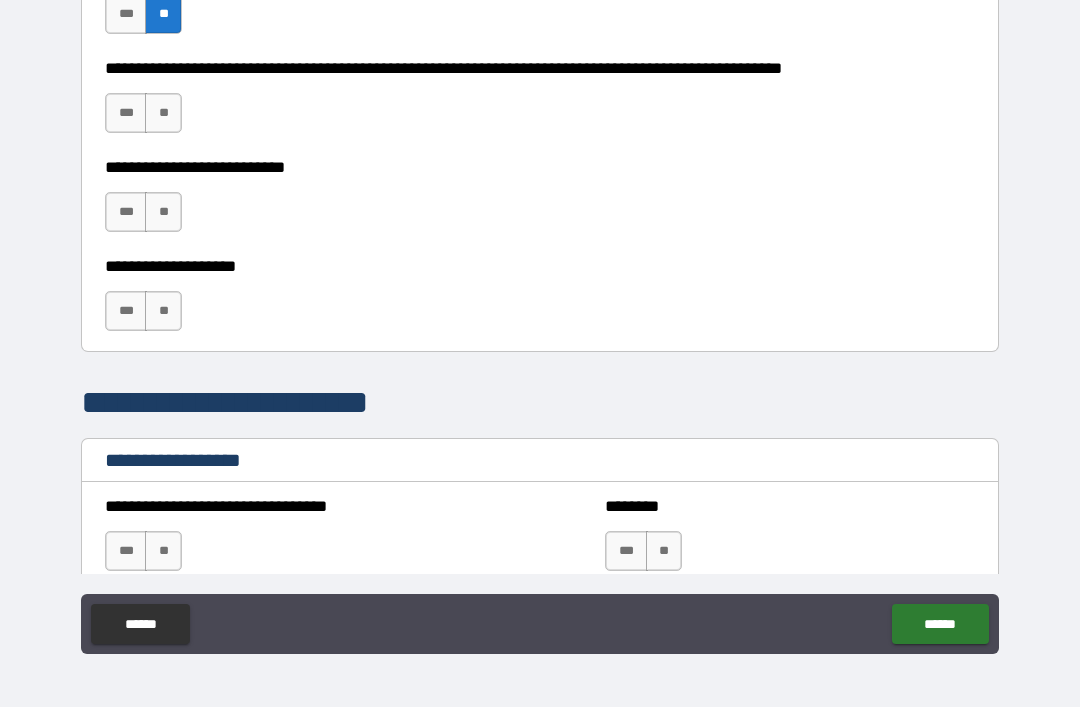 scroll, scrollTop: 881, scrollLeft: 0, axis: vertical 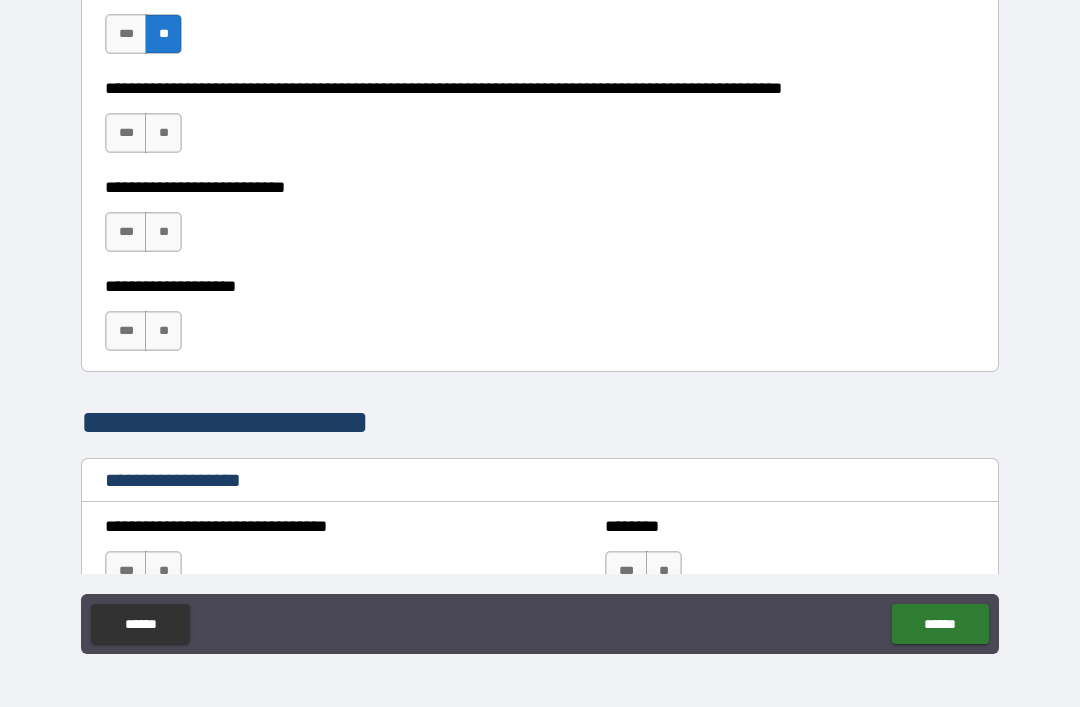 click on "**" at bounding box center [163, 133] 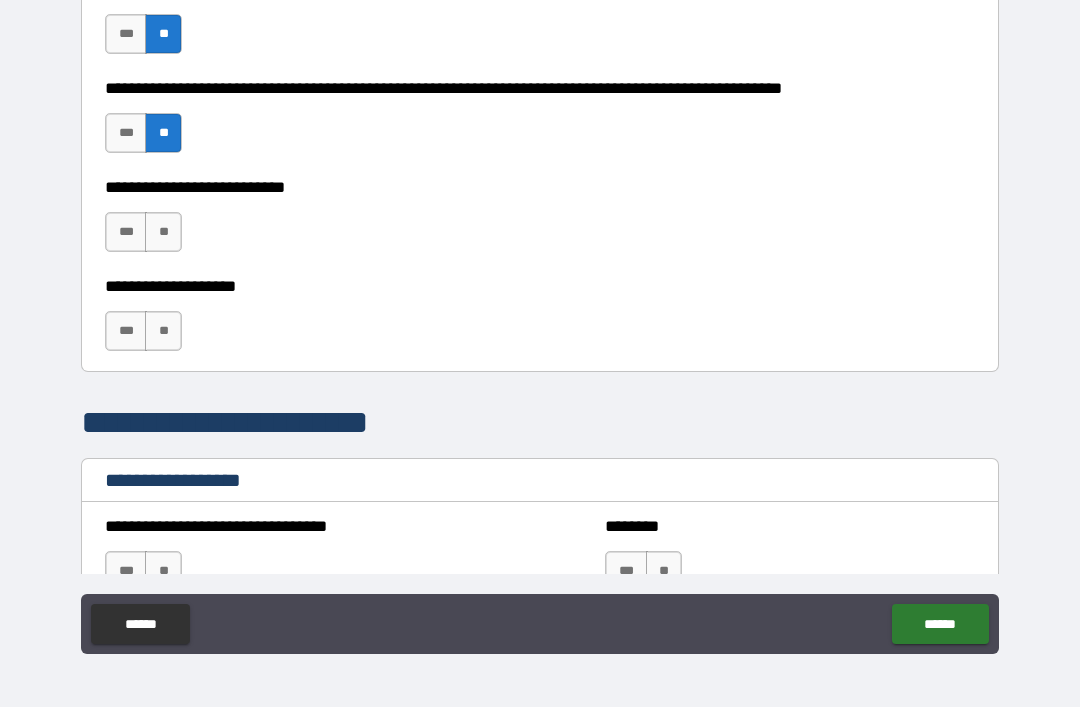 click on "**" at bounding box center [163, 232] 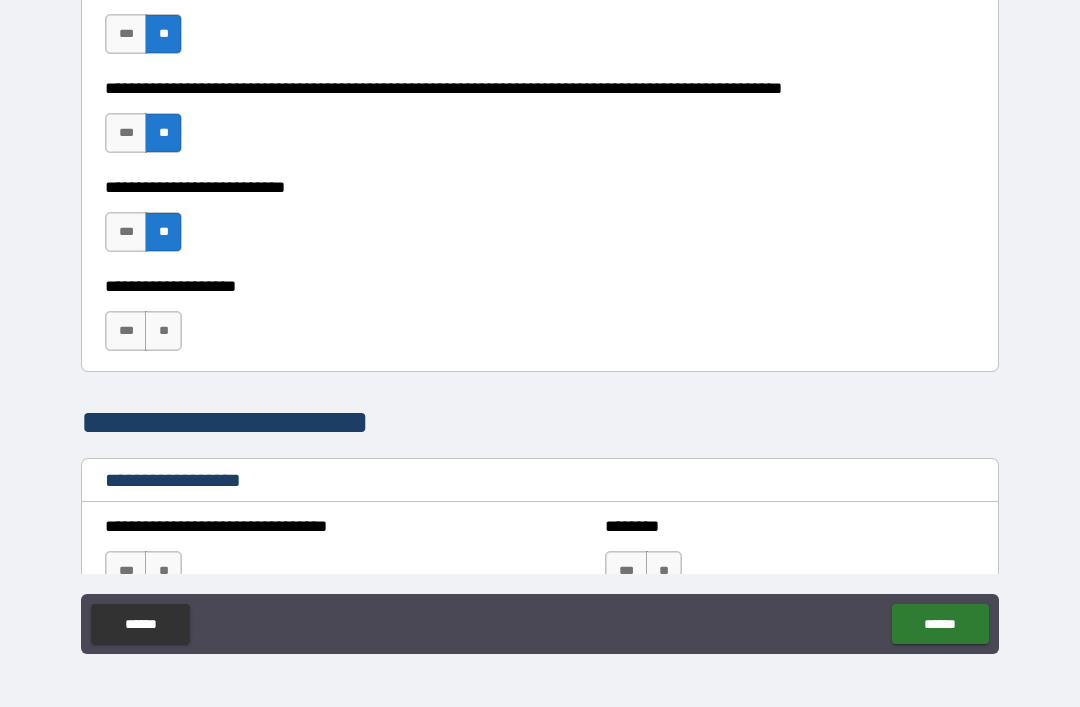 click on "**" at bounding box center [163, 331] 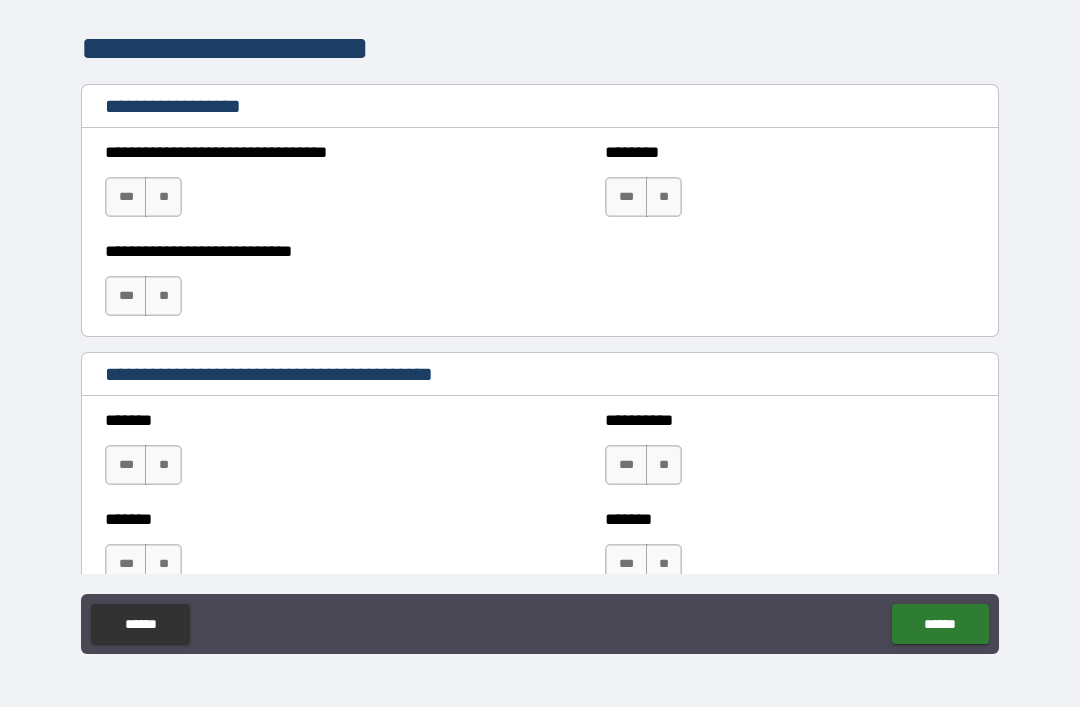 scroll, scrollTop: 1254, scrollLeft: 0, axis: vertical 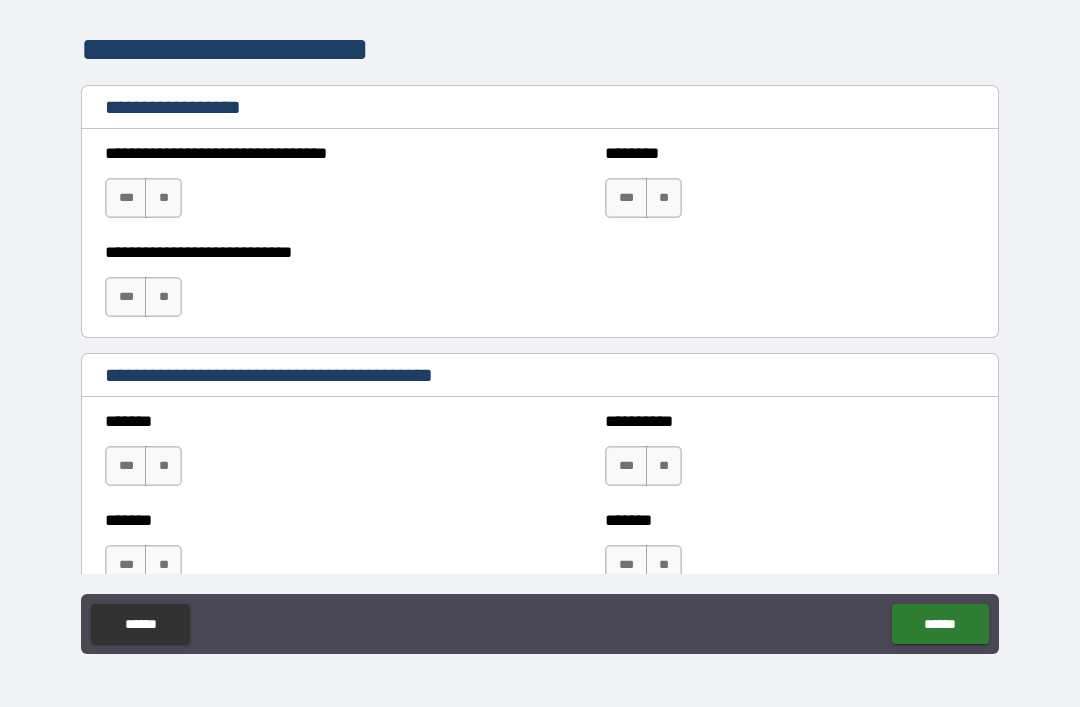 click on "**" at bounding box center [163, 198] 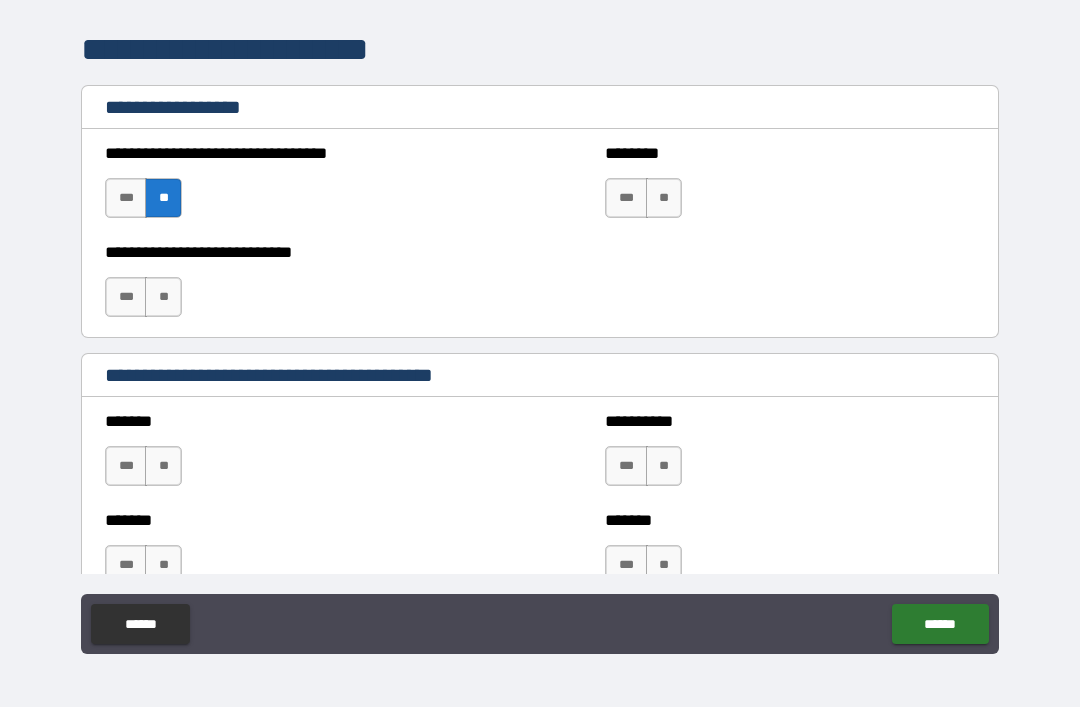 click on "**" at bounding box center (664, 198) 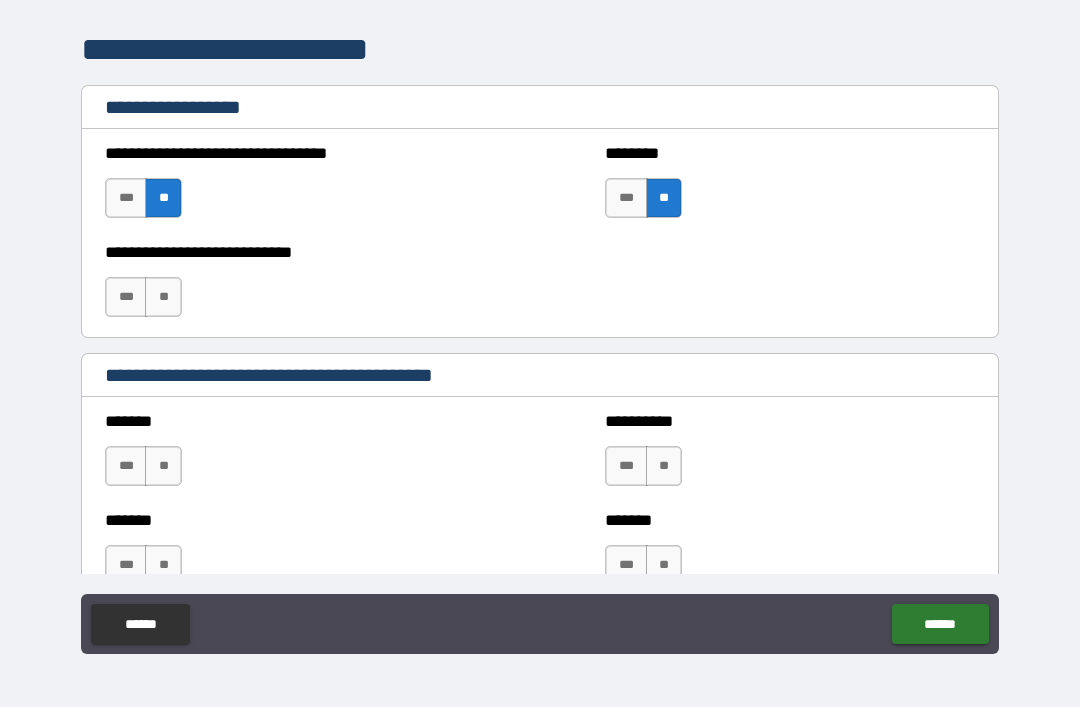 click on "**" at bounding box center [163, 297] 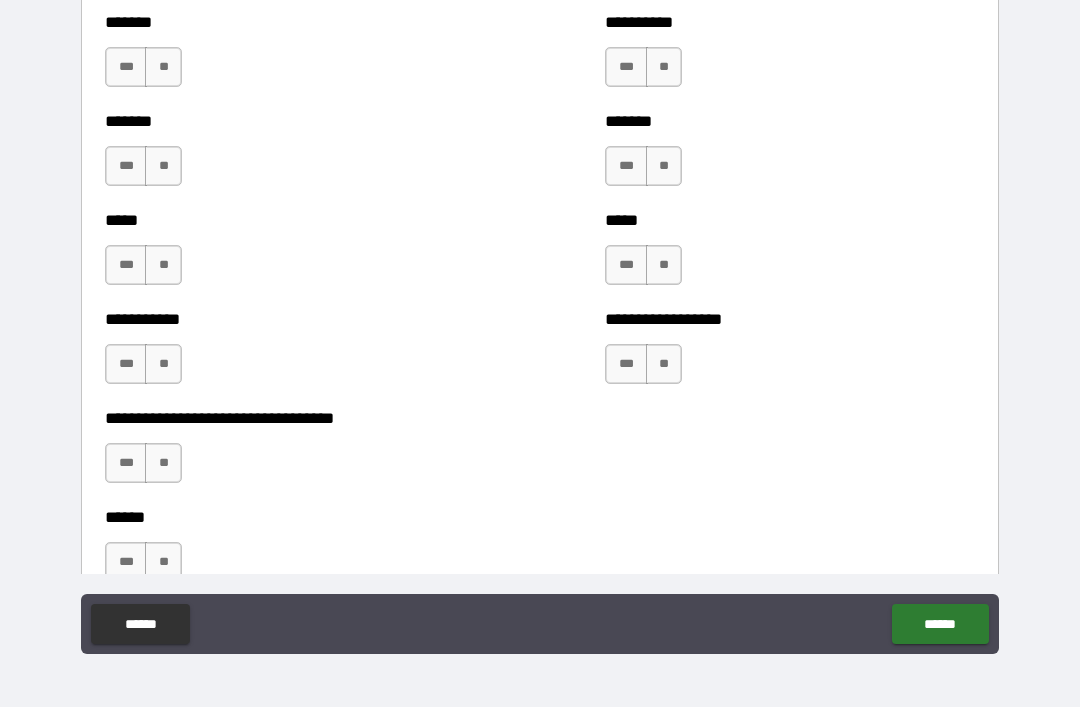 scroll, scrollTop: 1654, scrollLeft: 0, axis: vertical 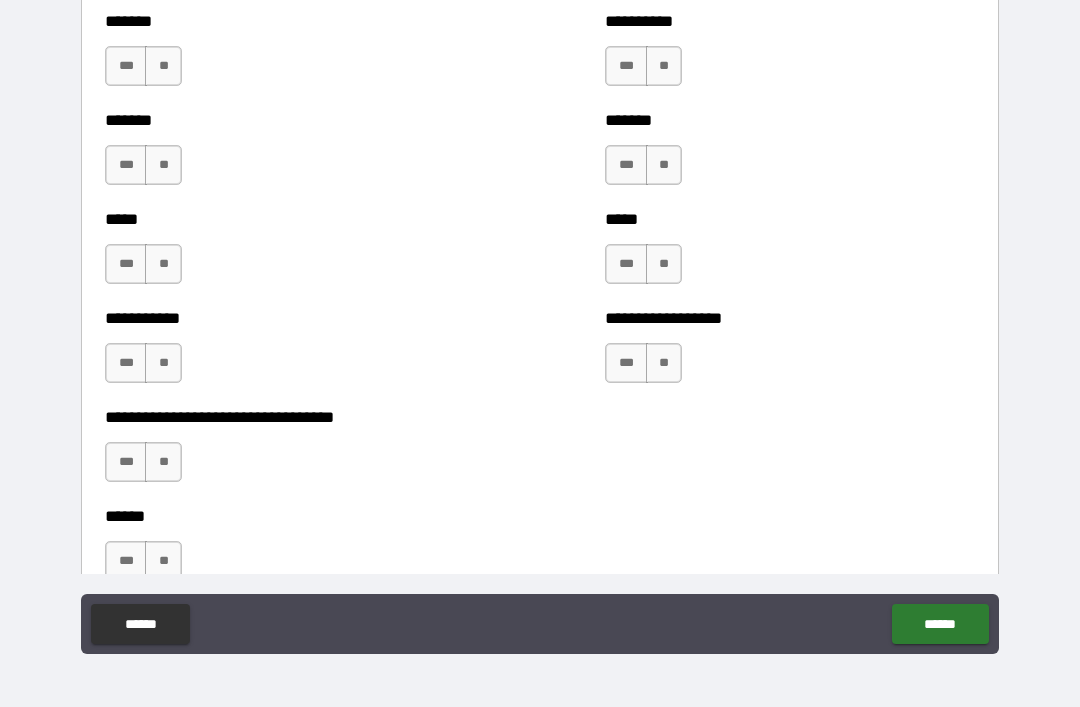 click on "**" at bounding box center [163, 66] 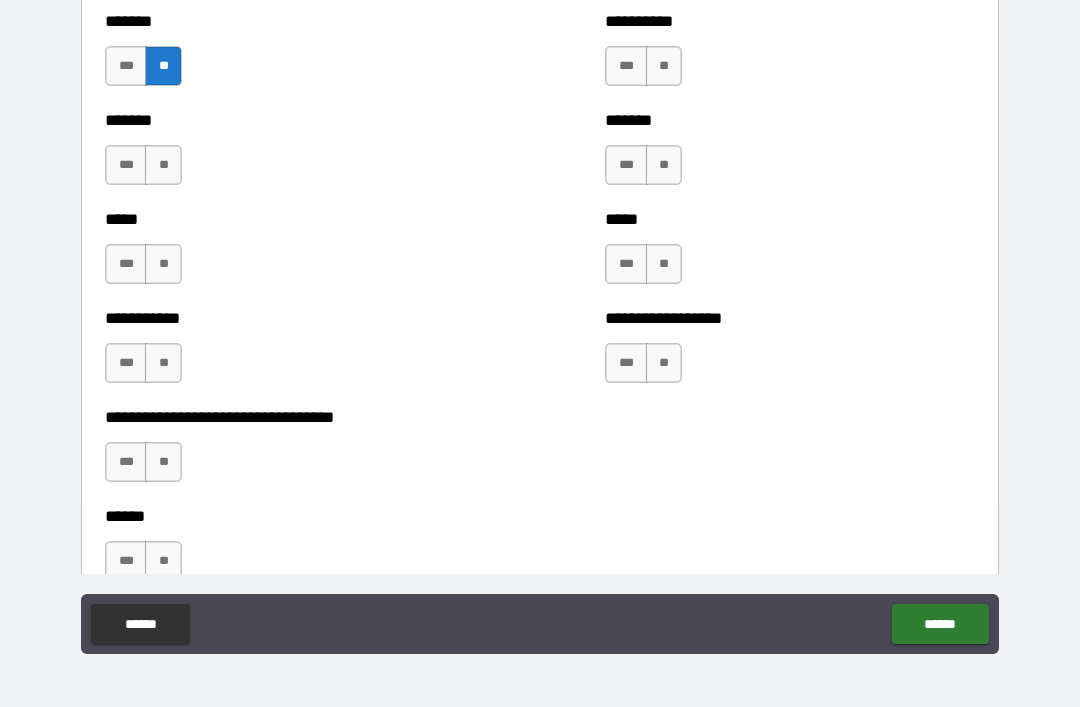click on "**" at bounding box center [163, 165] 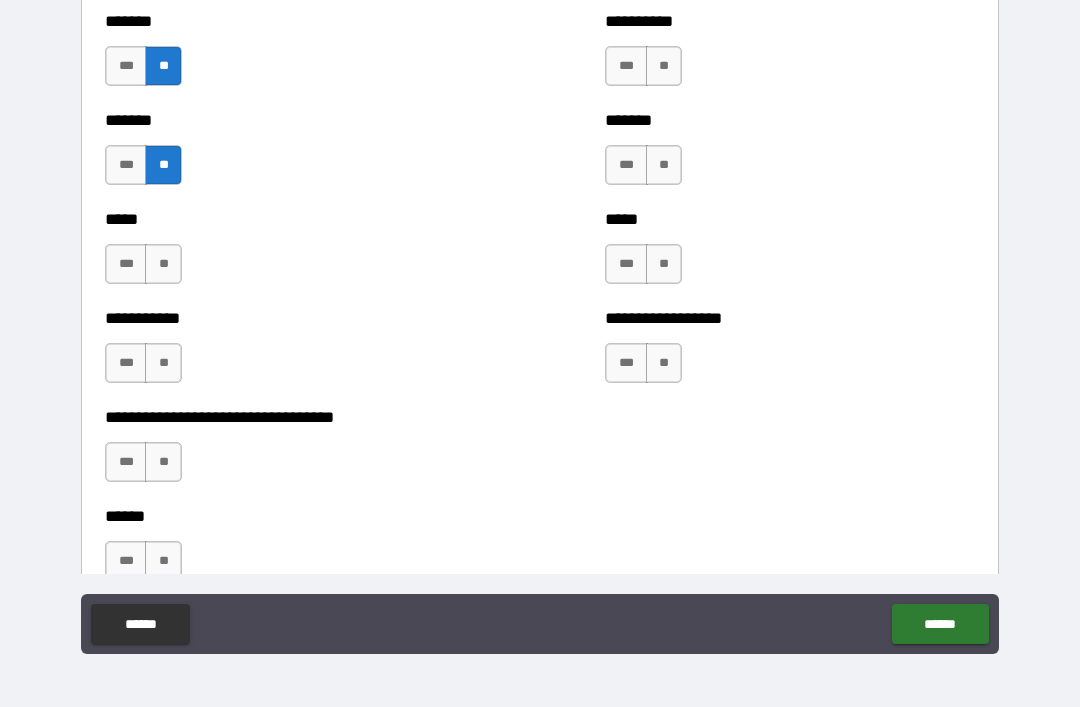 click on "**" at bounding box center [163, 264] 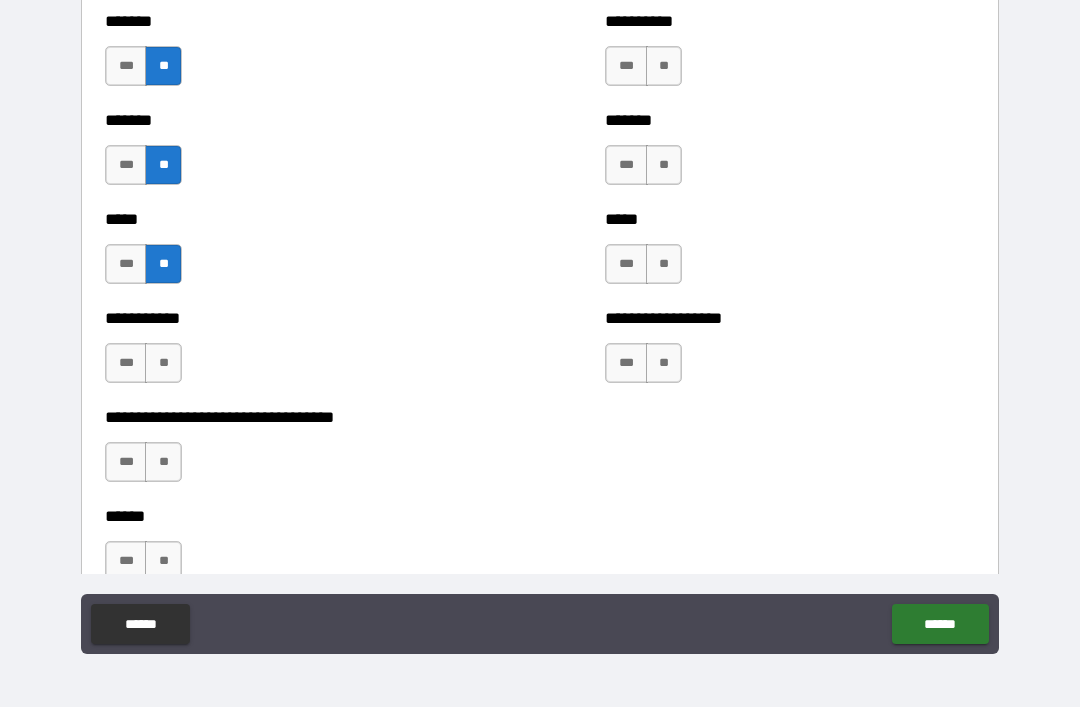 click on "**" at bounding box center (163, 363) 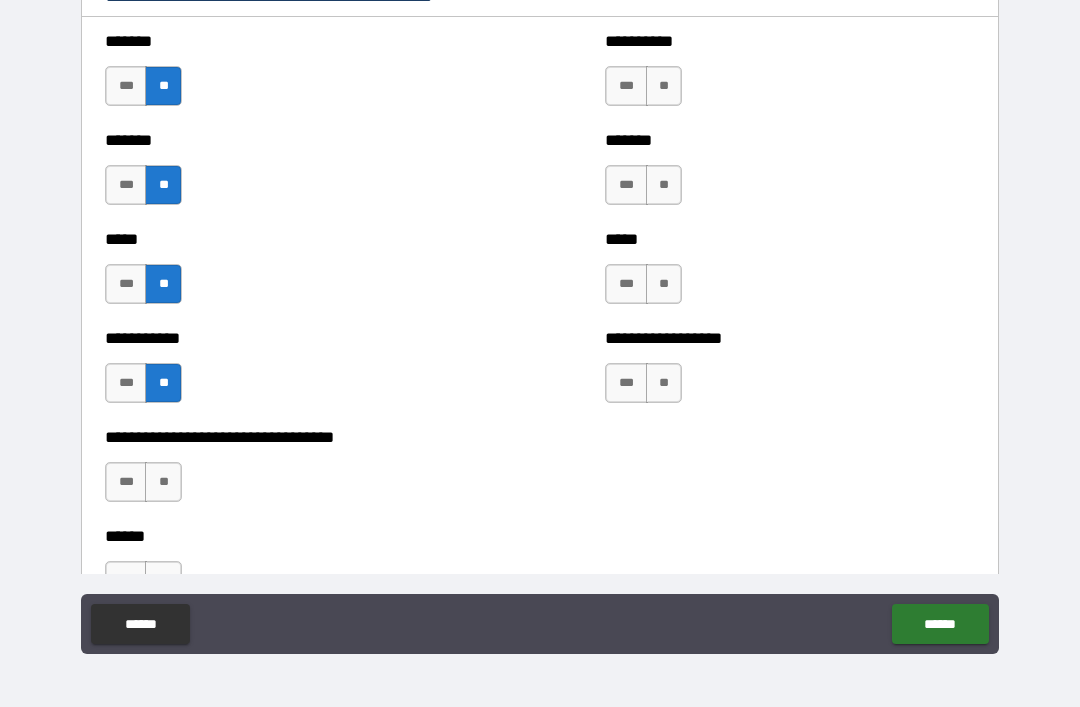 scroll, scrollTop: 1617, scrollLeft: 0, axis: vertical 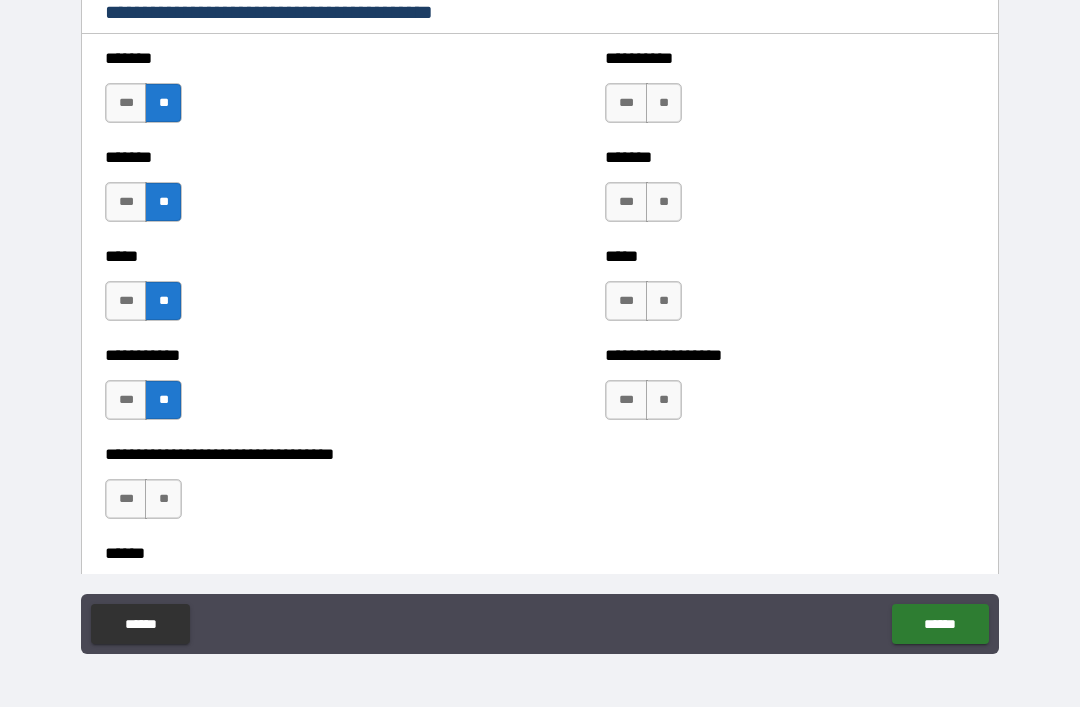click on "**" at bounding box center [664, 103] 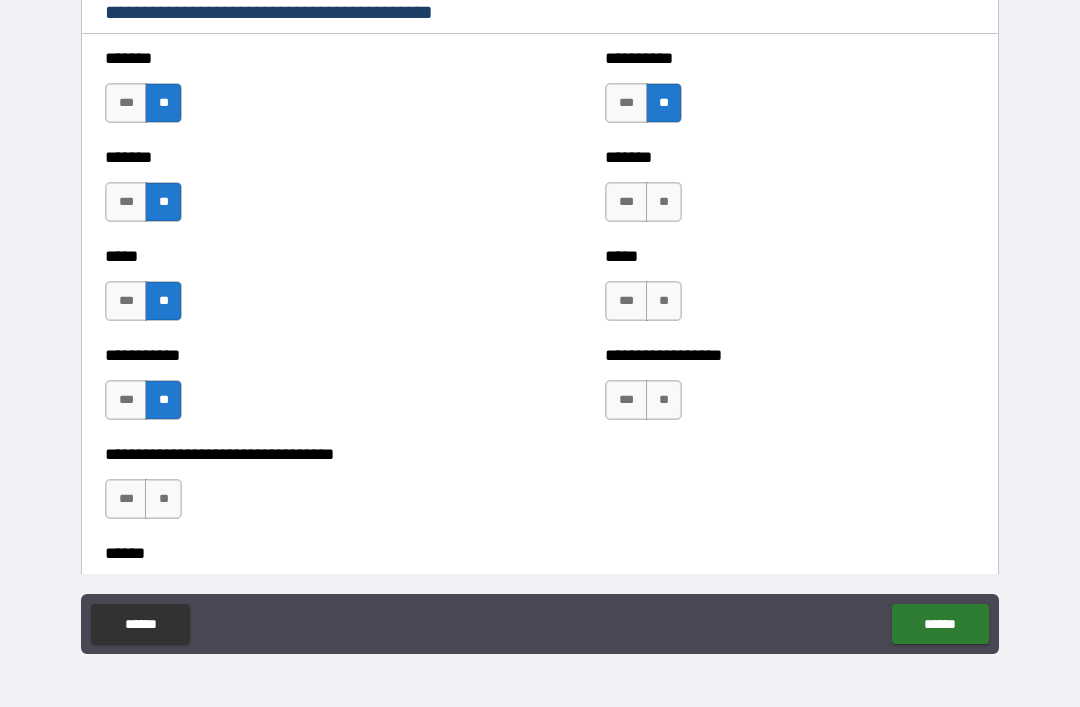 click on "**" at bounding box center [664, 202] 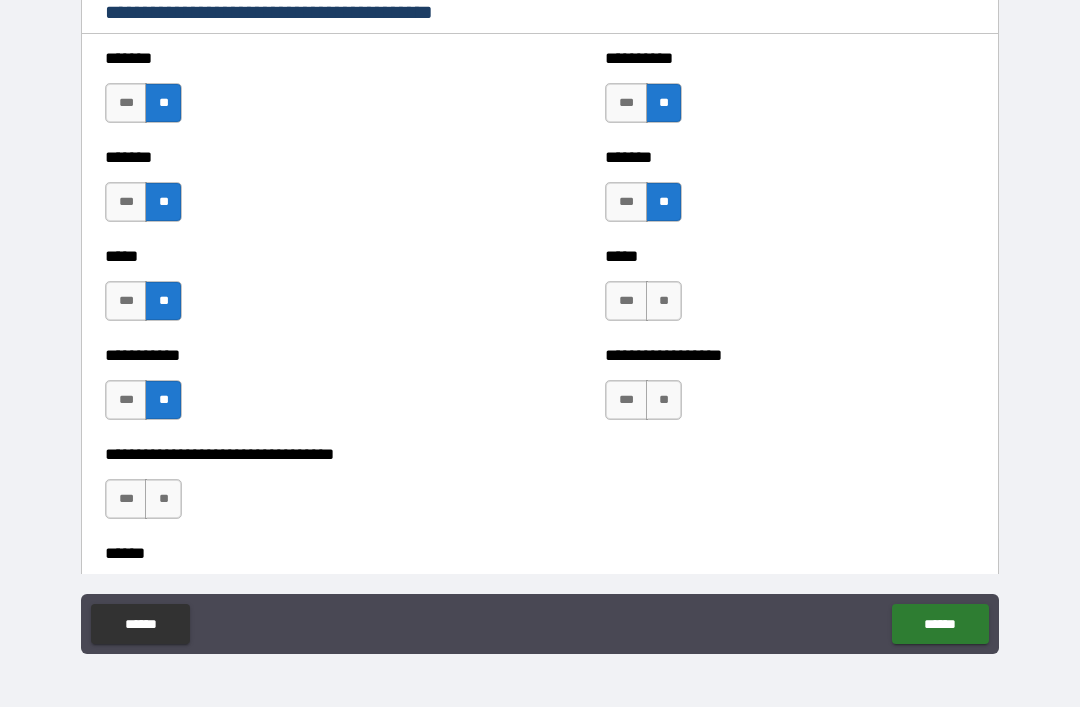 click on "**" at bounding box center (664, 301) 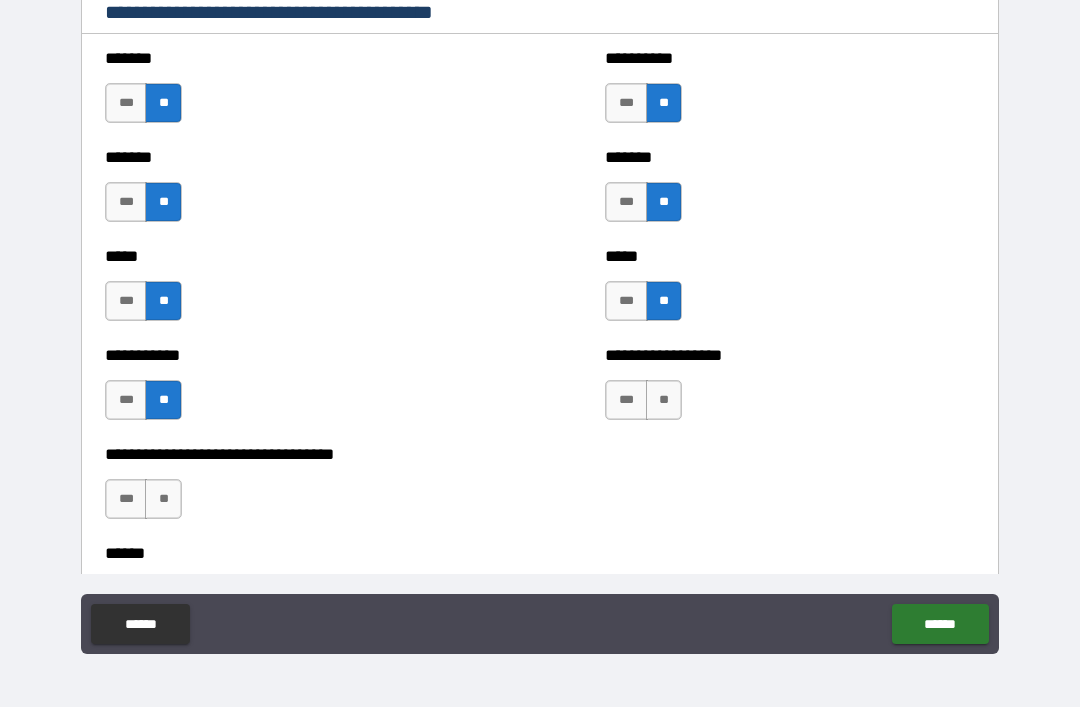 click on "**" at bounding box center [664, 400] 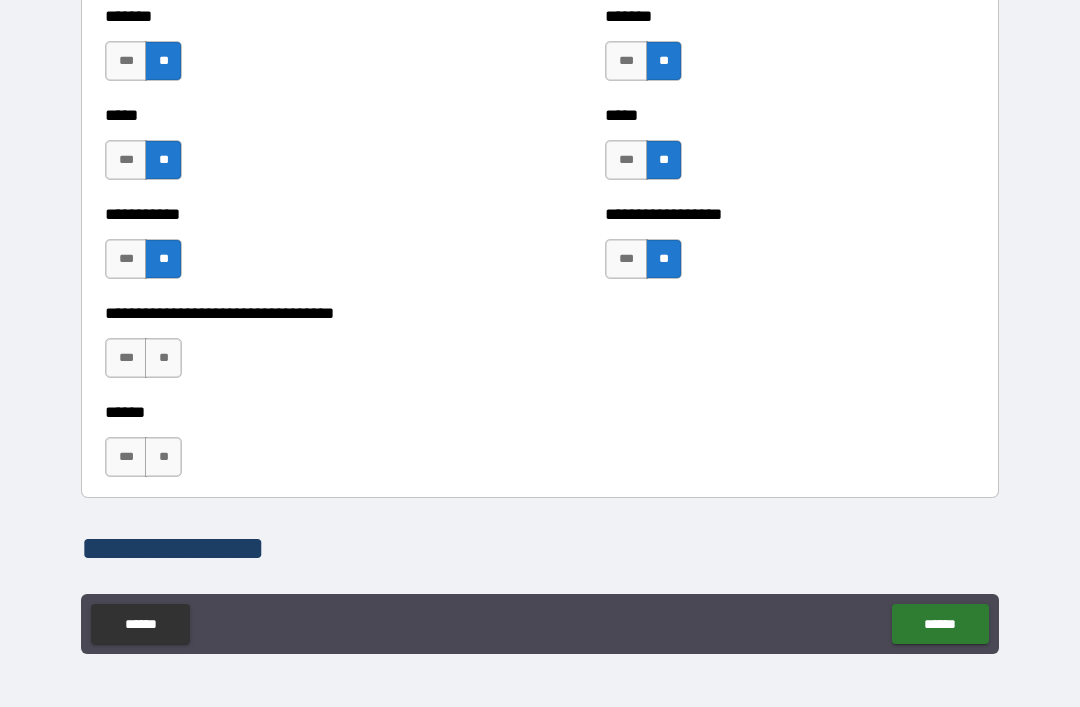 scroll, scrollTop: 1776, scrollLeft: 0, axis: vertical 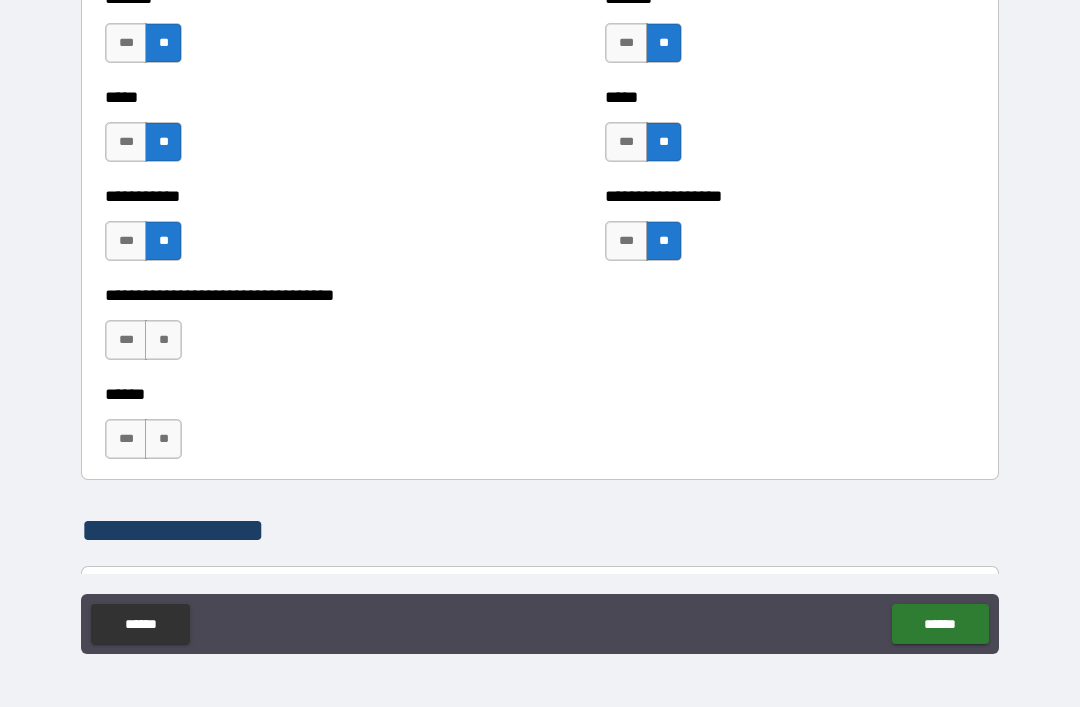 click on "**" at bounding box center [163, 340] 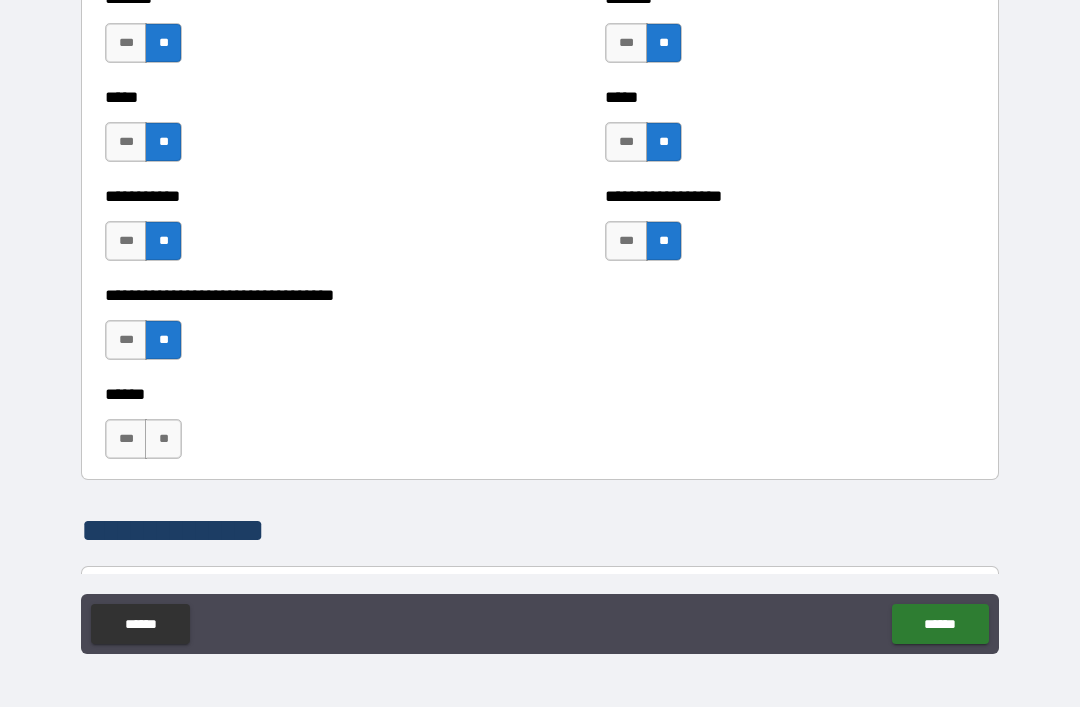 click on "**" at bounding box center [163, 439] 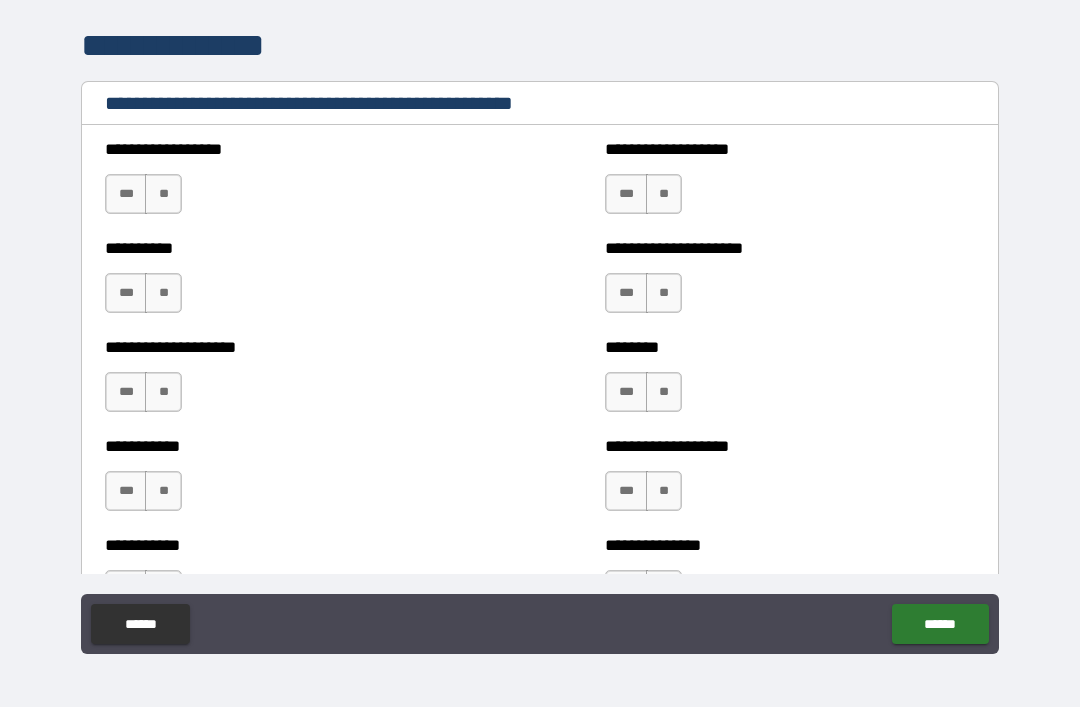 scroll, scrollTop: 2262, scrollLeft: 0, axis: vertical 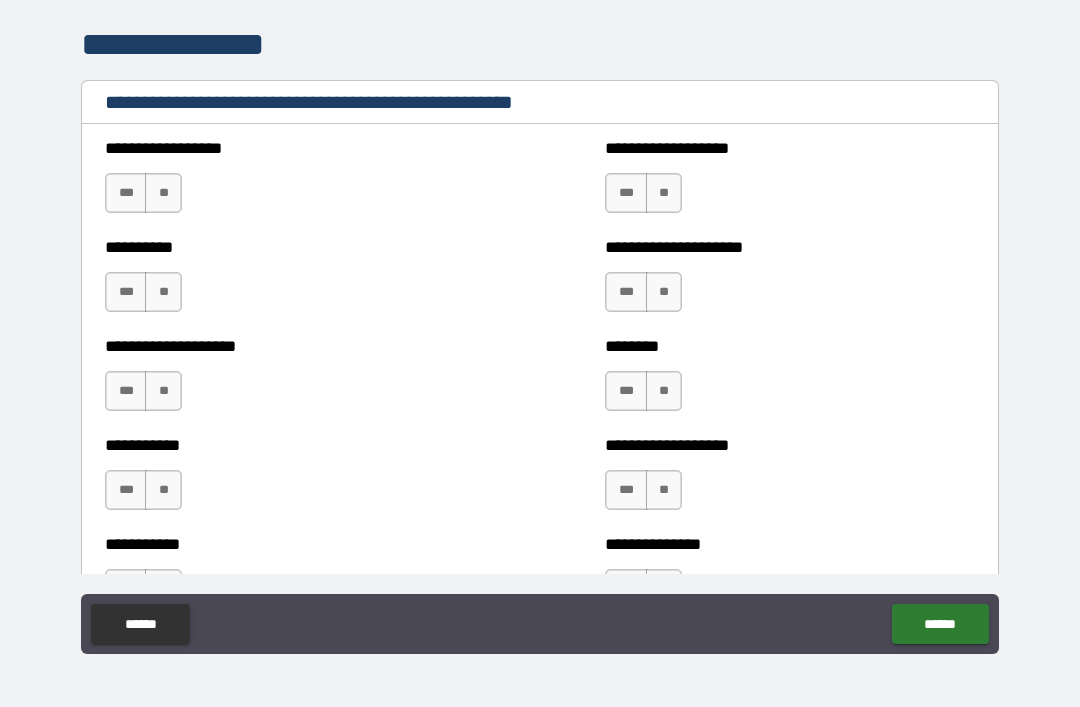 click on "**" at bounding box center [163, 193] 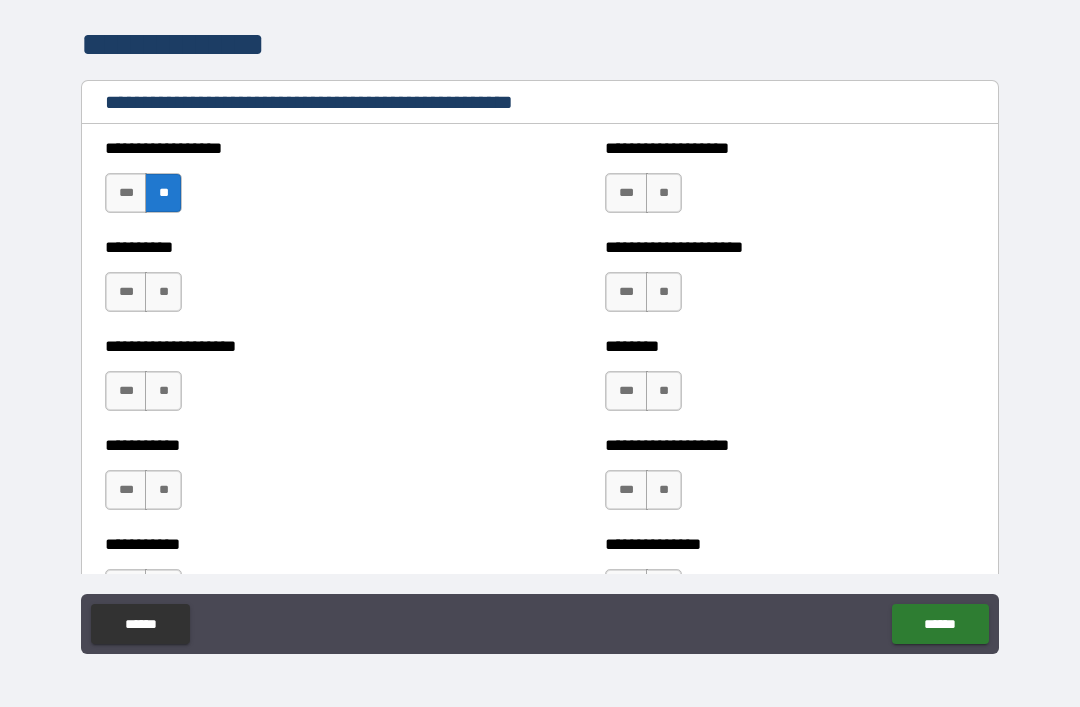 click on "**" at bounding box center [163, 292] 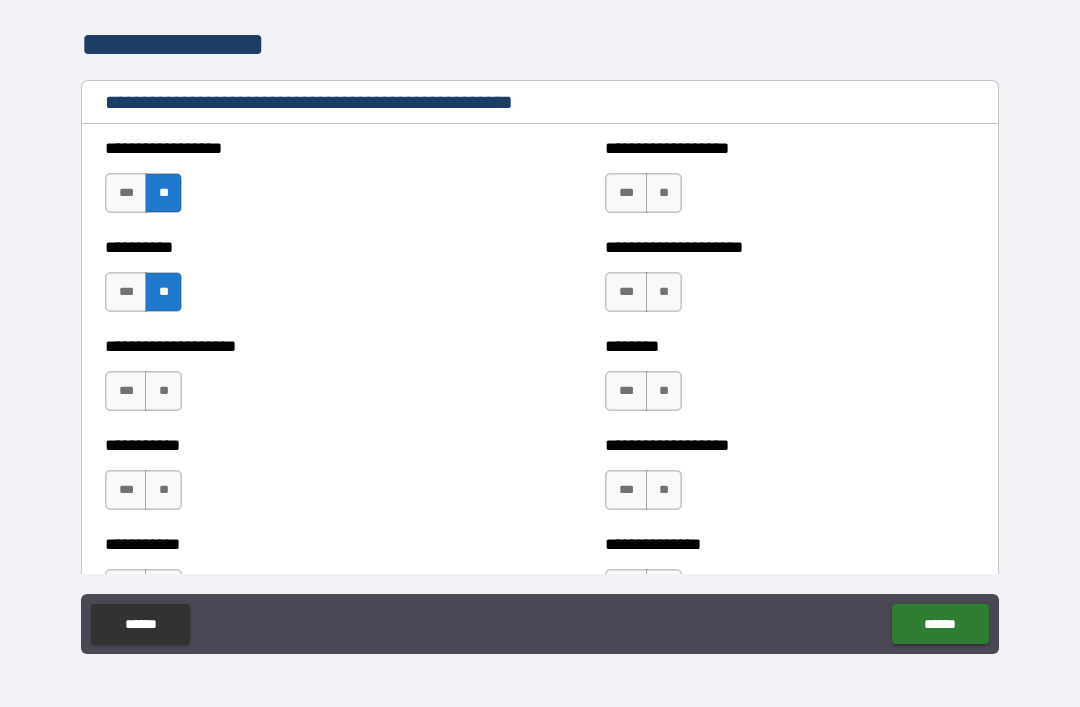 click on "**" at bounding box center [163, 391] 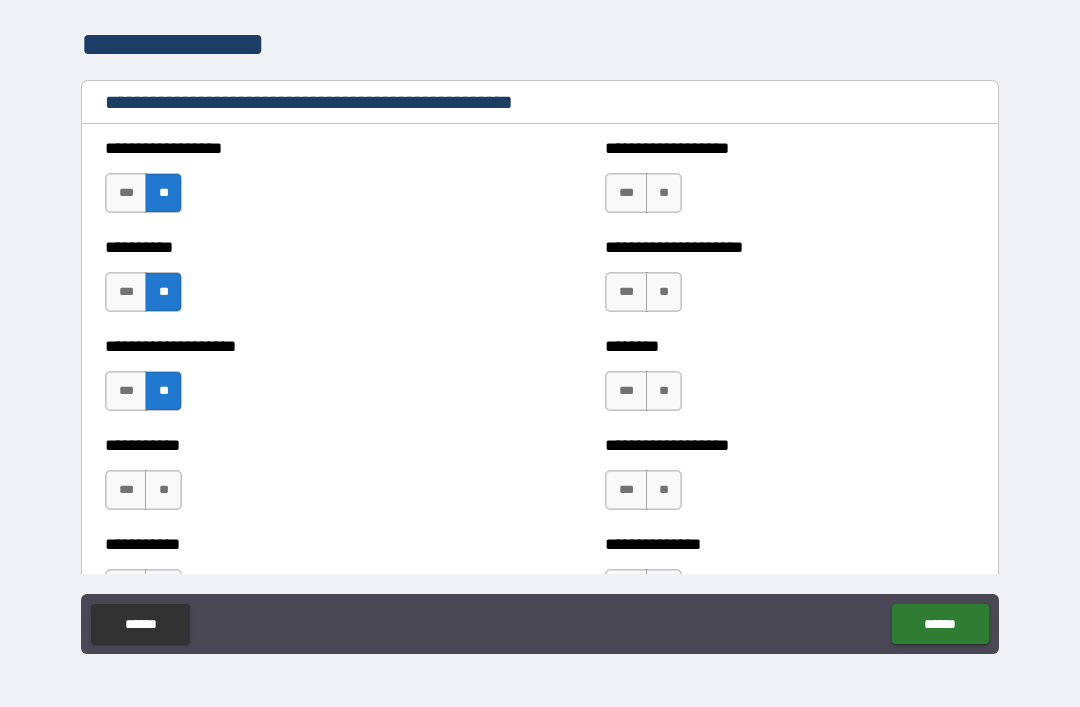 click on "**" at bounding box center (163, 490) 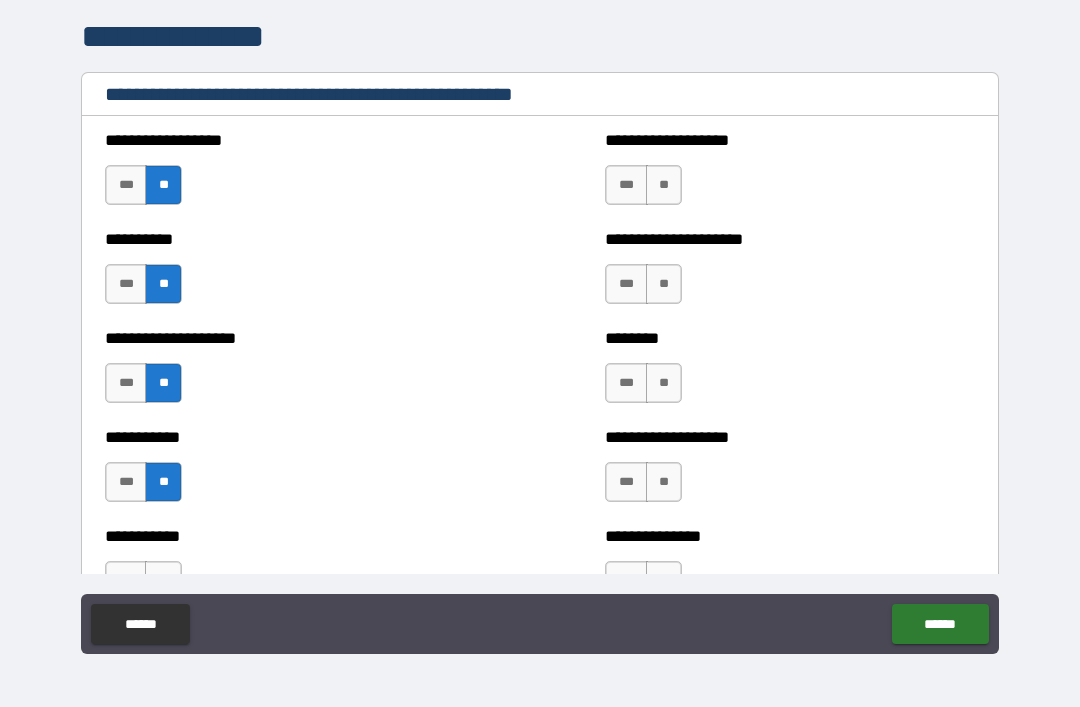scroll, scrollTop: 2250, scrollLeft: 0, axis: vertical 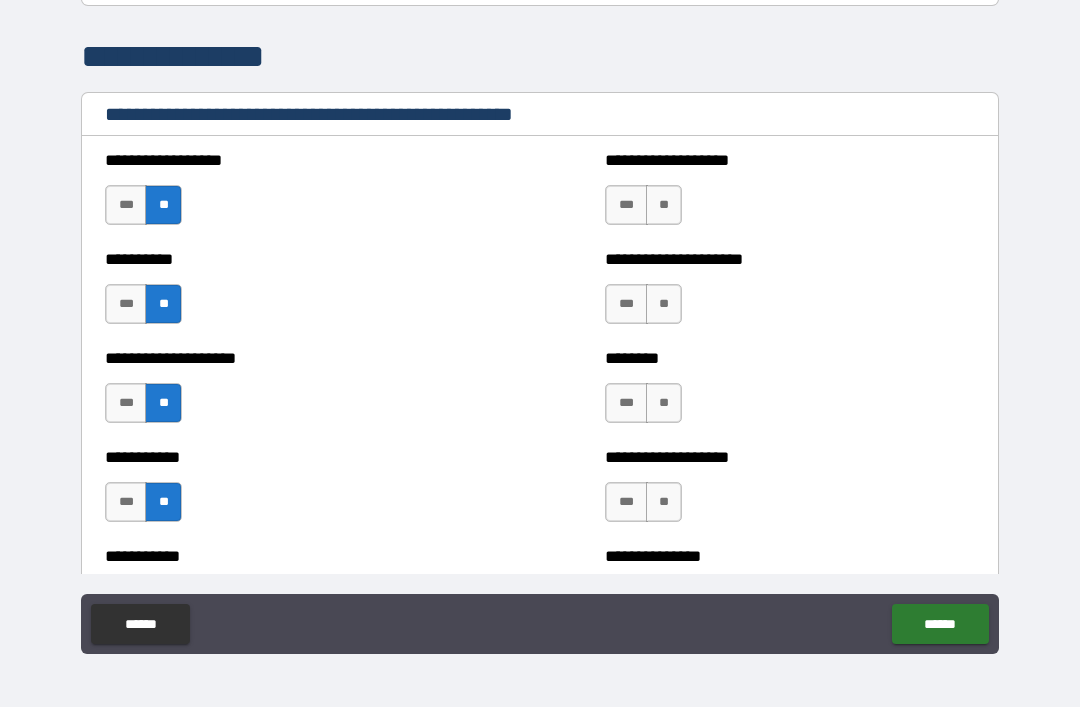 click on "**" at bounding box center (664, 205) 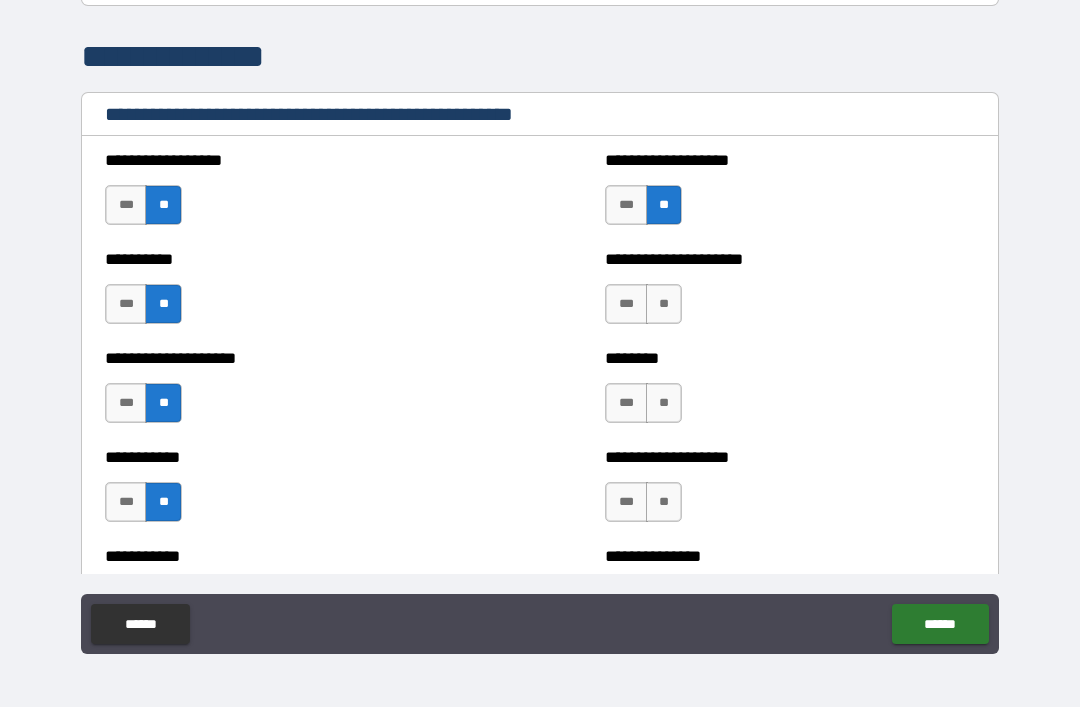 click on "**" at bounding box center [664, 304] 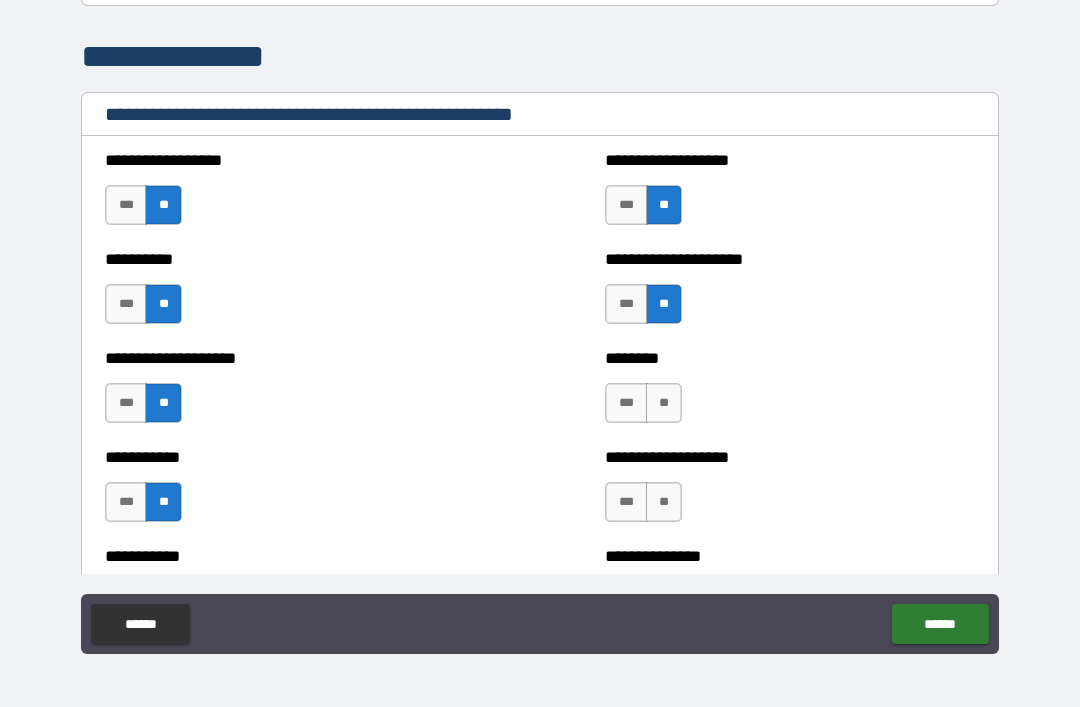 click on "**" at bounding box center [664, 403] 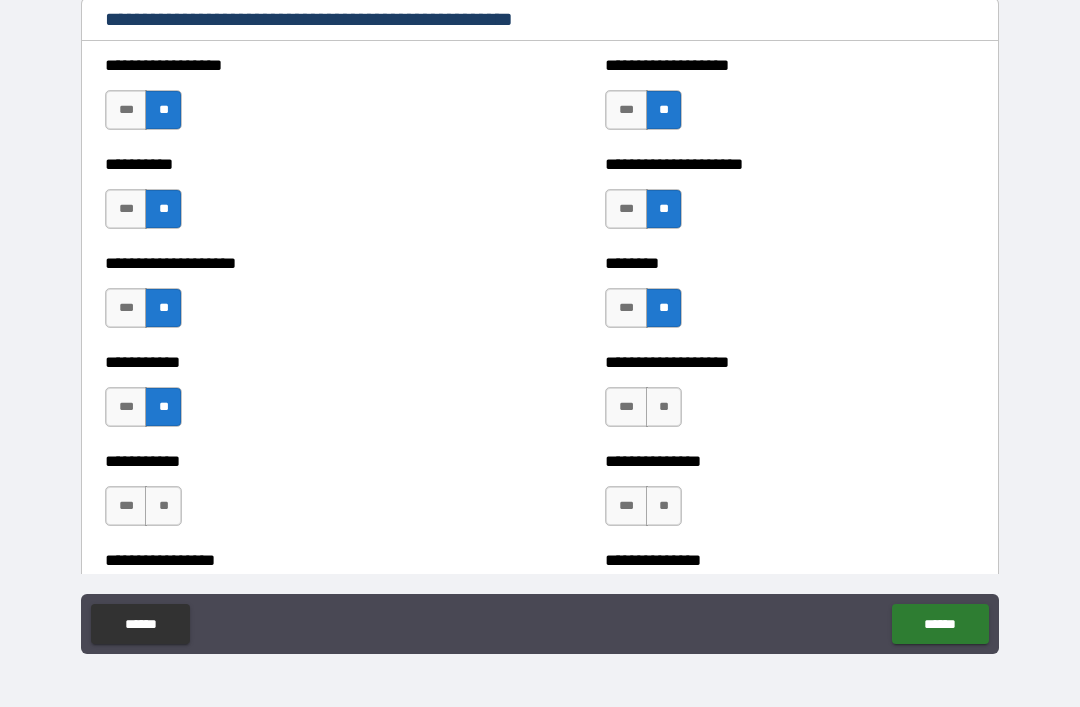 scroll, scrollTop: 2350, scrollLeft: 0, axis: vertical 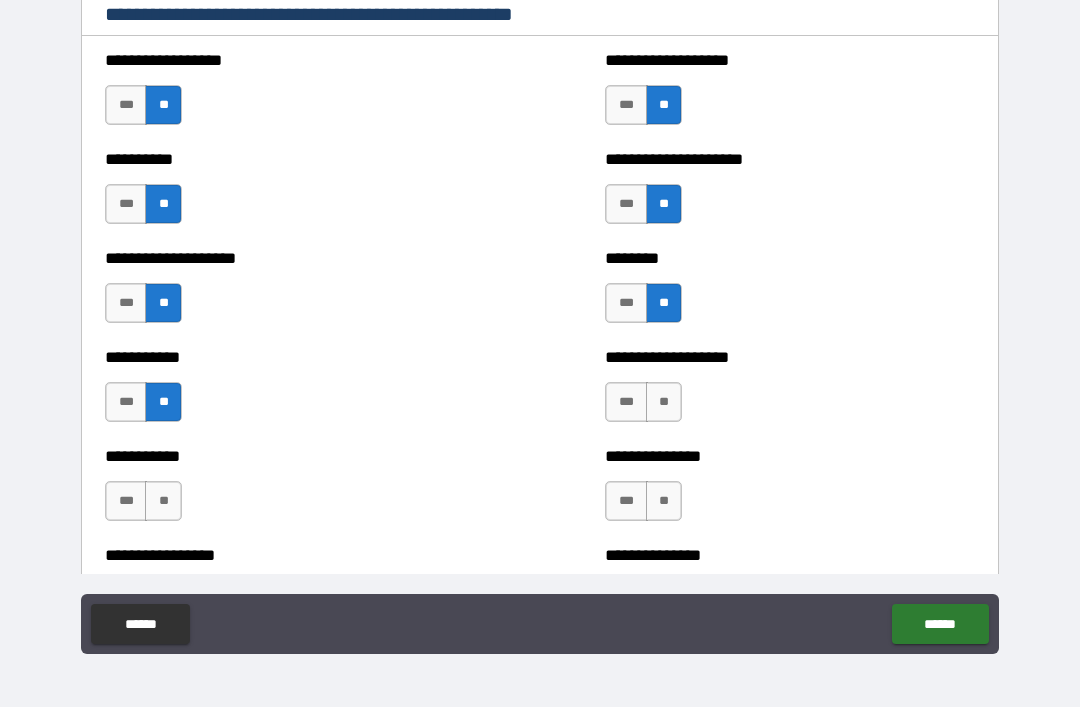 click on "**" at bounding box center [664, 402] 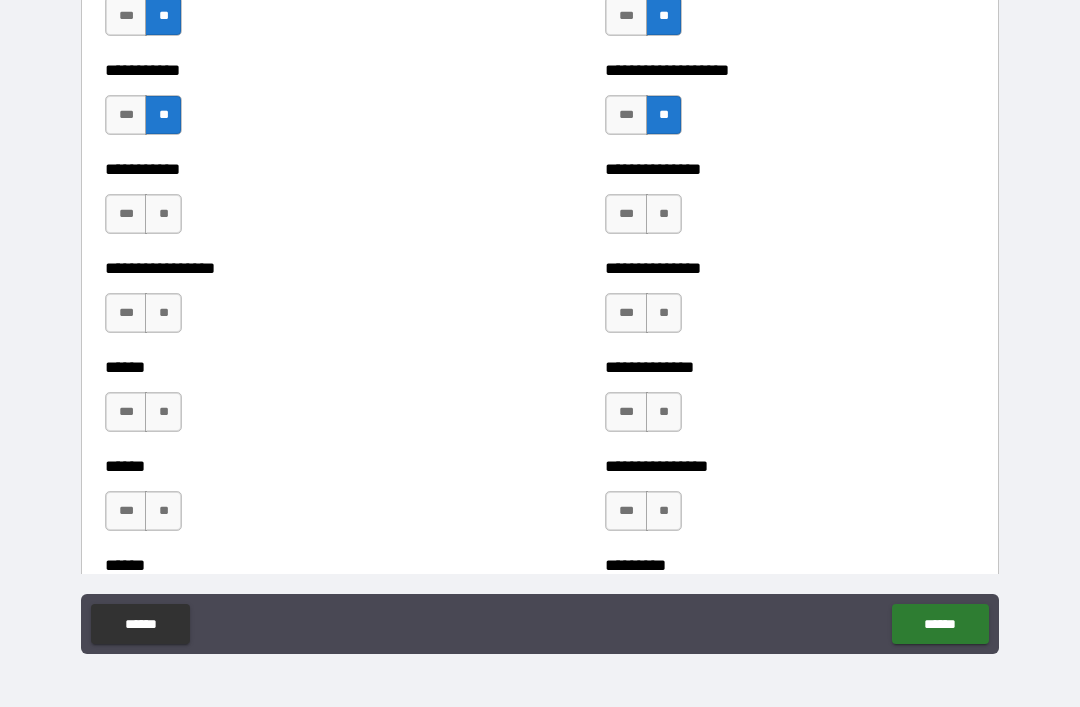 scroll, scrollTop: 2639, scrollLeft: 0, axis: vertical 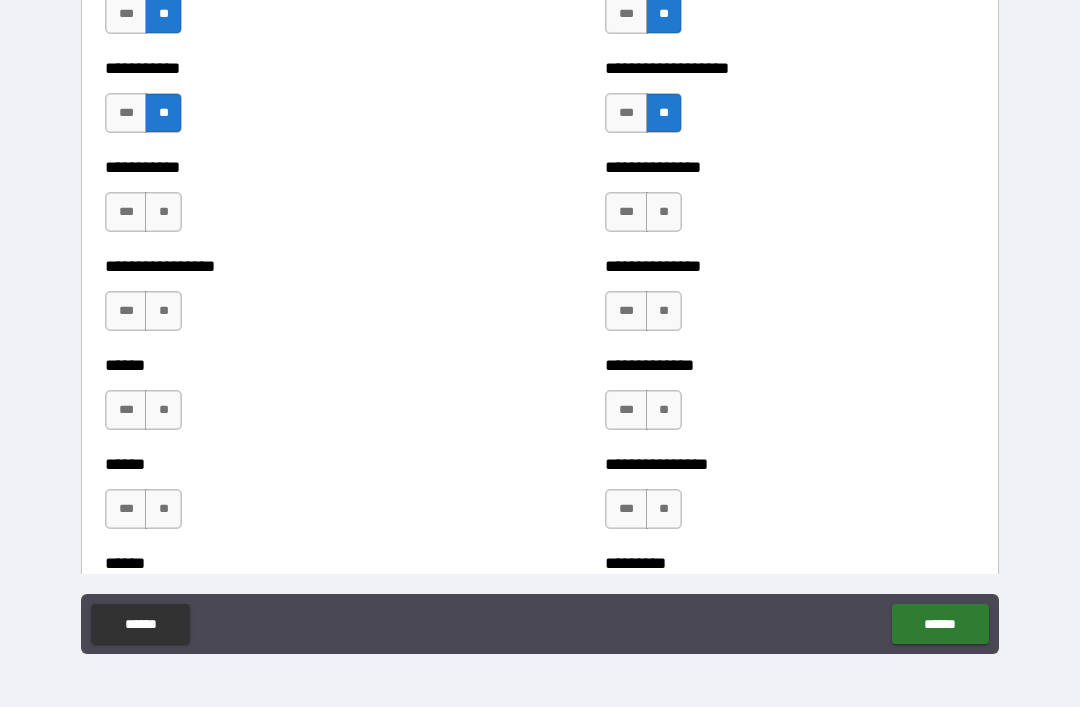 click on "**" at bounding box center (163, 212) 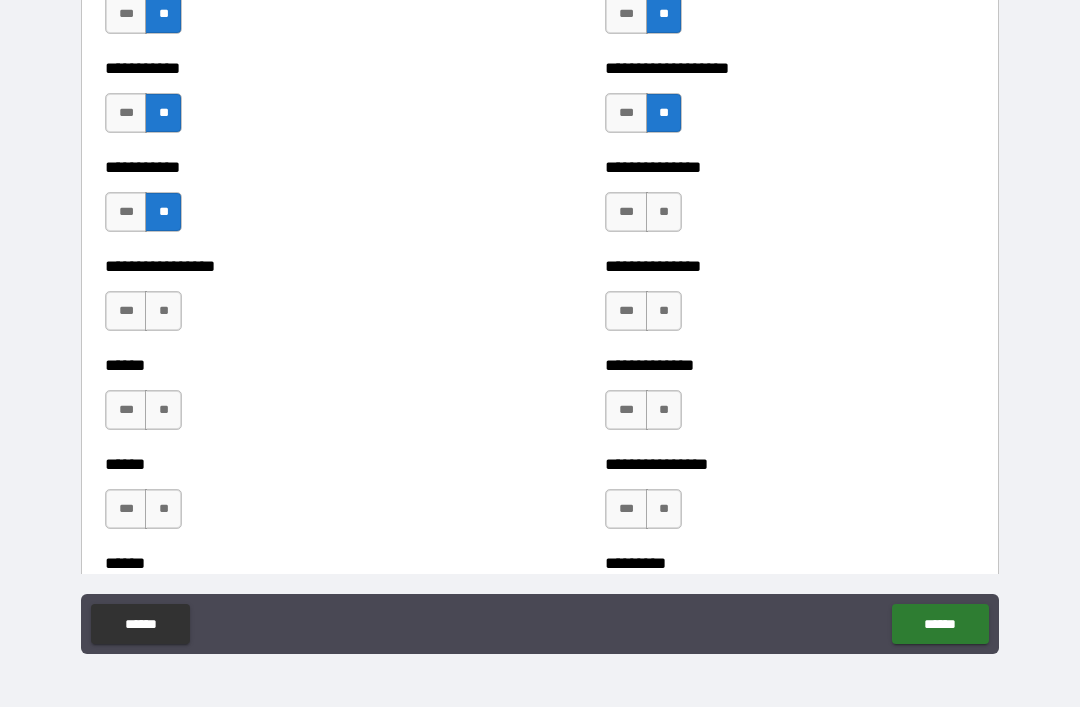 click on "**" at bounding box center [664, 212] 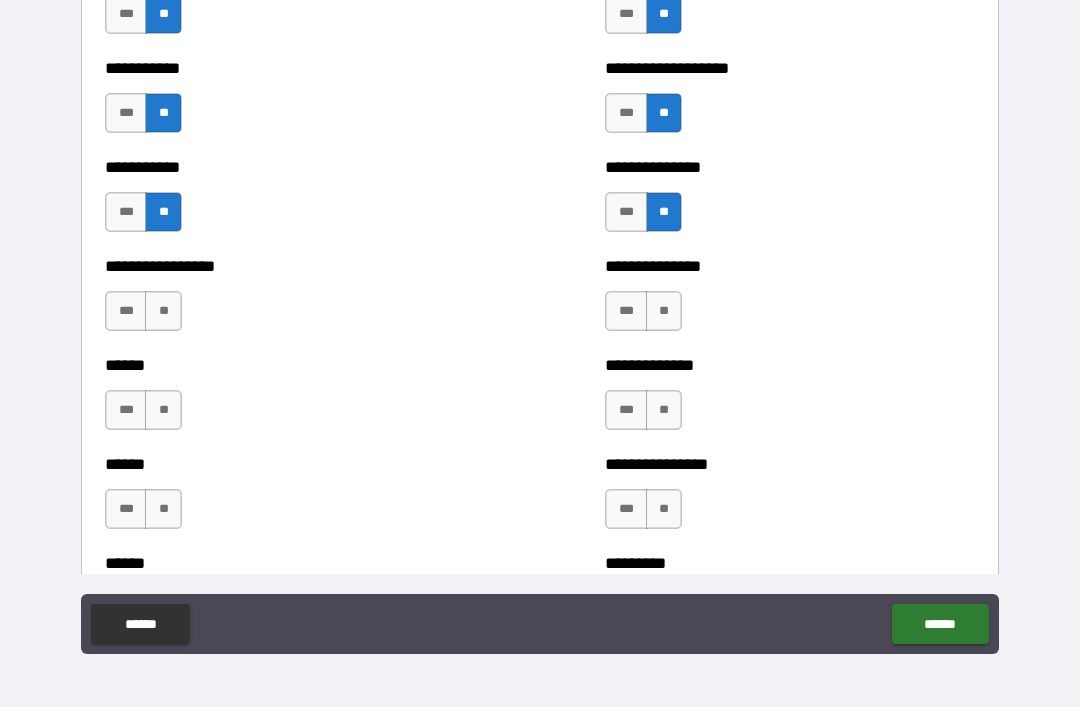 click on "**" at bounding box center [163, 311] 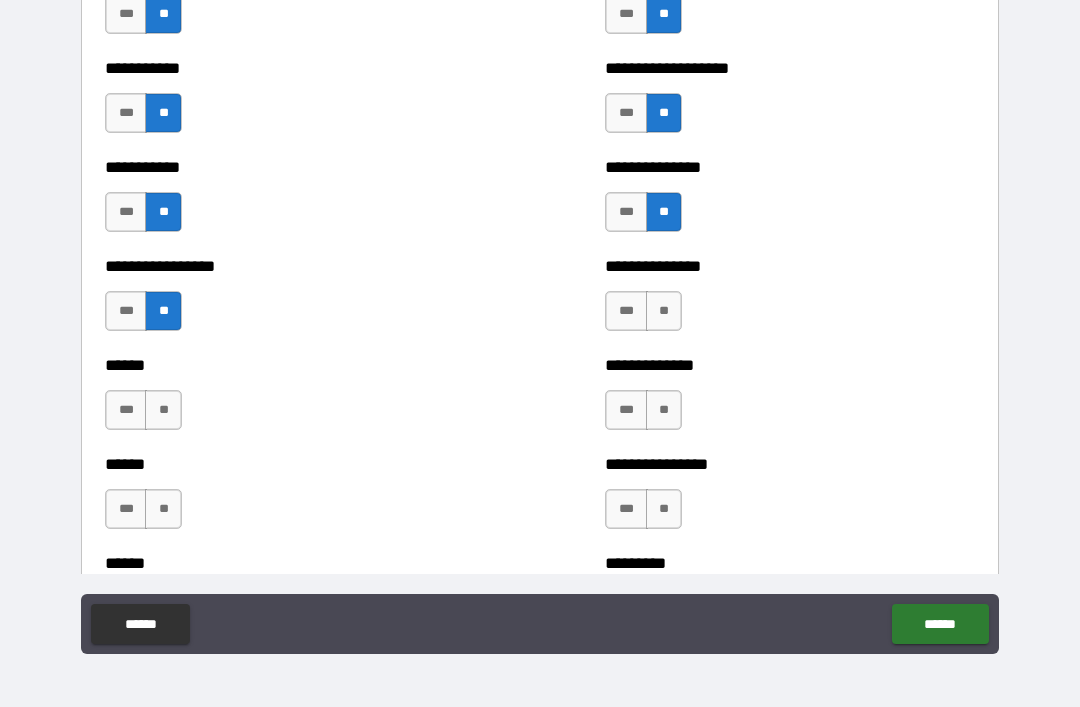 click on "**" at bounding box center (664, 311) 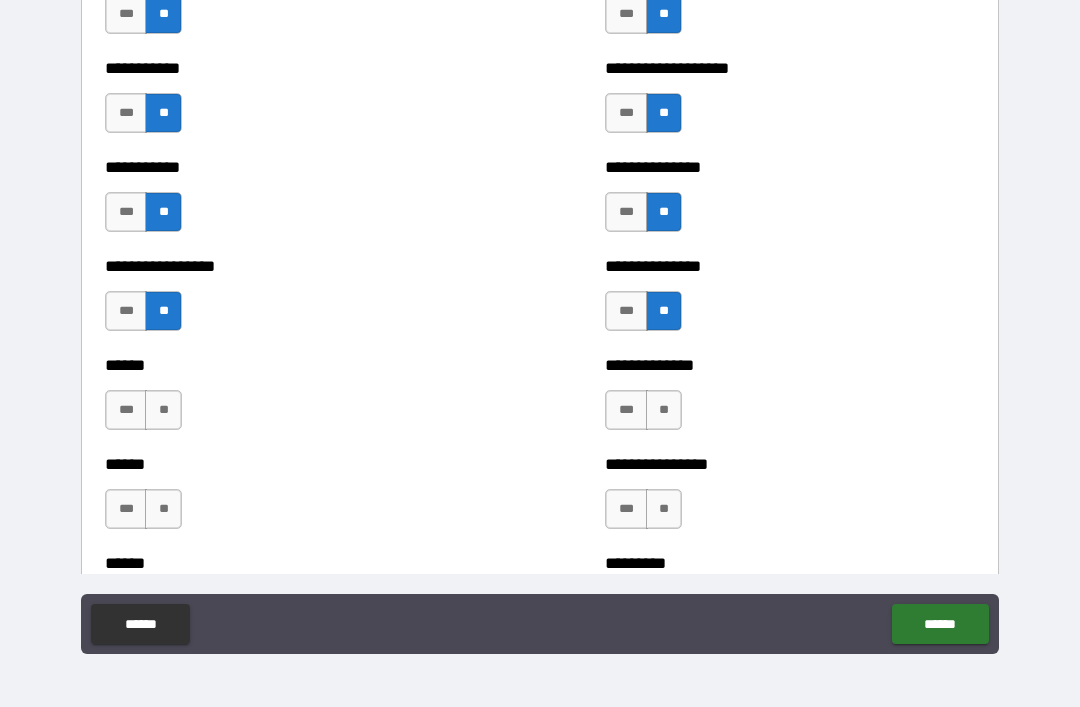 click on "***" at bounding box center [126, 410] 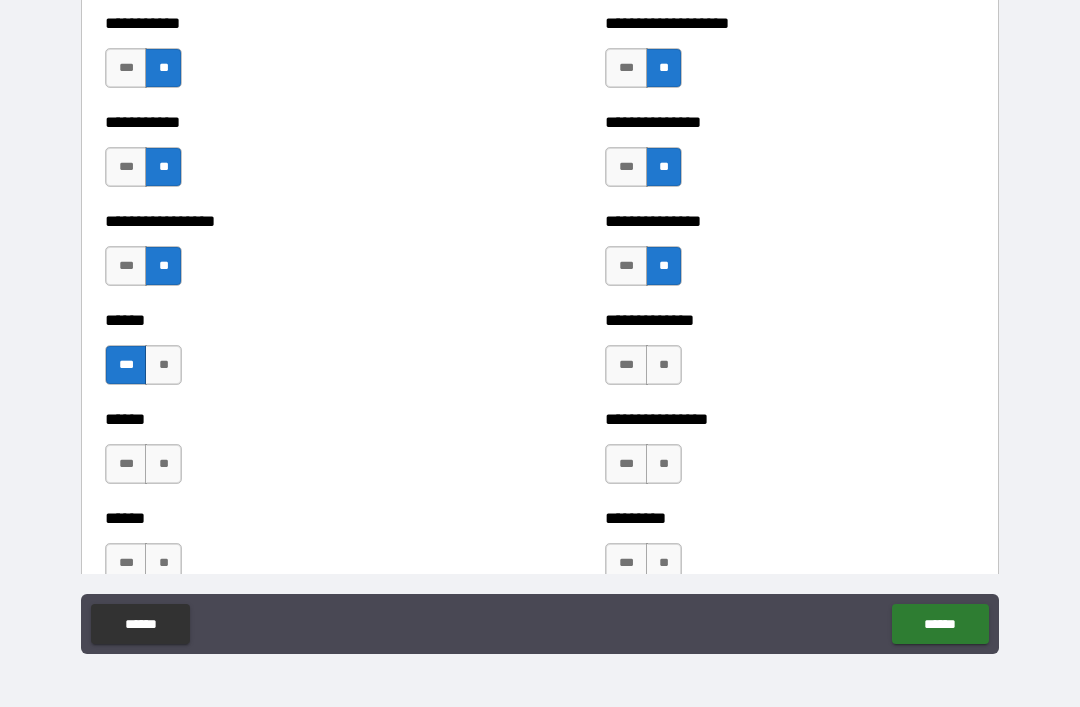 scroll, scrollTop: 2686, scrollLeft: 0, axis: vertical 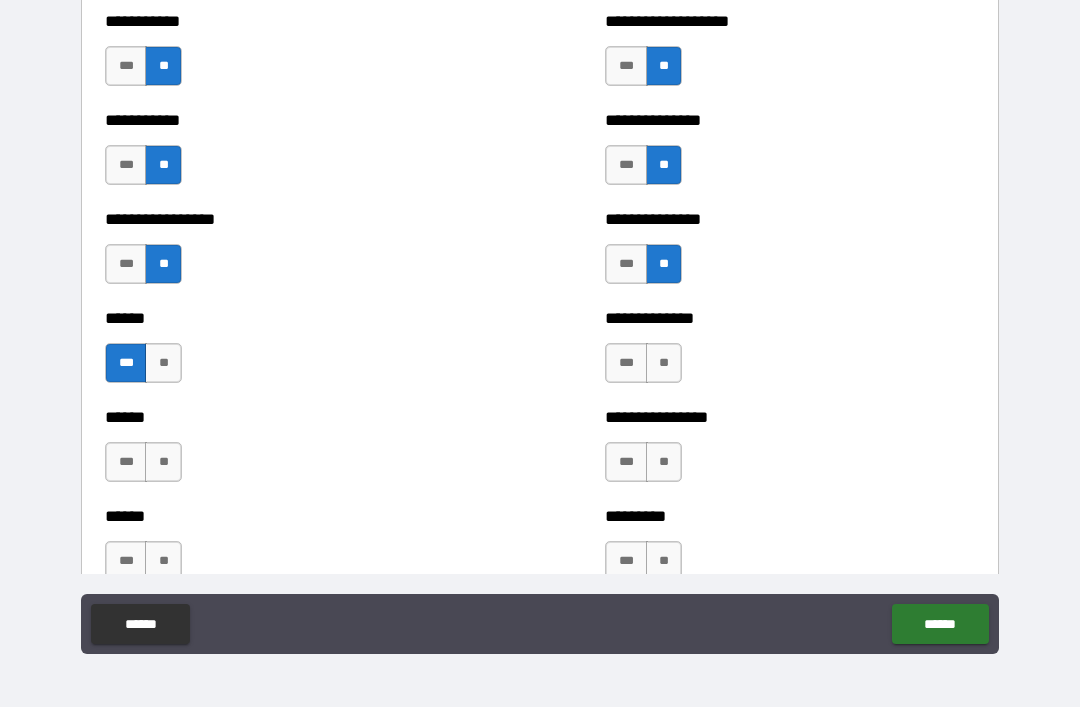 click on "**" at bounding box center [664, 363] 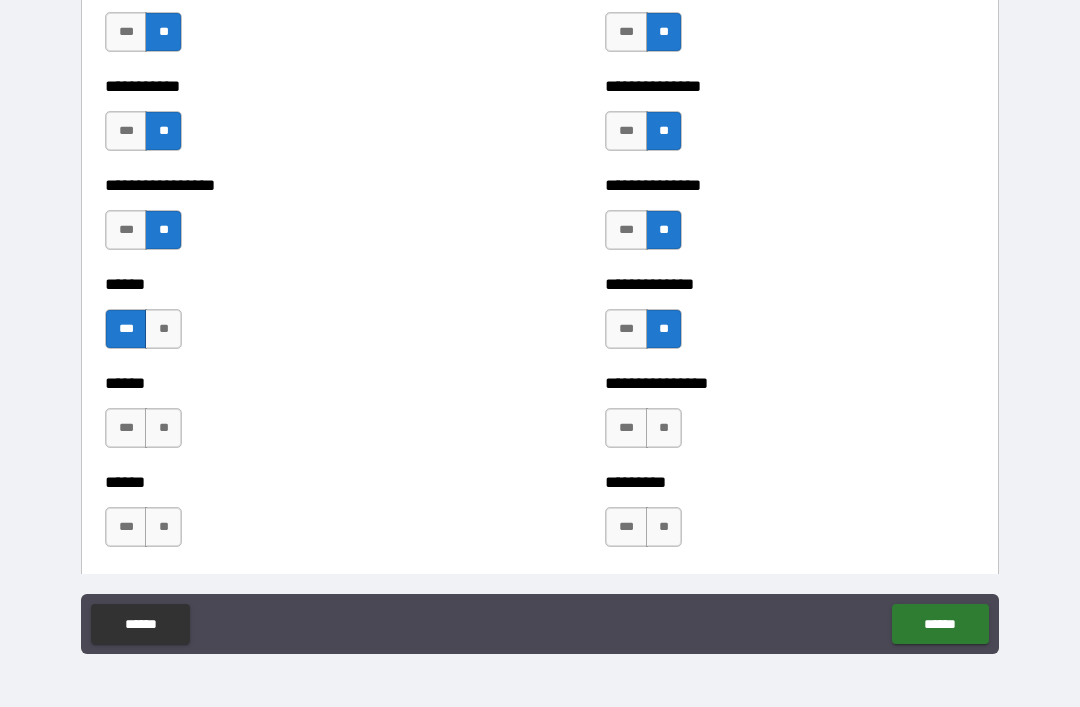 scroll, scrollTop: 2760, scrollLeft: 0, axis: vertical 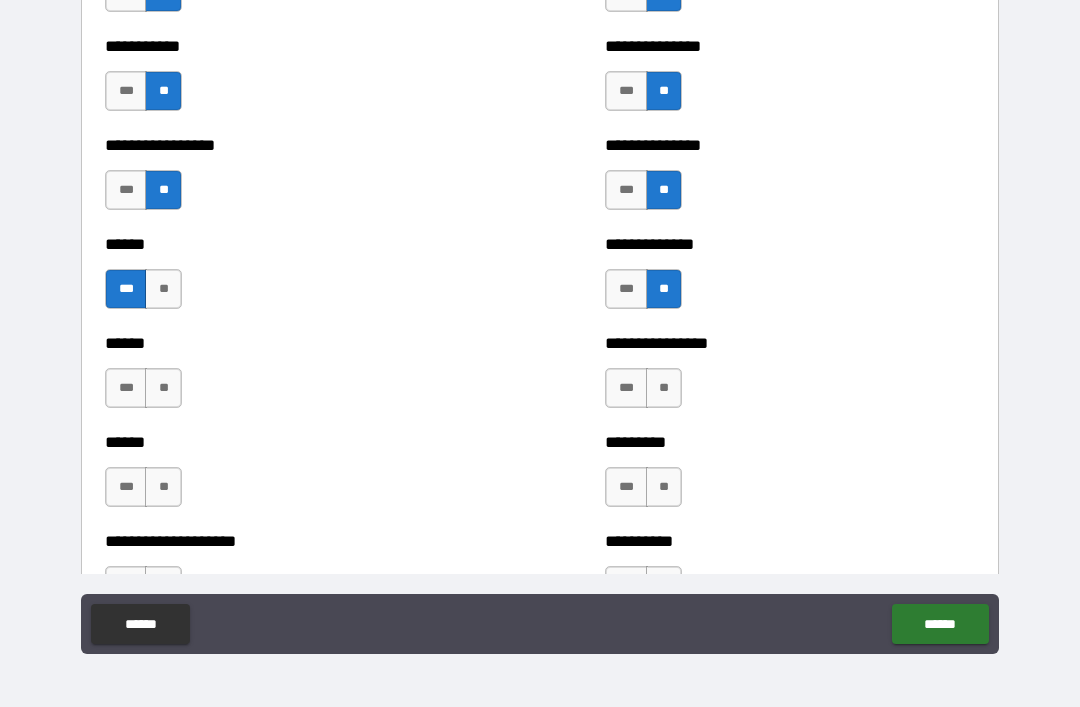 click on "**" at bounding box center (163, 388) 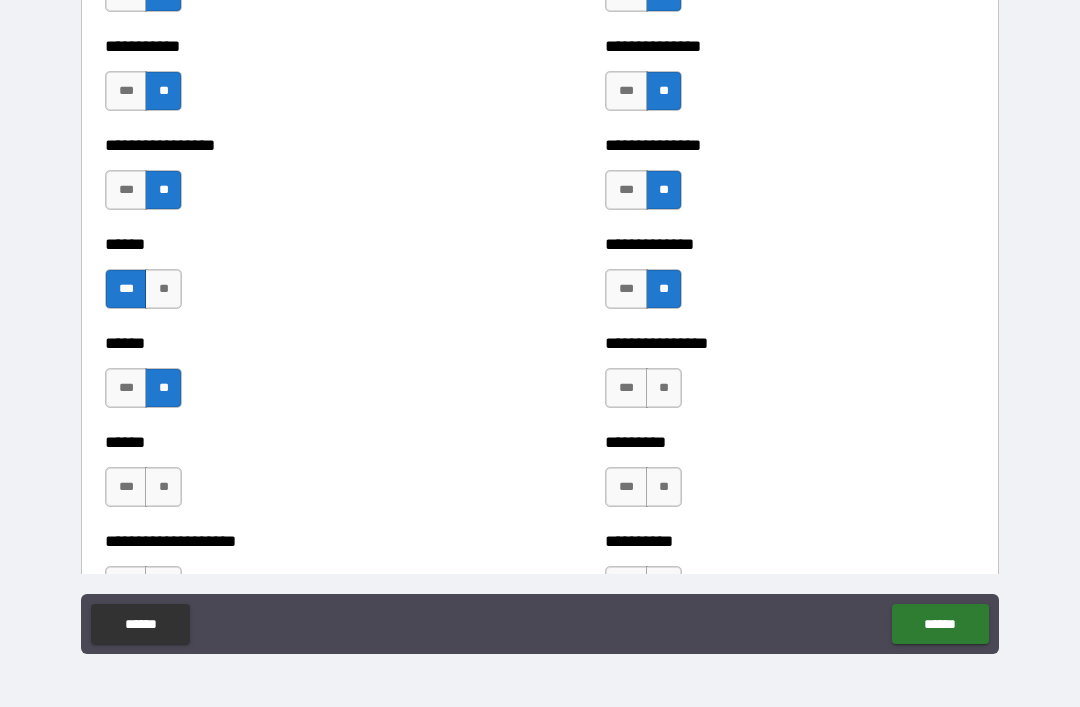 click on "**" at bounding box center [664, 388] 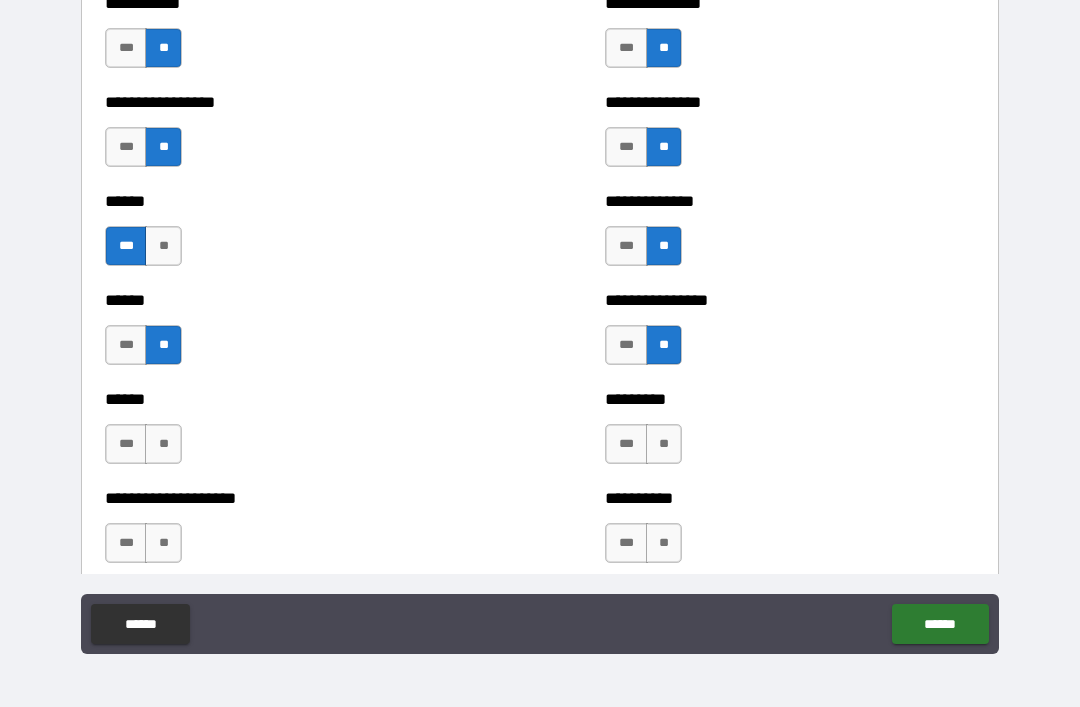 scroll, scrollTop: 2856, scrollLeft: 0, axis: vertical 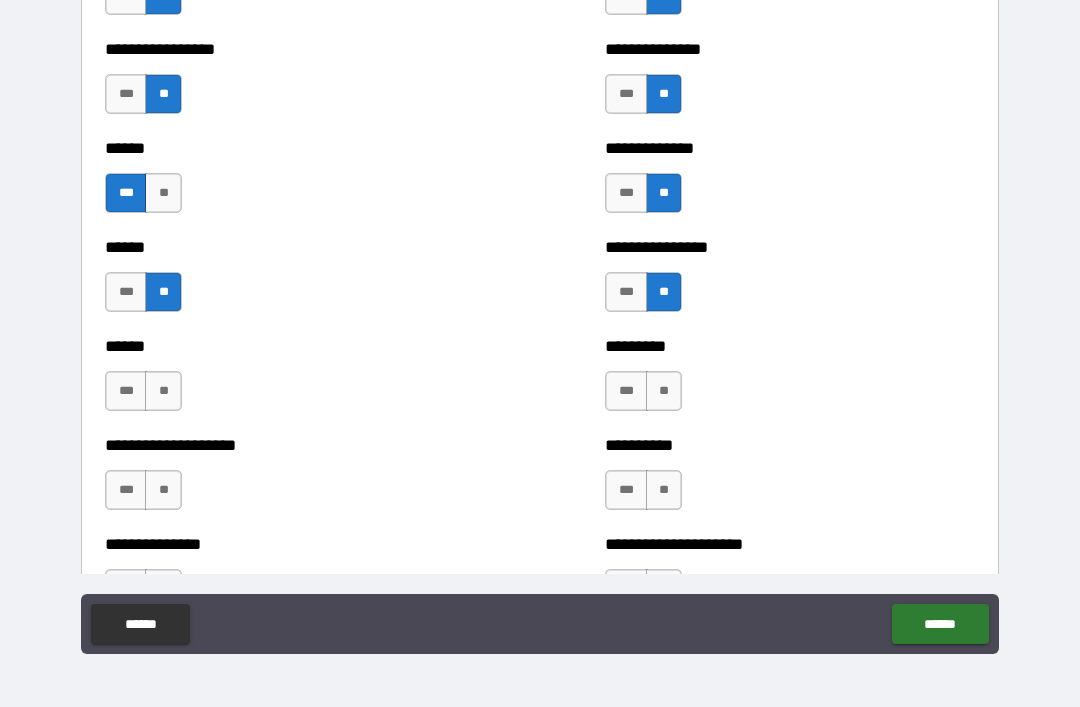 click on "**" at bounding box center [163, 391] 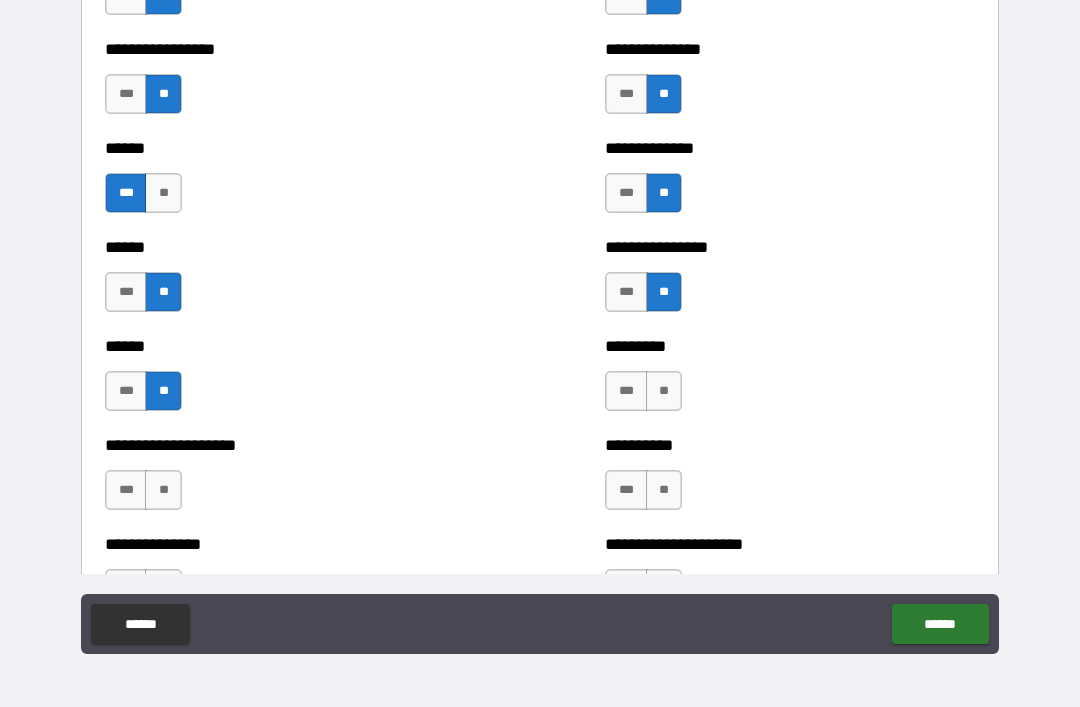 click on "**" at bounding box center (664, 391) 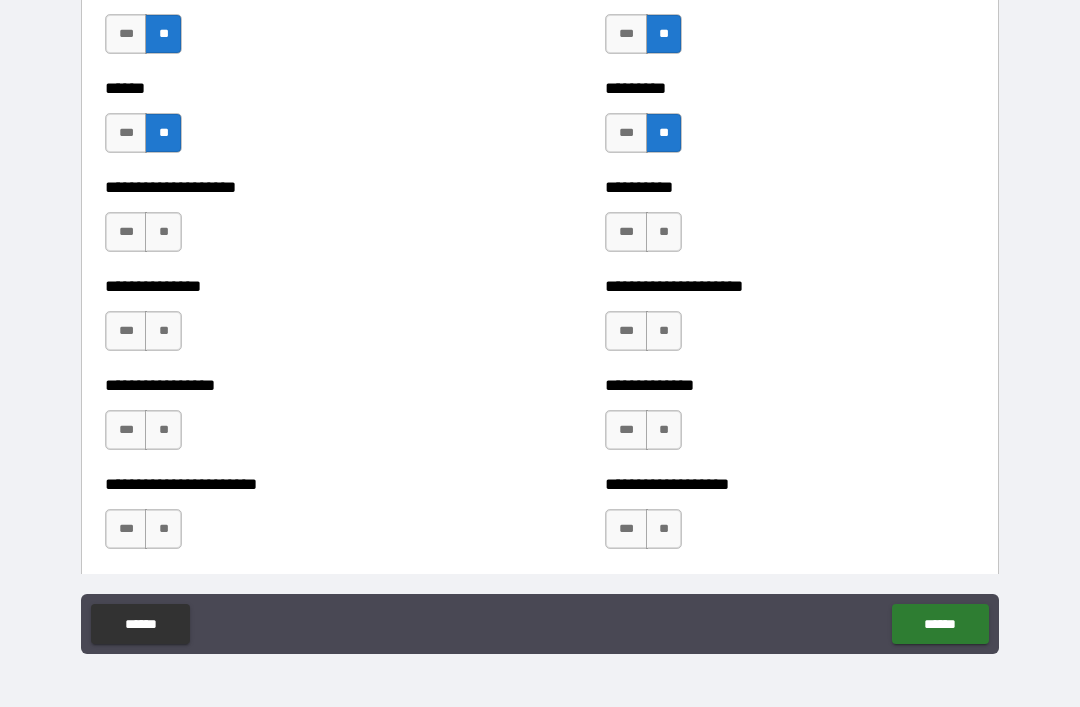 scroll, scrollTop: 3115, scrollLeft: 0, axis: vertical 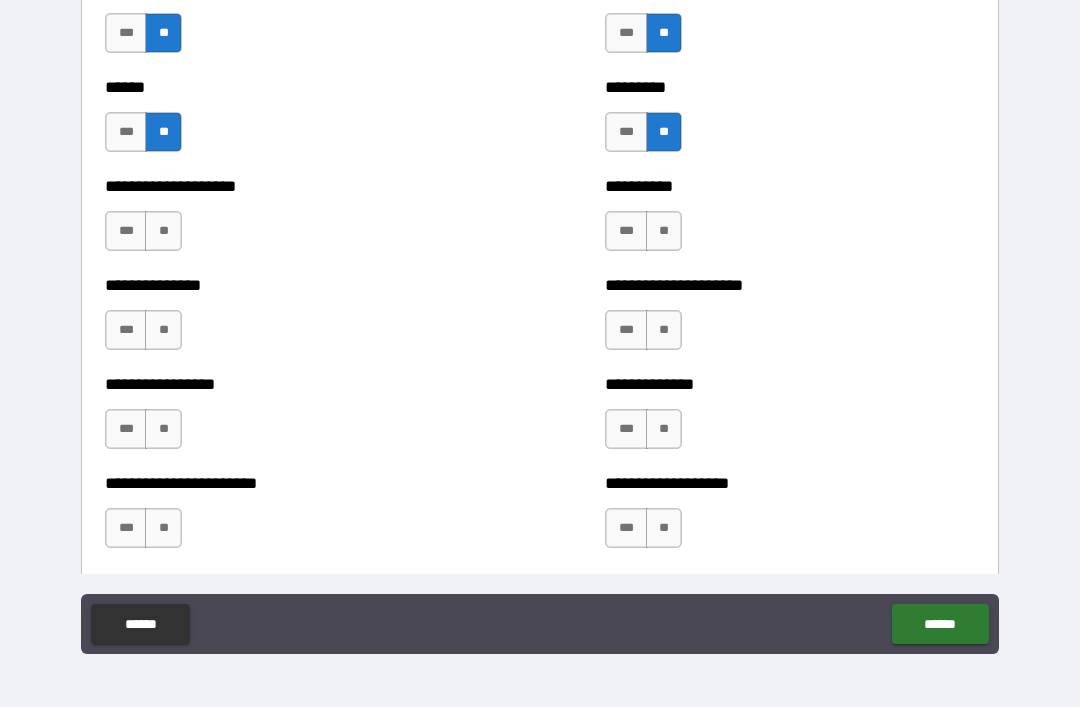 click on "**" at bounding box center [163, 231] 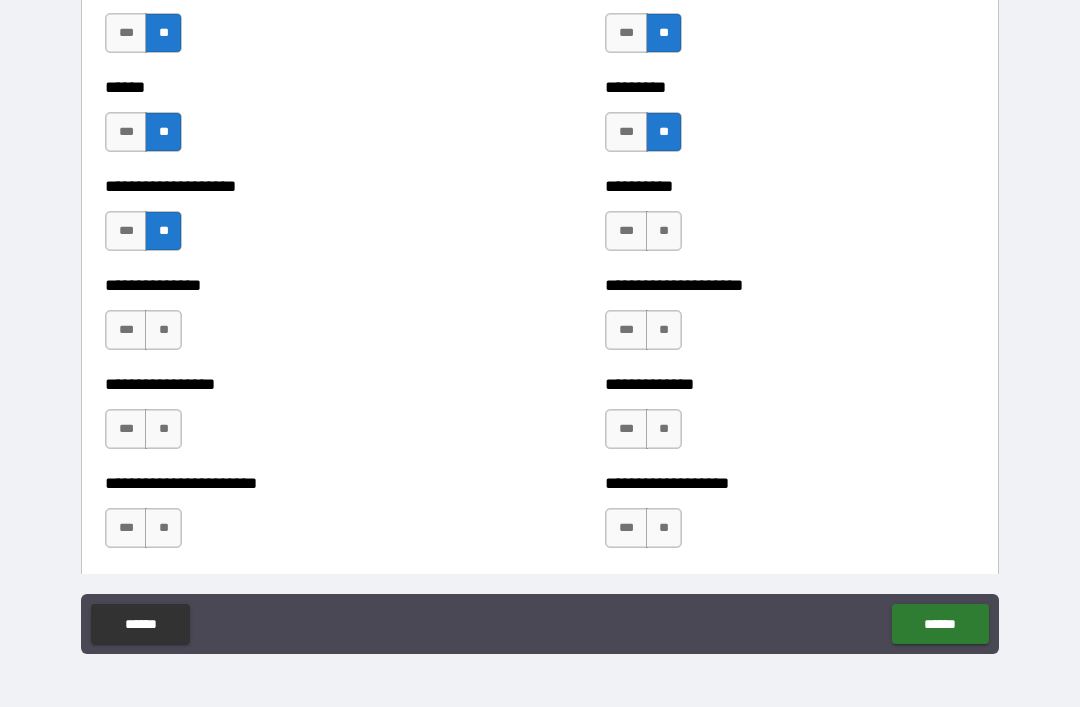 click on "**" at bounding box center [664, 231] 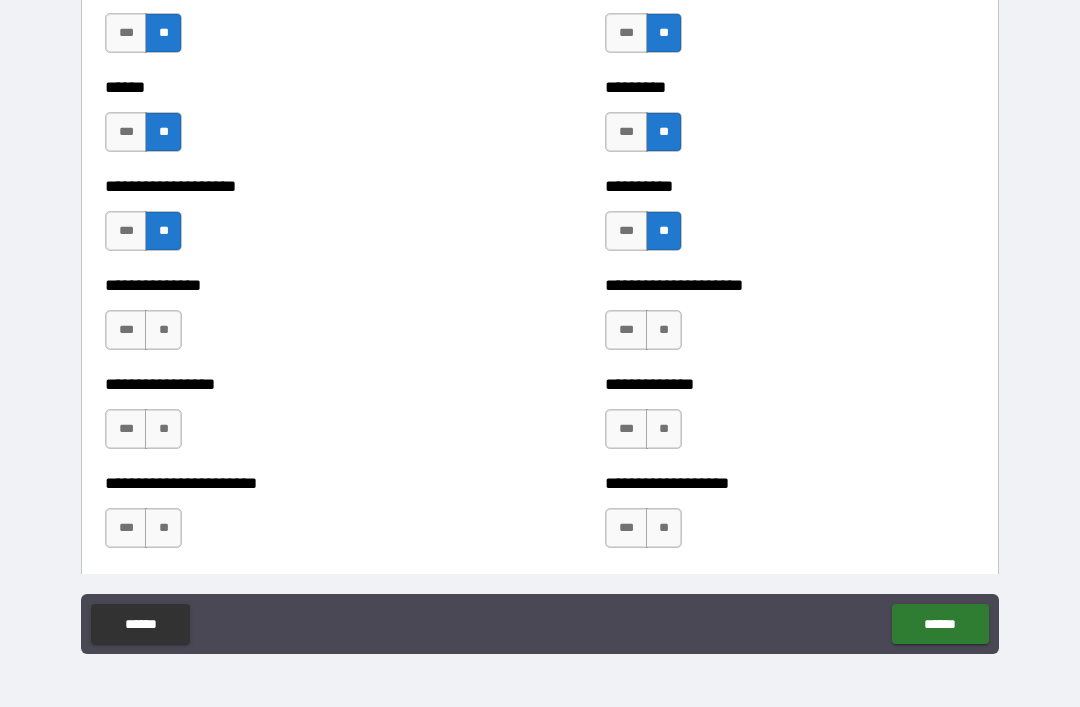 click on "**" at bounding box center (163, 330) 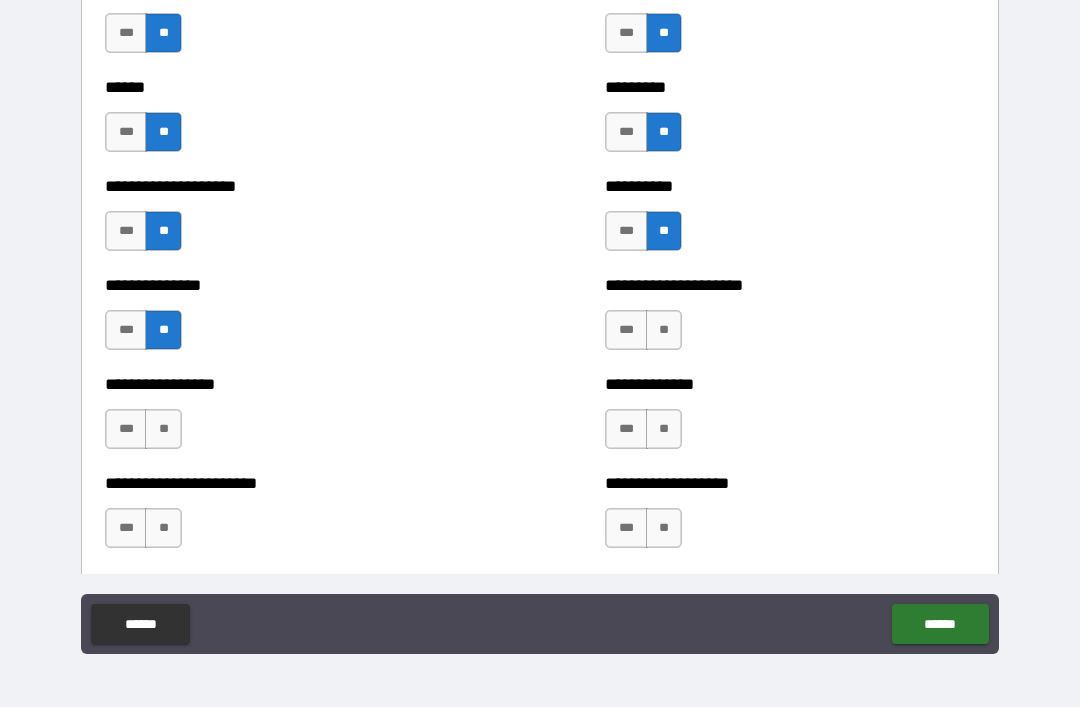 click on "**" at bounding box center (664, 330) 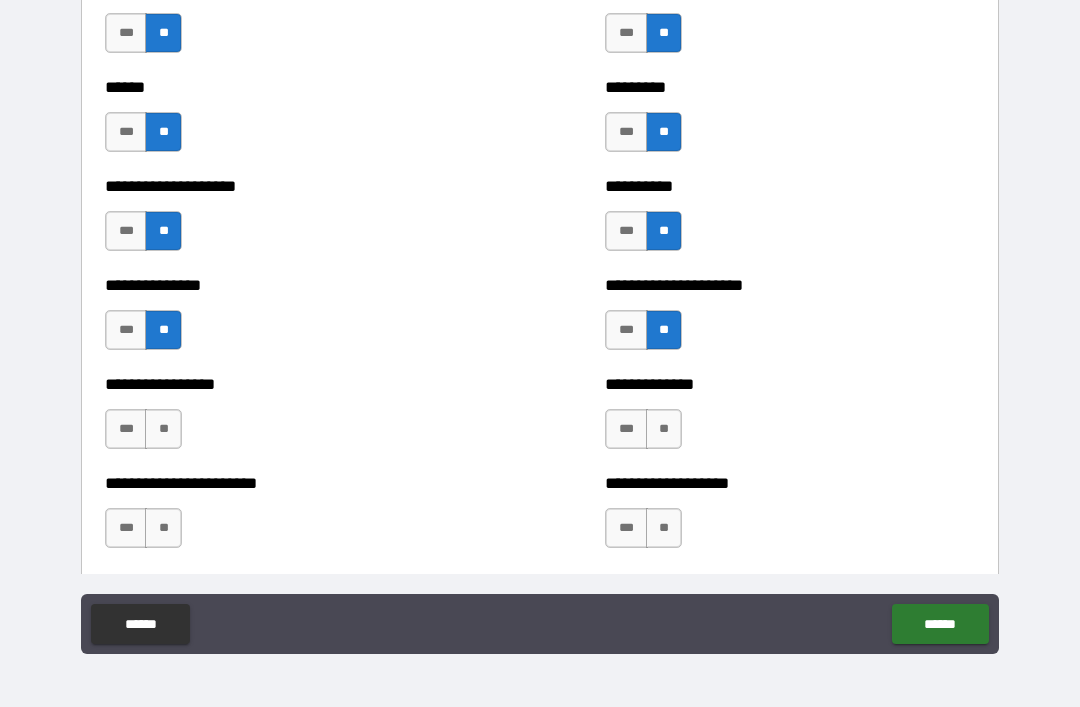 click on "**" at bounding box center [163, 429] 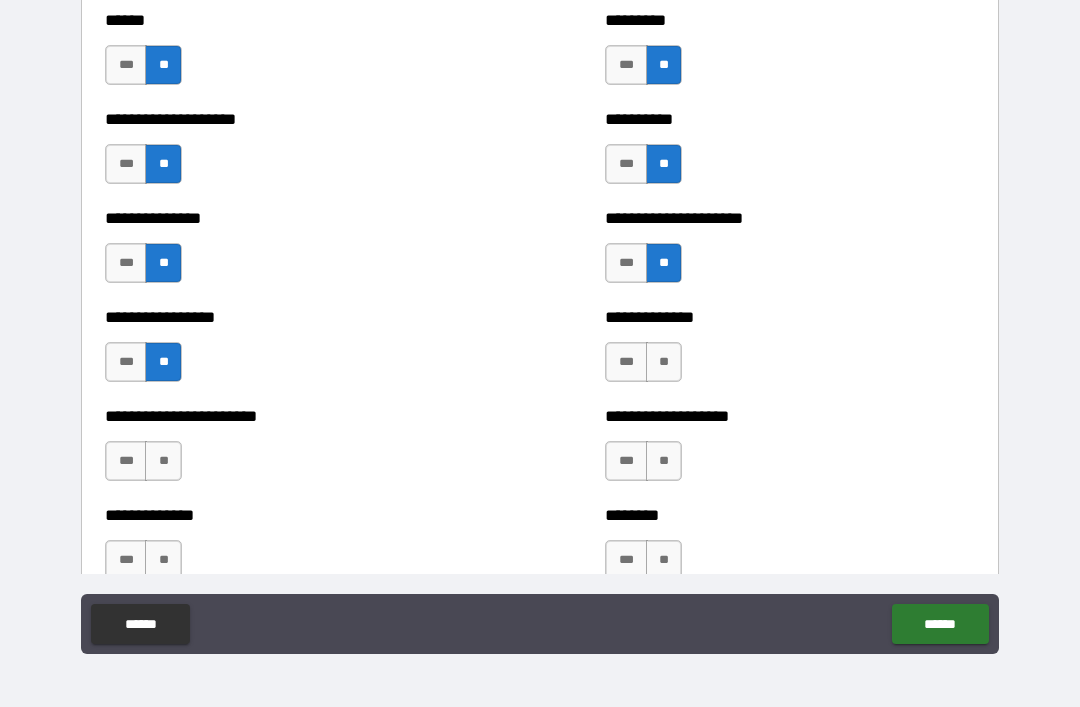 scroll, scrollTop: 3186, scrollLeft: 0, axis: vertical 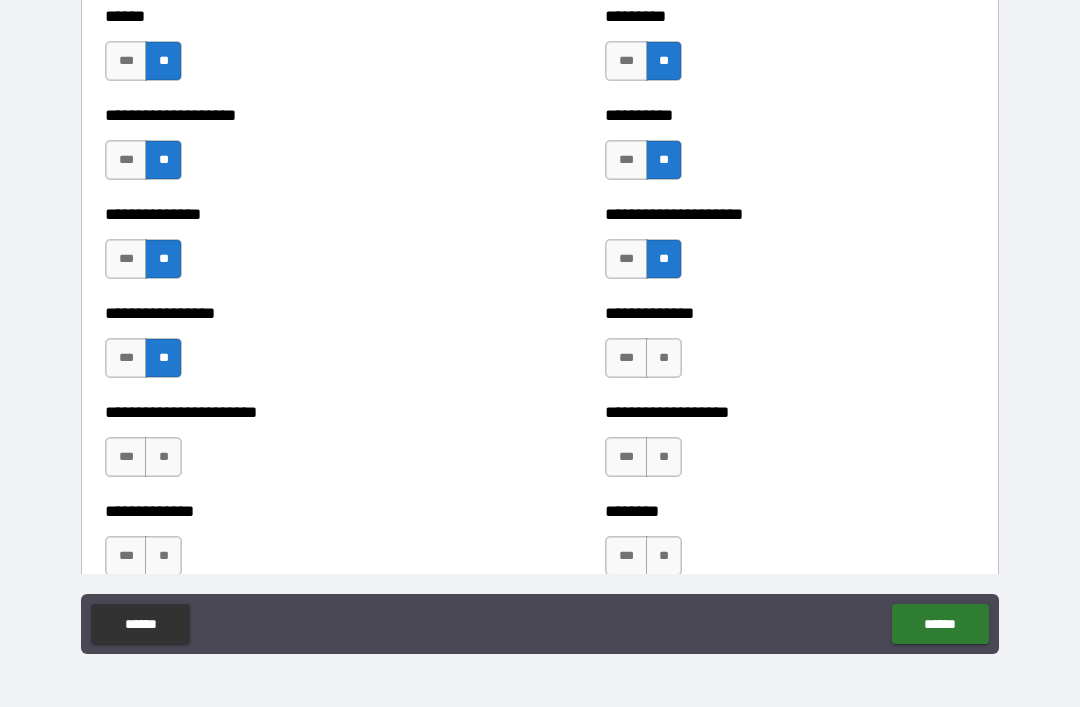 click on "**" at bounding box center [664, 358] 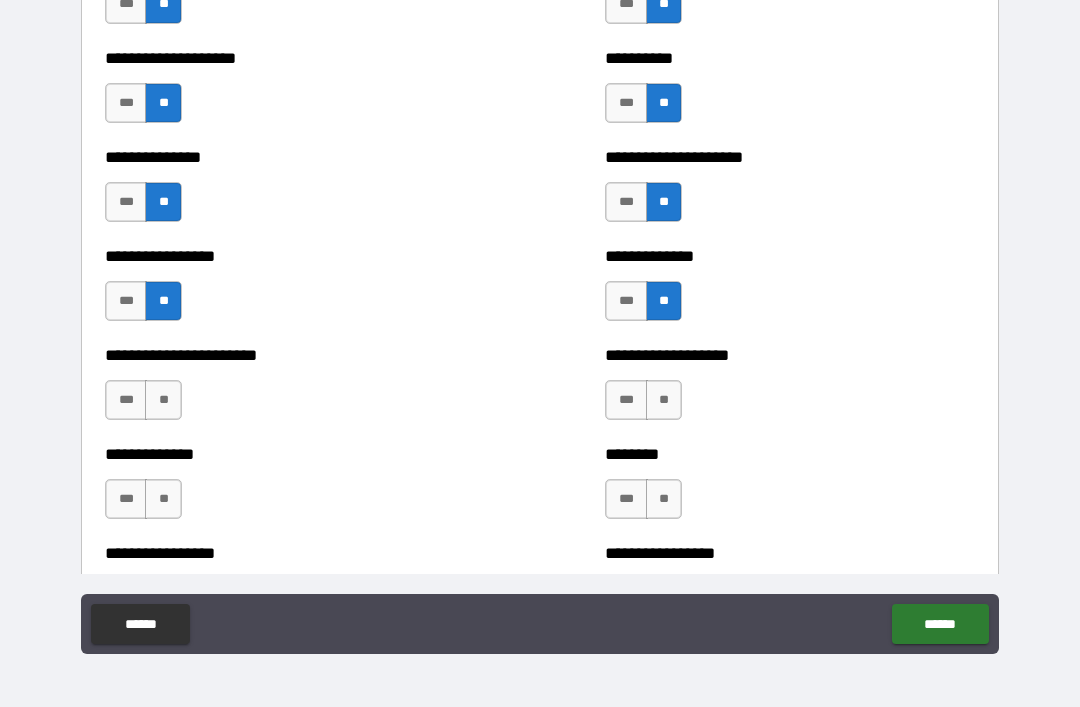 scroll, scrollTop: 3266, scrollLeft: 0, axis: vertical 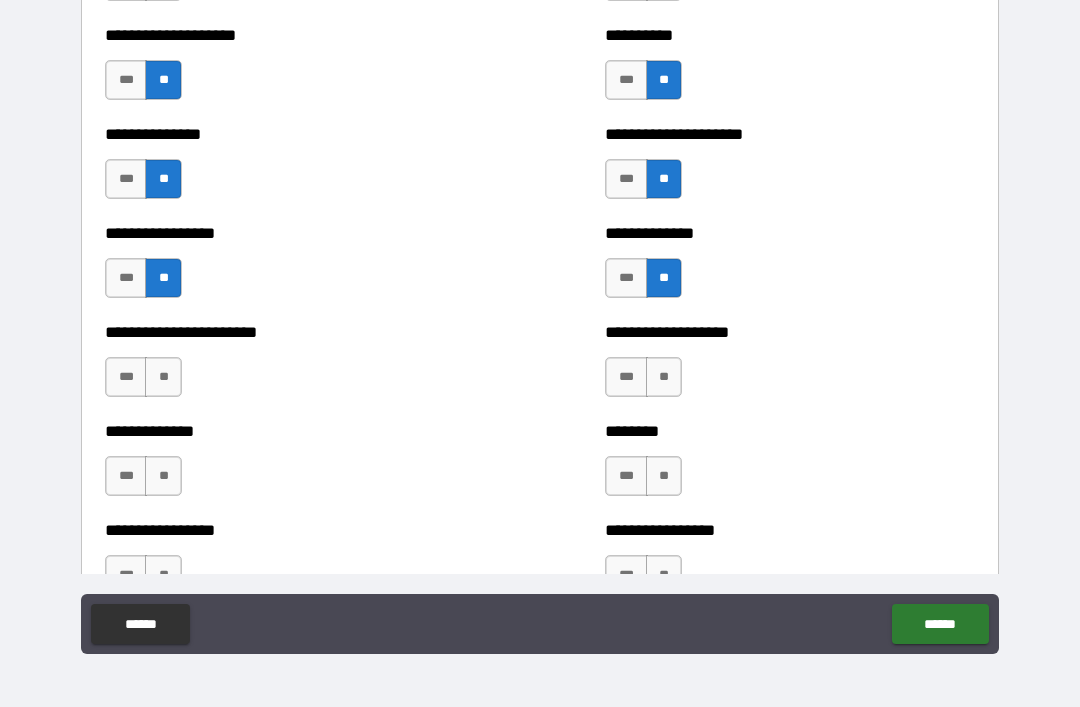 click on "**" at bounding box center (163, 377) 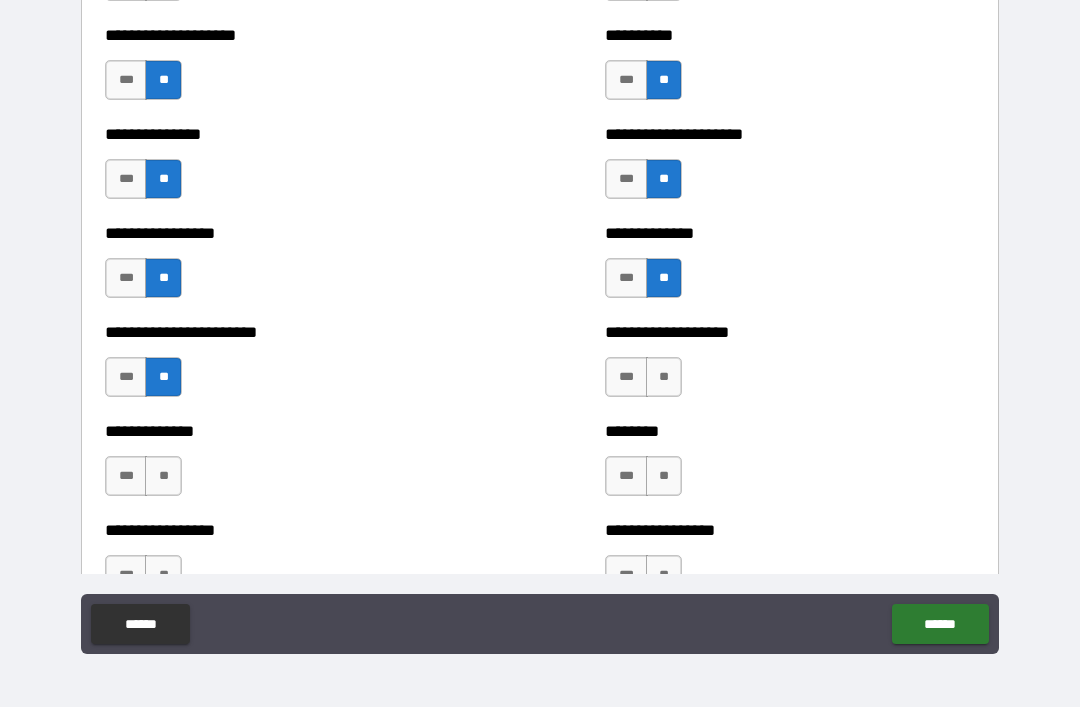 click on "**" at bounding box center [664, 377] 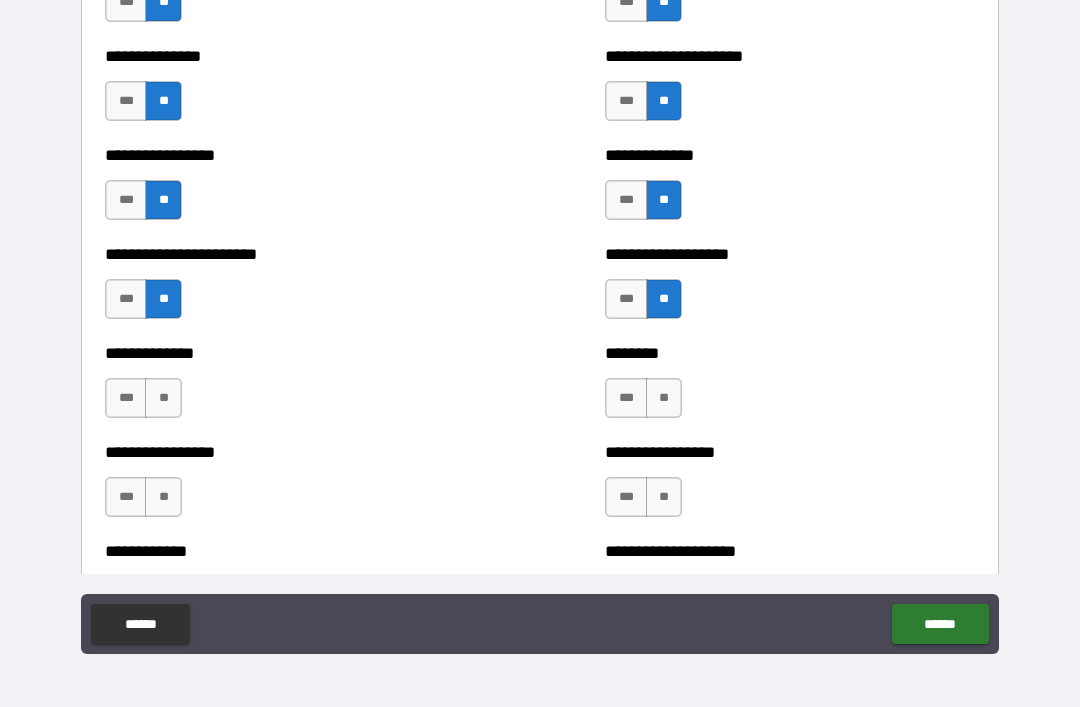 scroll, scrollTop: 3365, scrollLeft: 0, axis: vertical 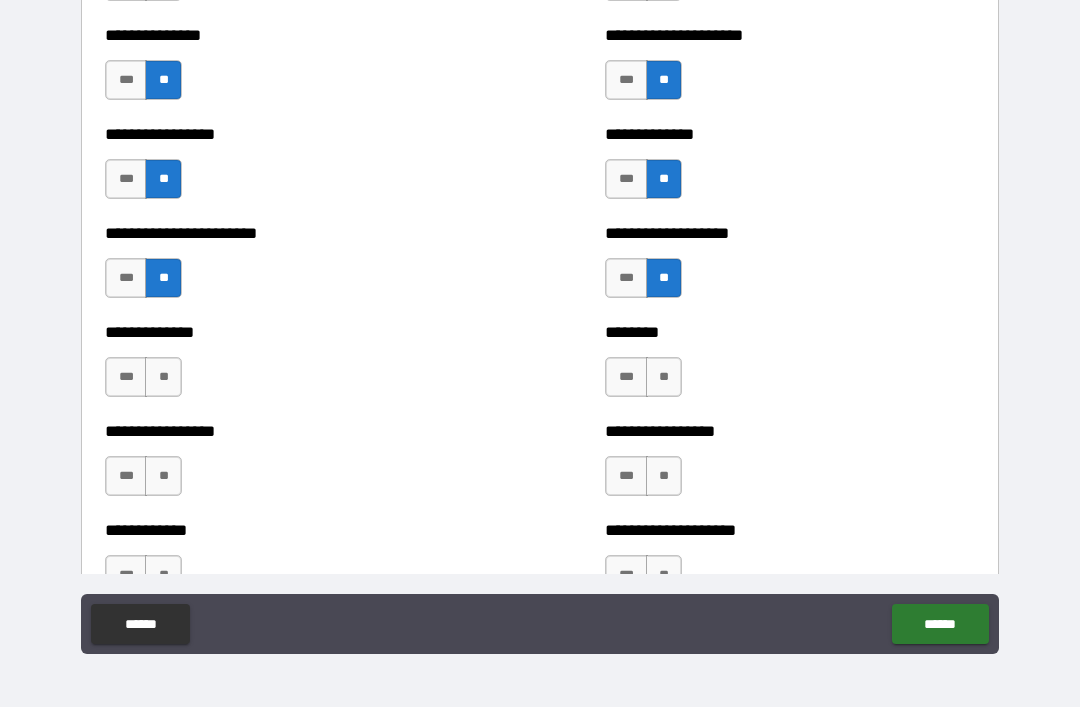 click on "**" at bounding box center [163, 377] 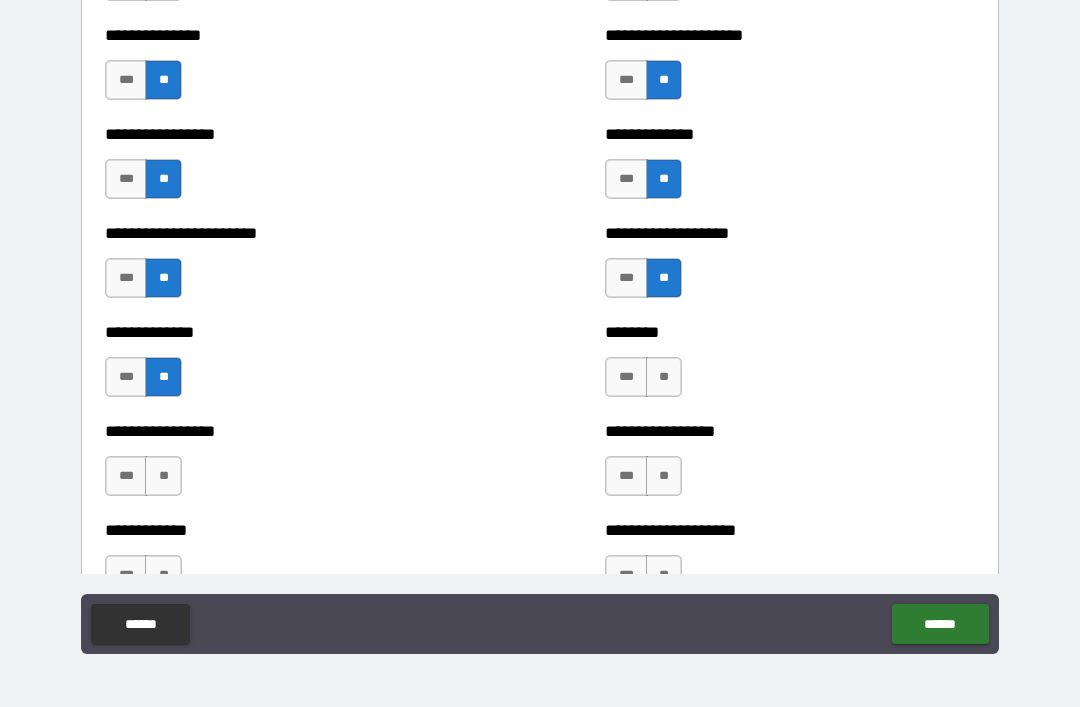 click on "**" at bounding box center [664, 377] 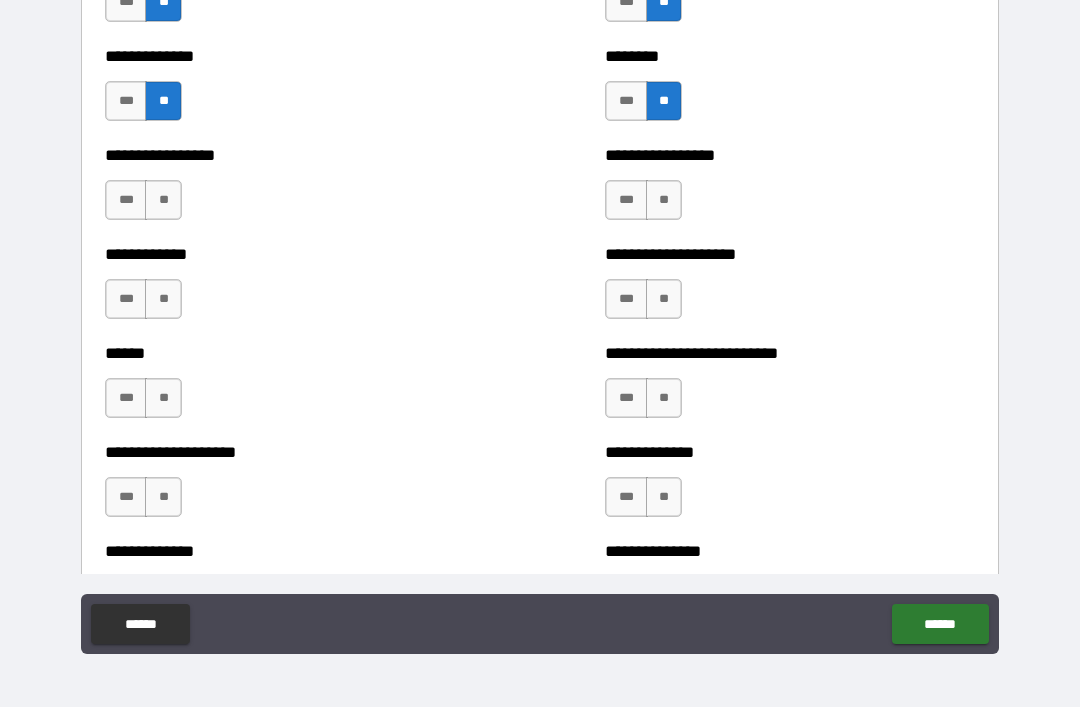 scroll, scrollTop: 3643, scrollLeft: 0, axis: vertical 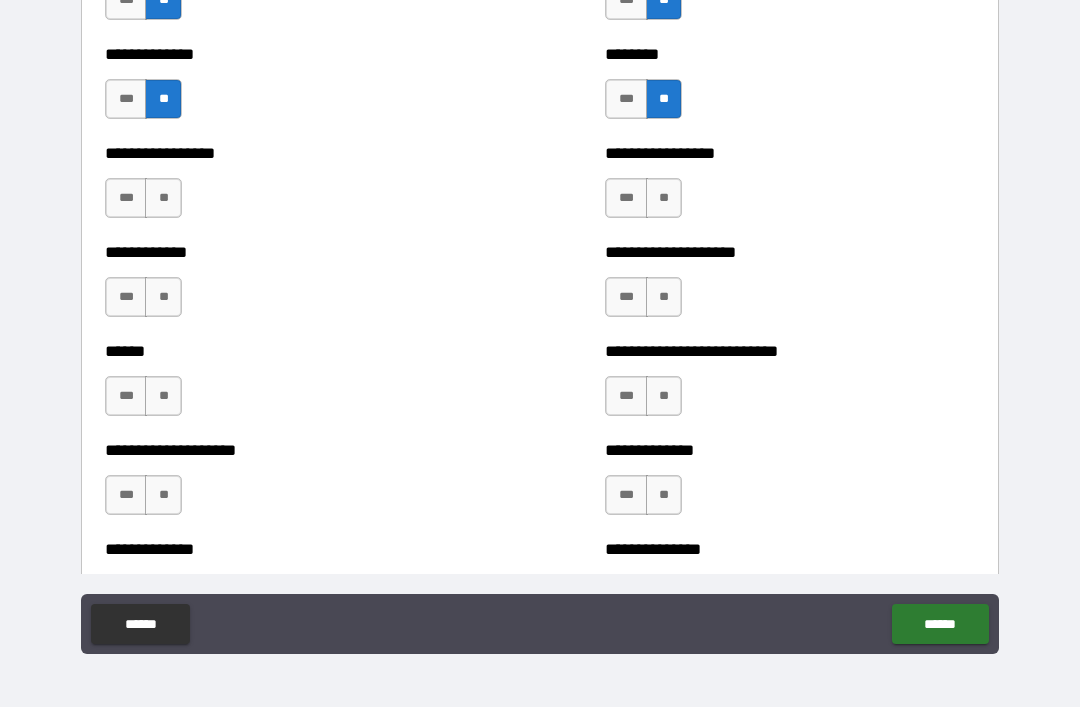 click on "**" at bounding box center (163, 198) 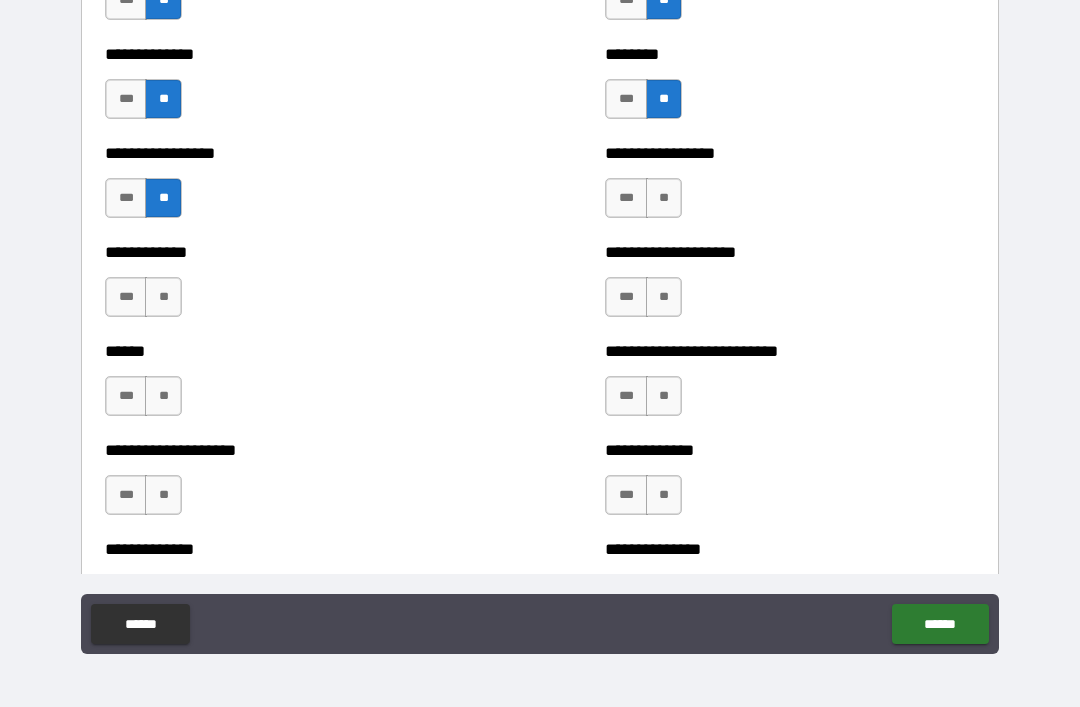 click on "**" at bounding box center (664, 198) 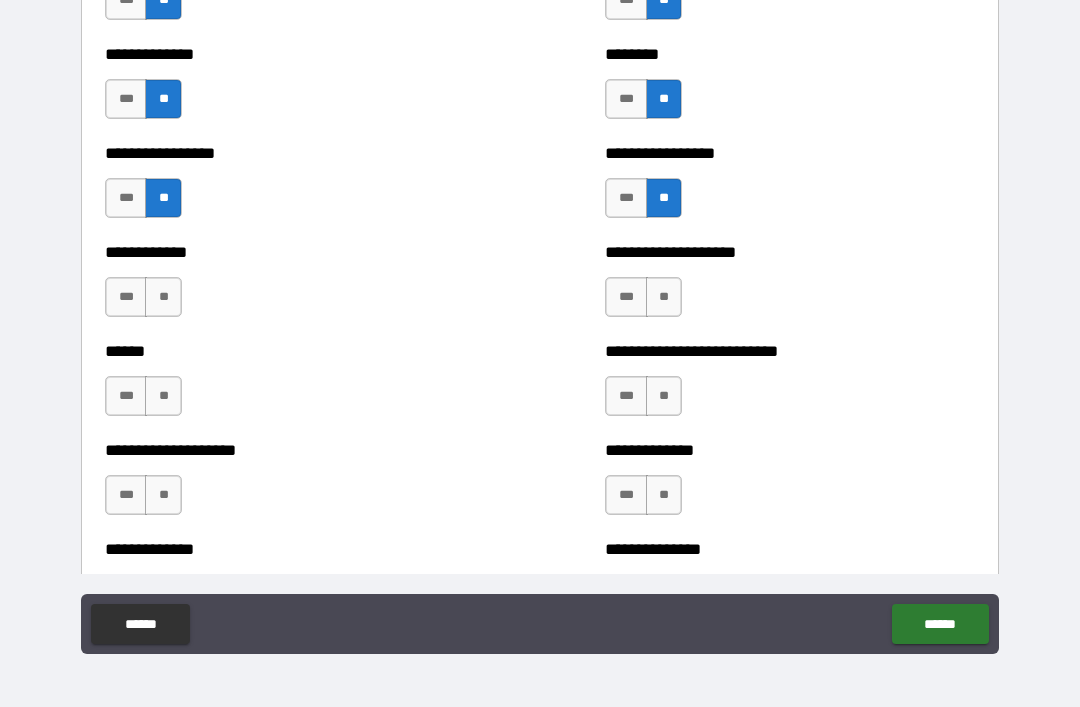 click on "**" at bounding box center [163, 297] 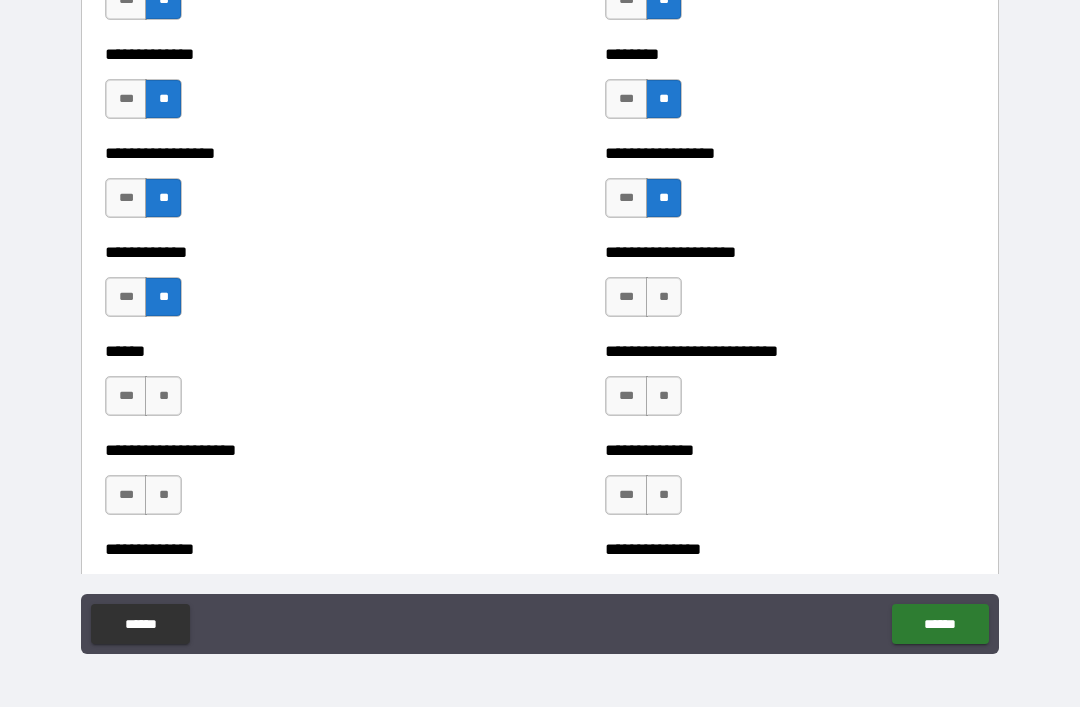 click on "**" at bounding box center (664, 297) 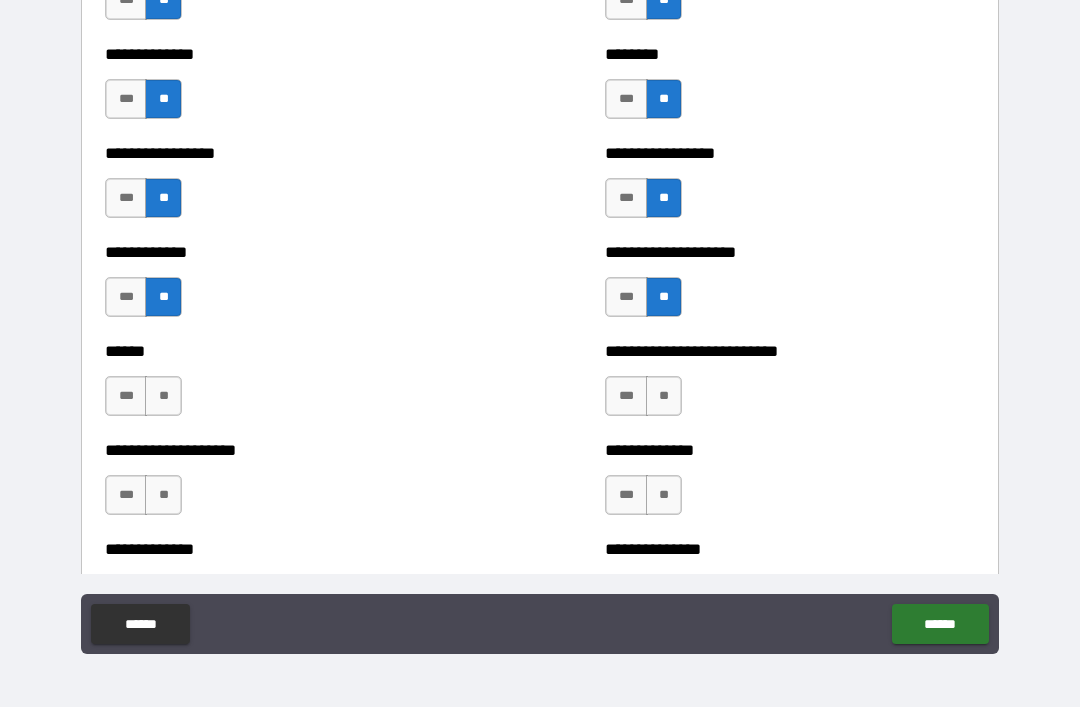 click on "**" at bounding box center [163, 396] 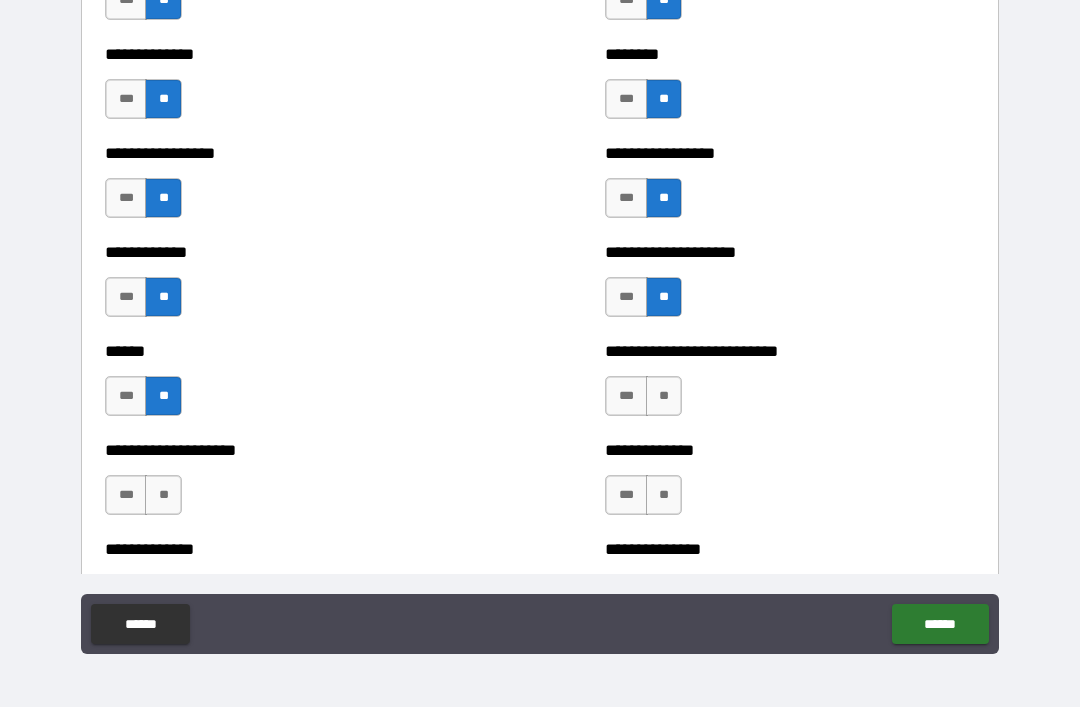 click on "**" at bounding box center [664, 396] 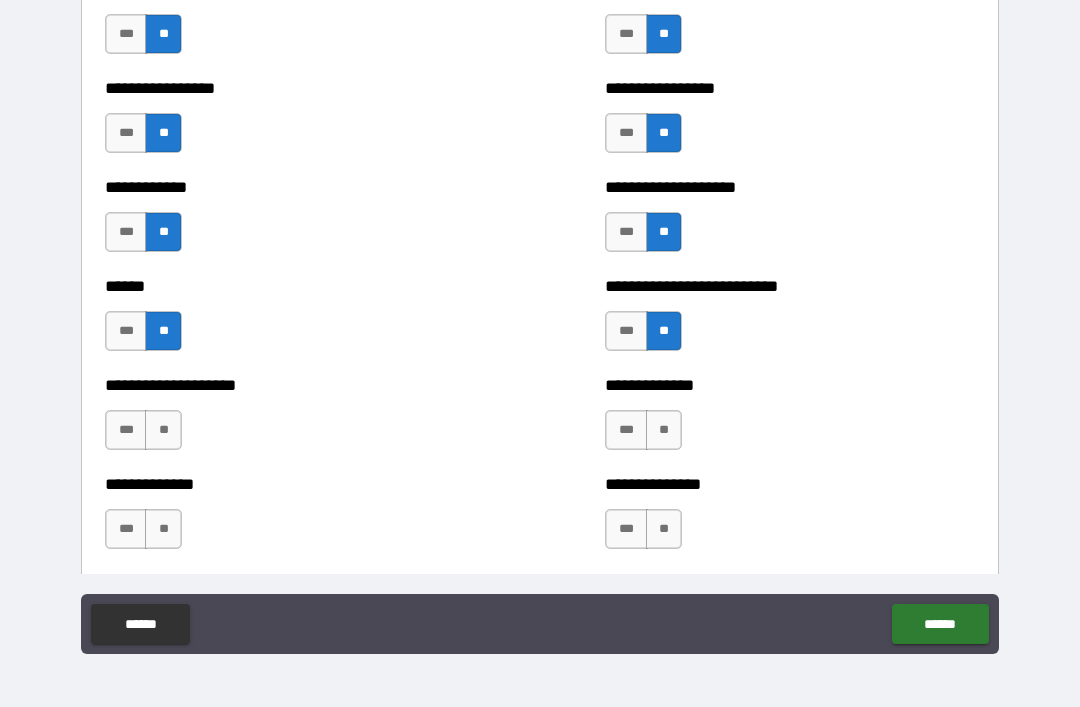 scroll, scrollTop: 3712, scrollLeft: 0, axis: vertical 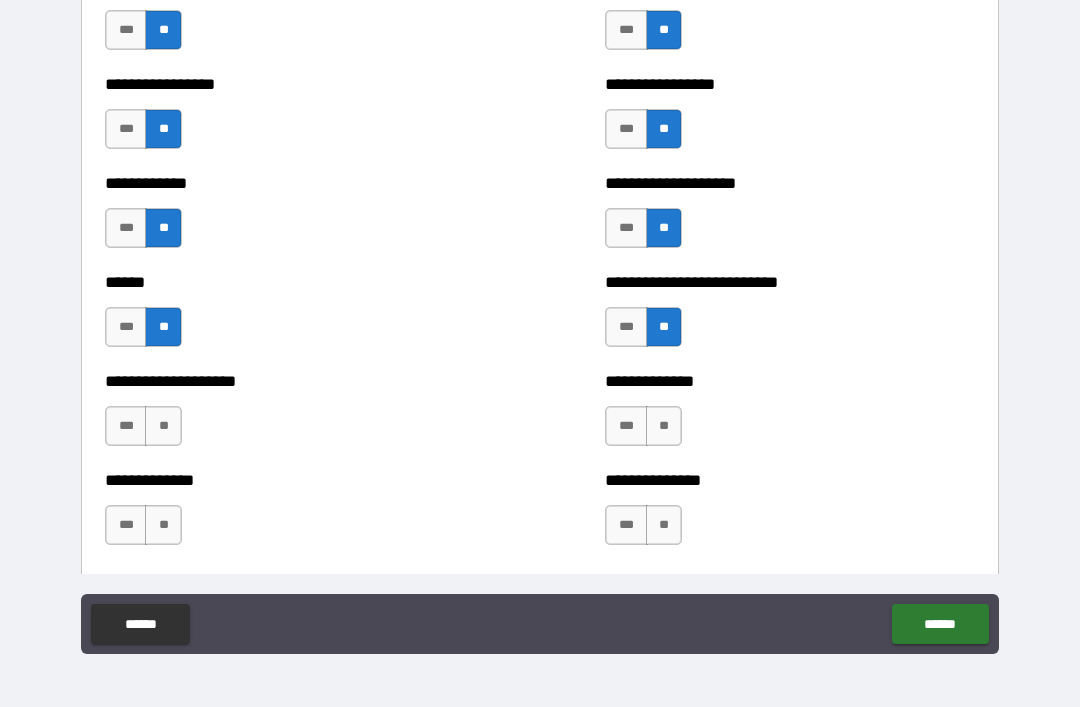 click on "**" at bounding box center [163, 426] 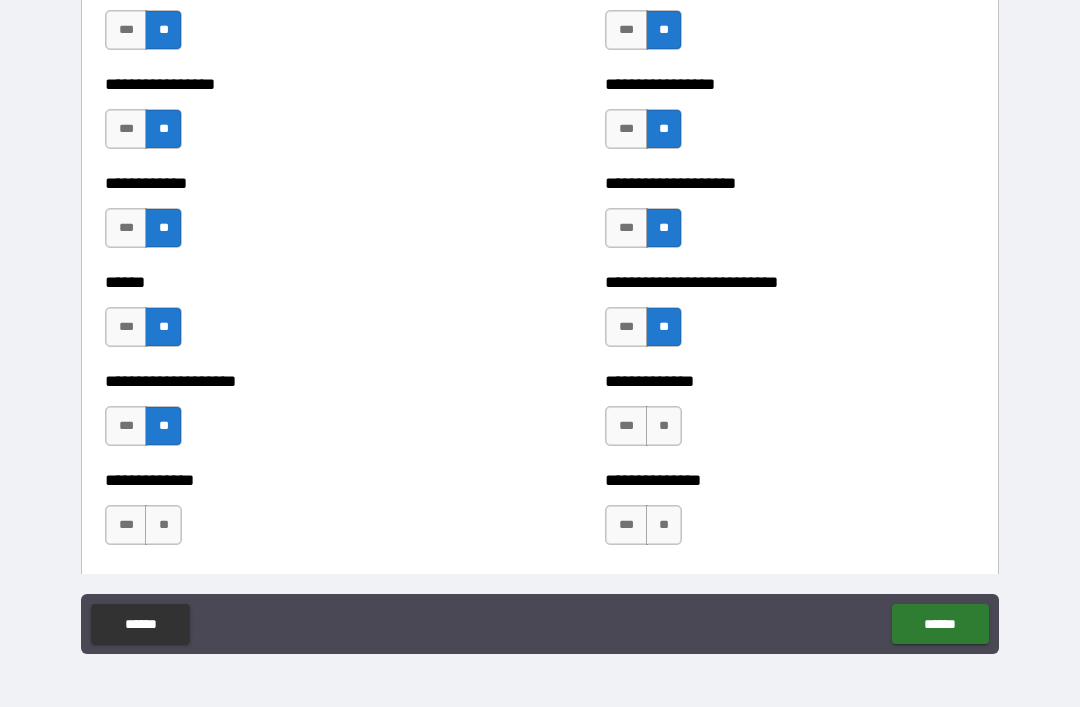 click on "**" at bounding box center [664, 426] 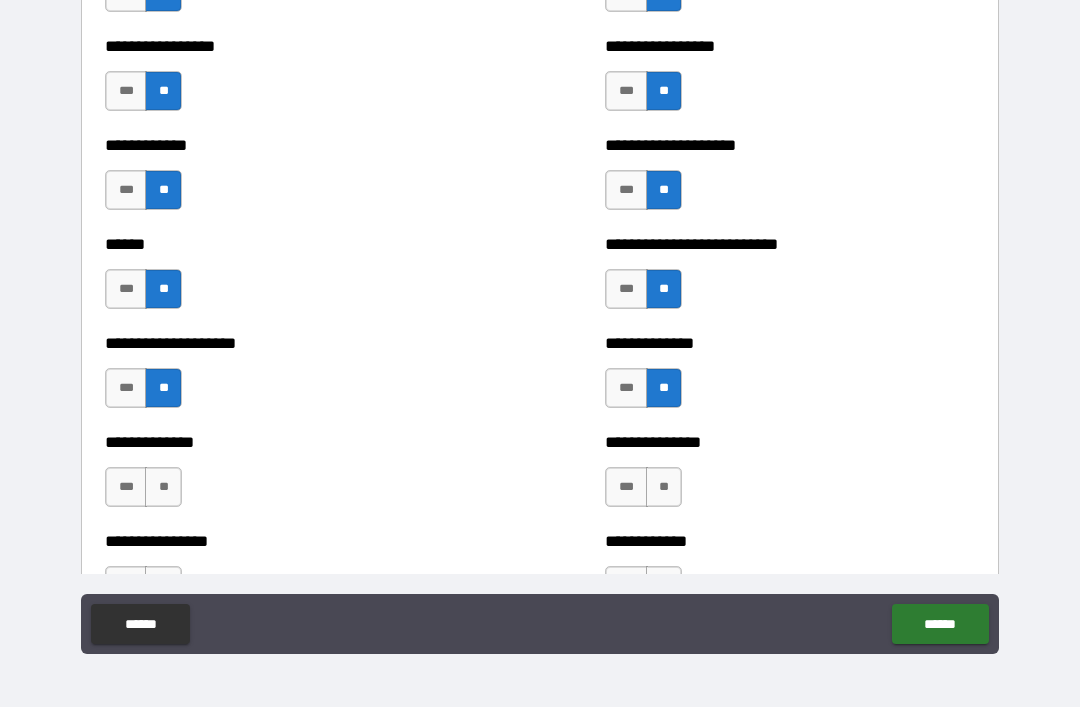 scroll, scrollTop: 3765, scrollLeft: 0, axis: vertical 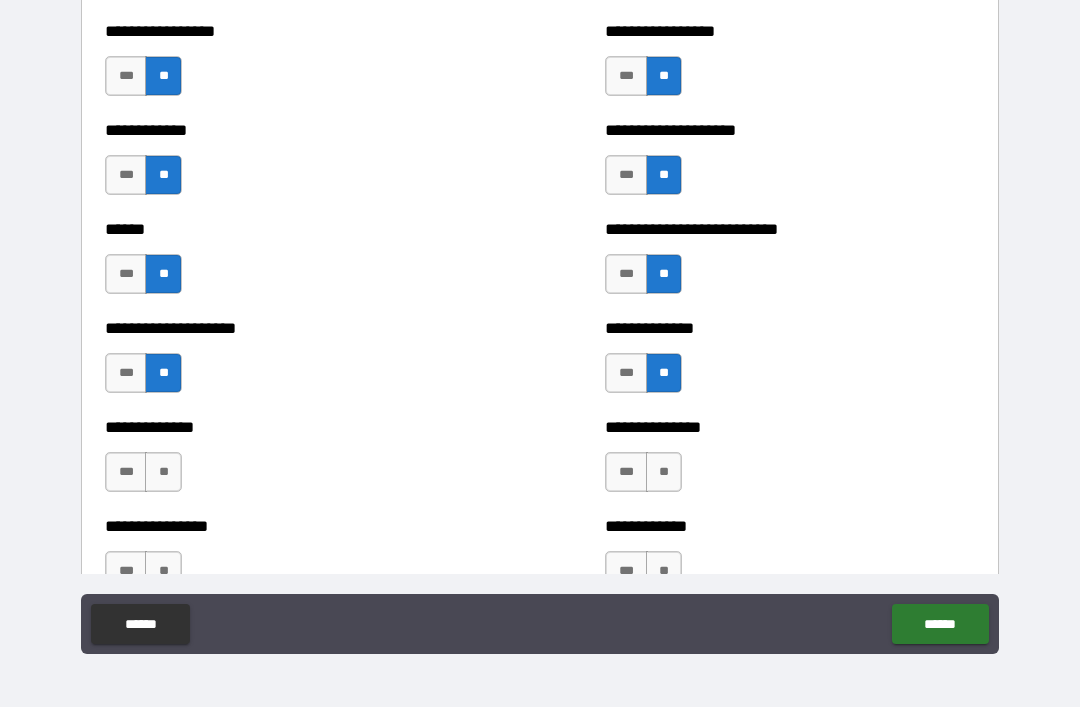 click on "**" at bounding box center (163, 472) 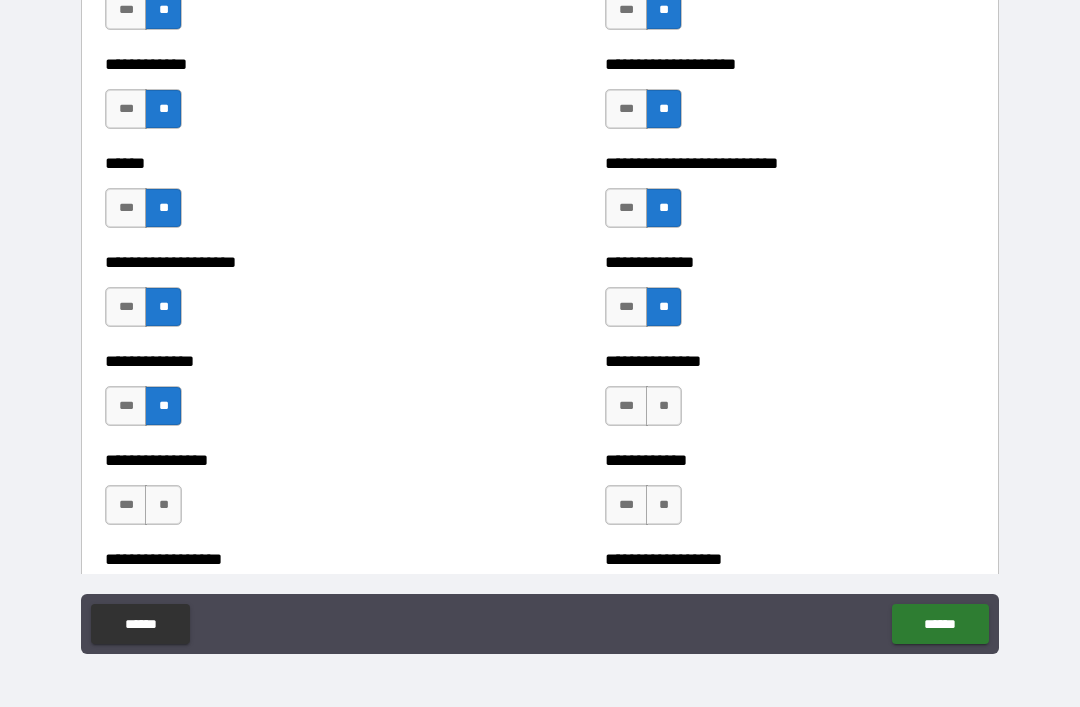scroll, scrollTop: 3833, scrollLeft: 0, axis: vertical 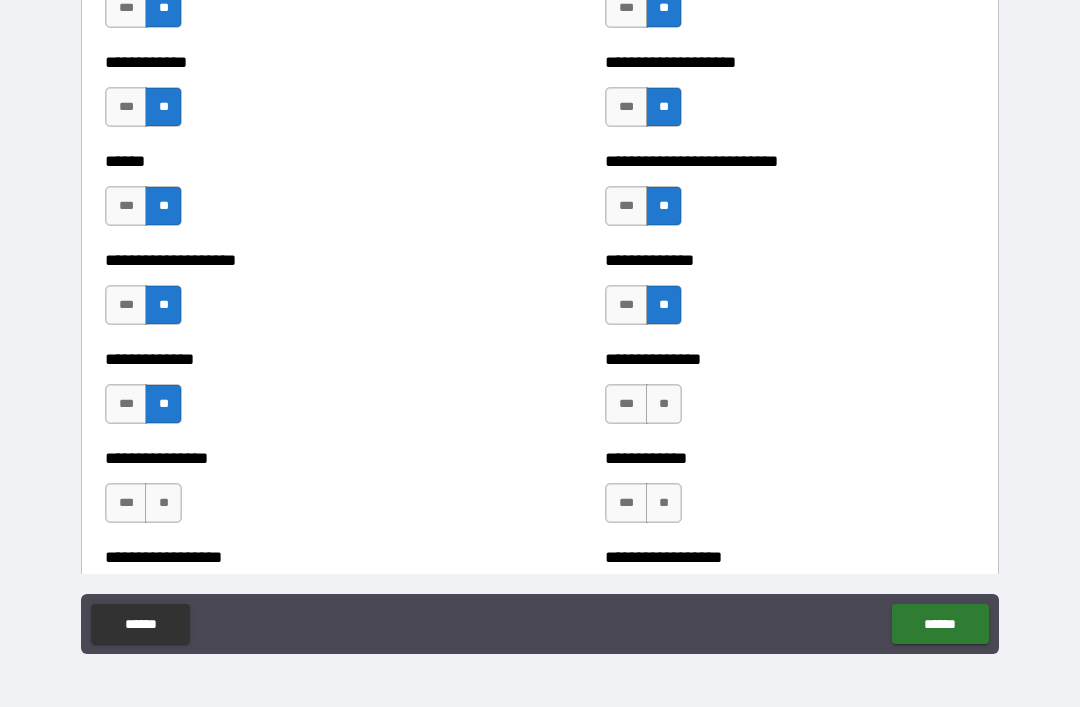 click on "**" at bounding box center (664, 404) 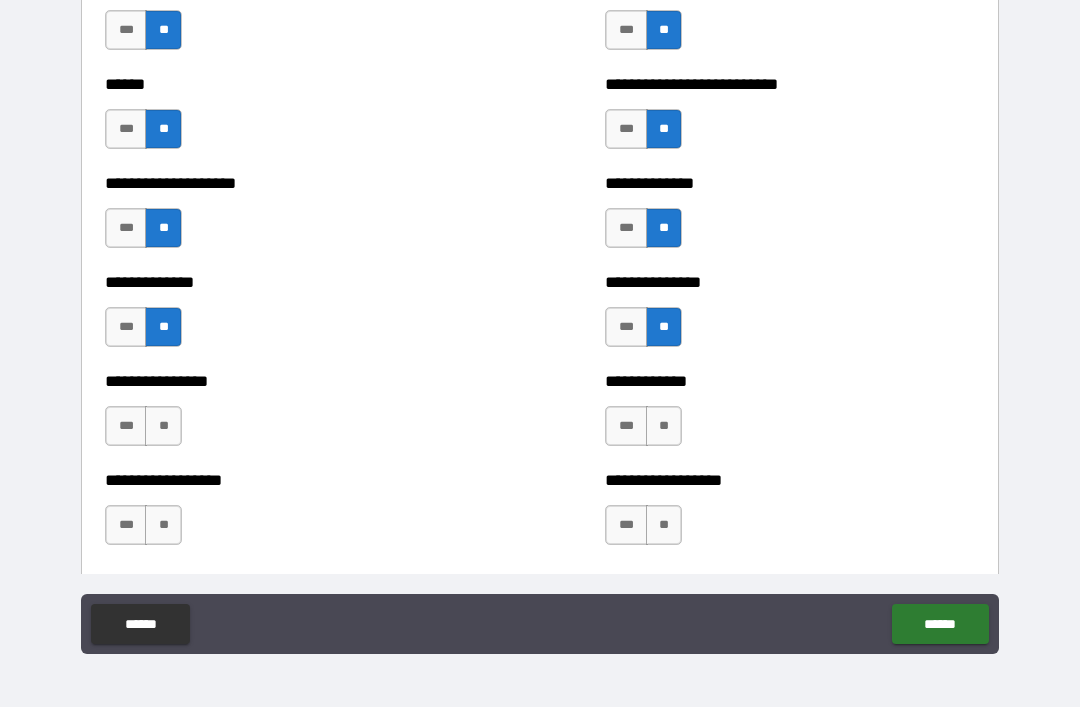 scroll, scrollTop: 3914, scrollLeft: 0, axis: vertical 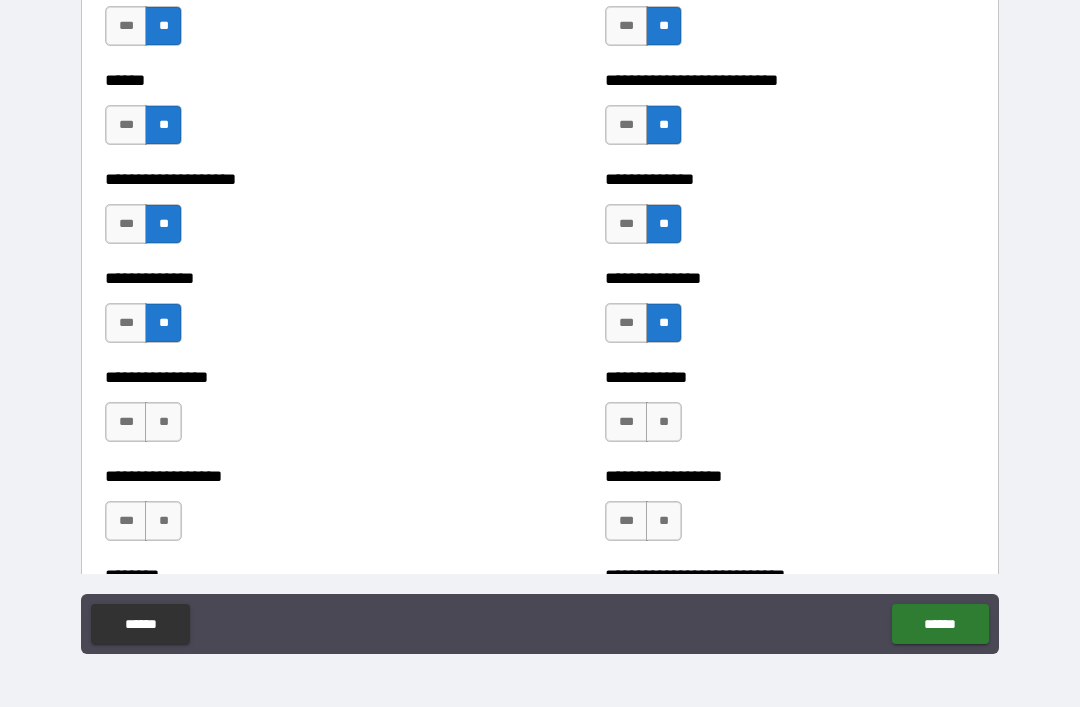 click on "**" at bounding box center [163, 422] 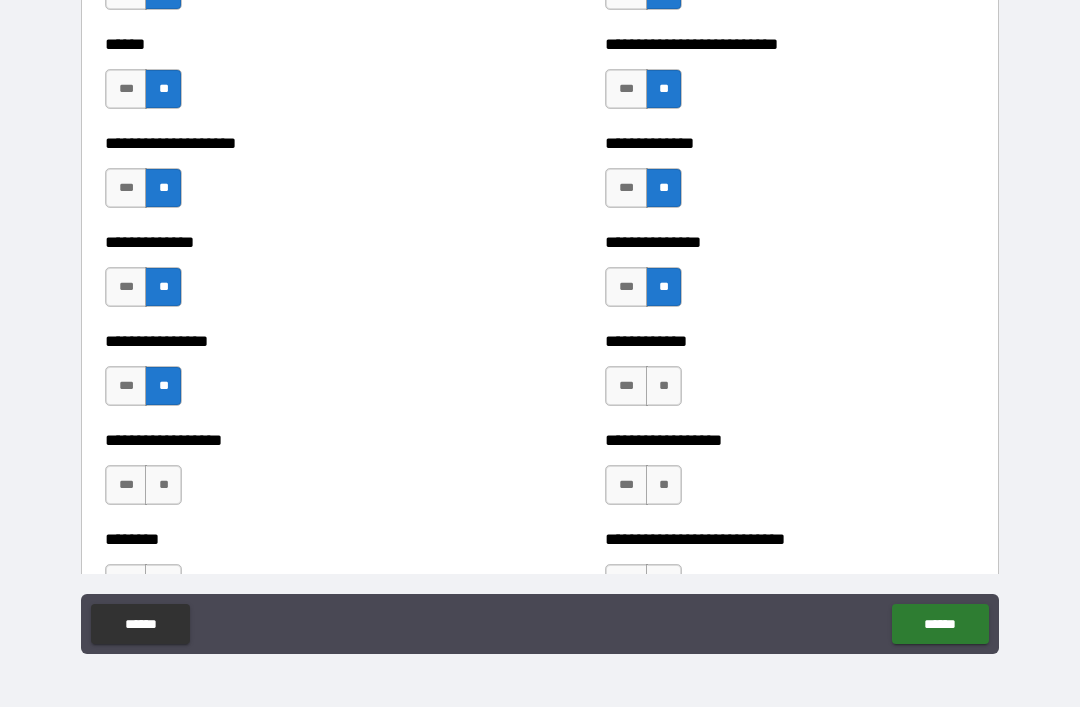 scroll, scrollTop: 3973, scrollLeft: 0, axis: vertical 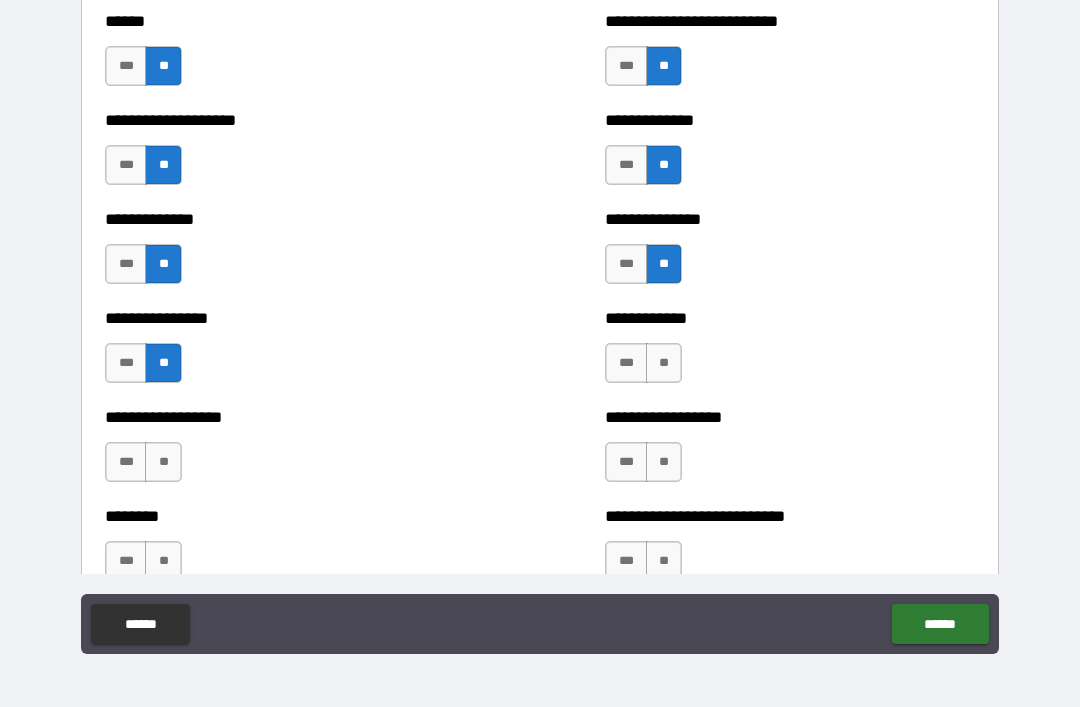 click on "**" at bounding box center (664, 363) 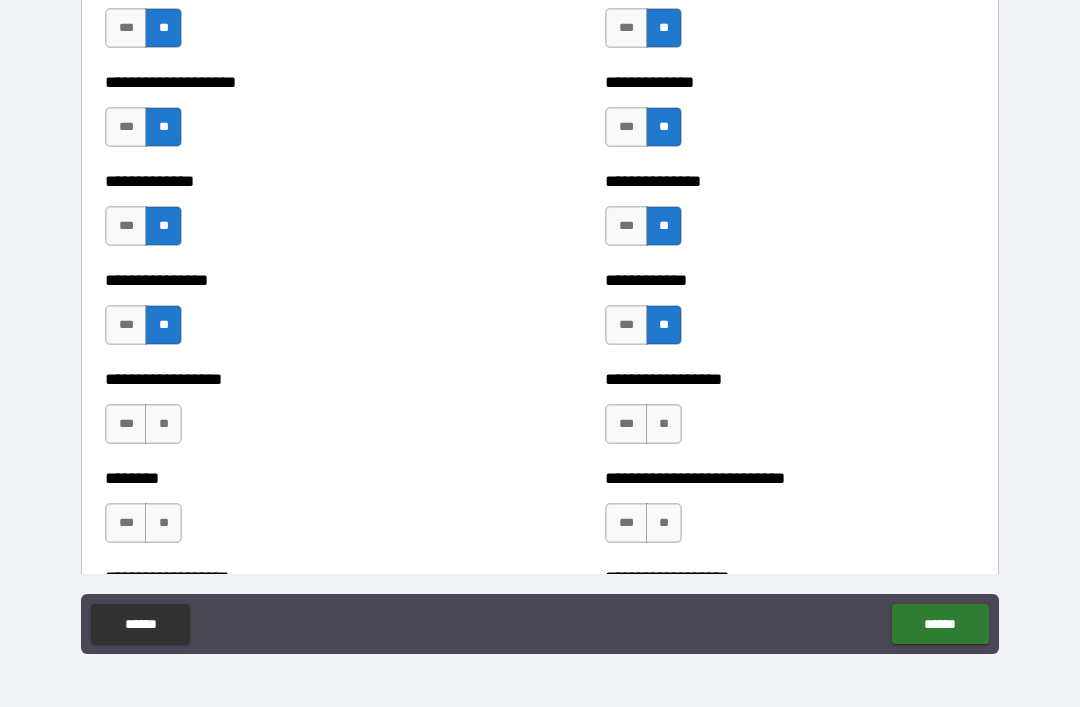 scroll, scrollTop: 4015, scrollLeft: 0, axis: vertical 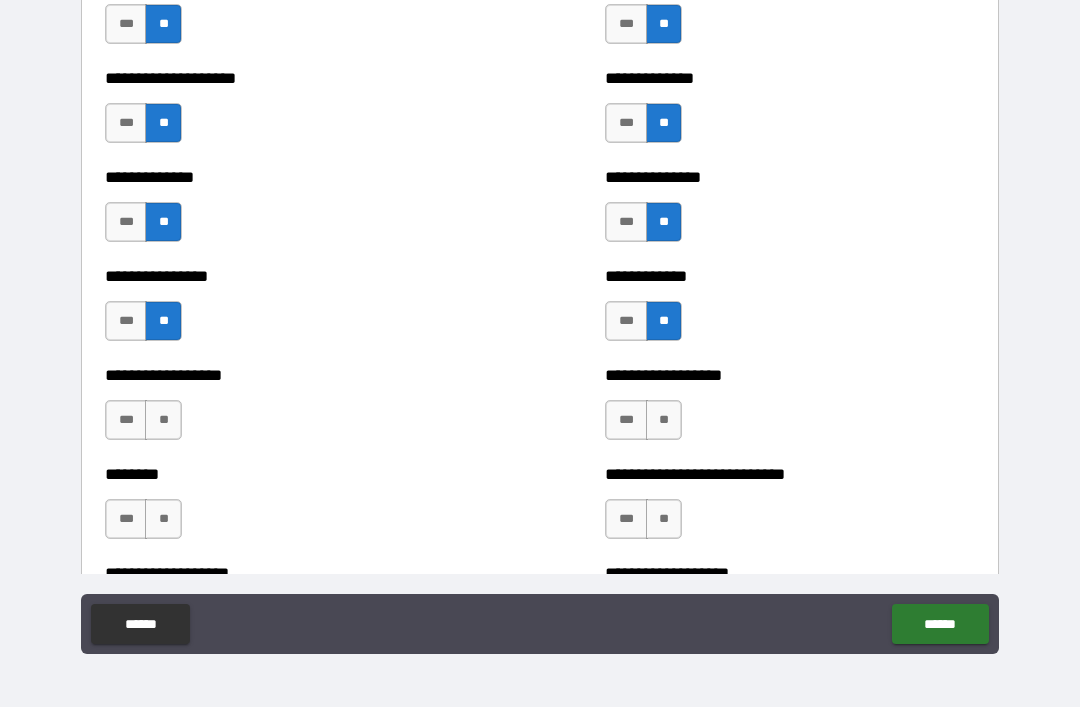 click on "**" at bounding box center (163, 420) 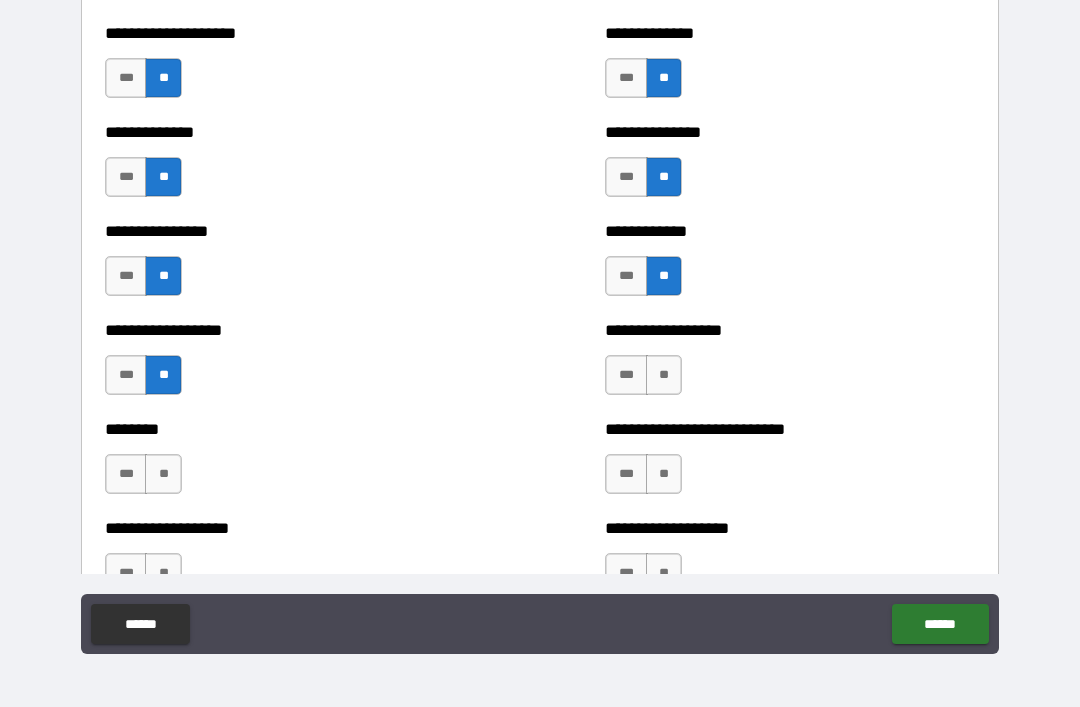 scroll, scrollTop: 4067, scrollLeft: 0, axis: vertical 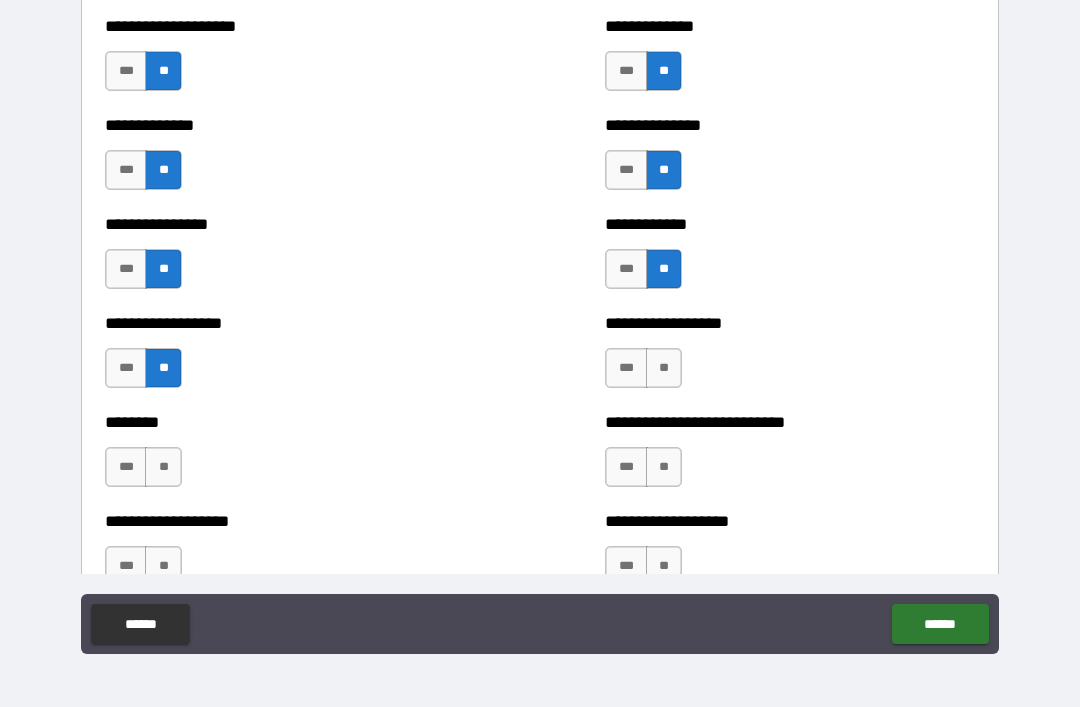 click on "**" at bounding box center (664, 368) 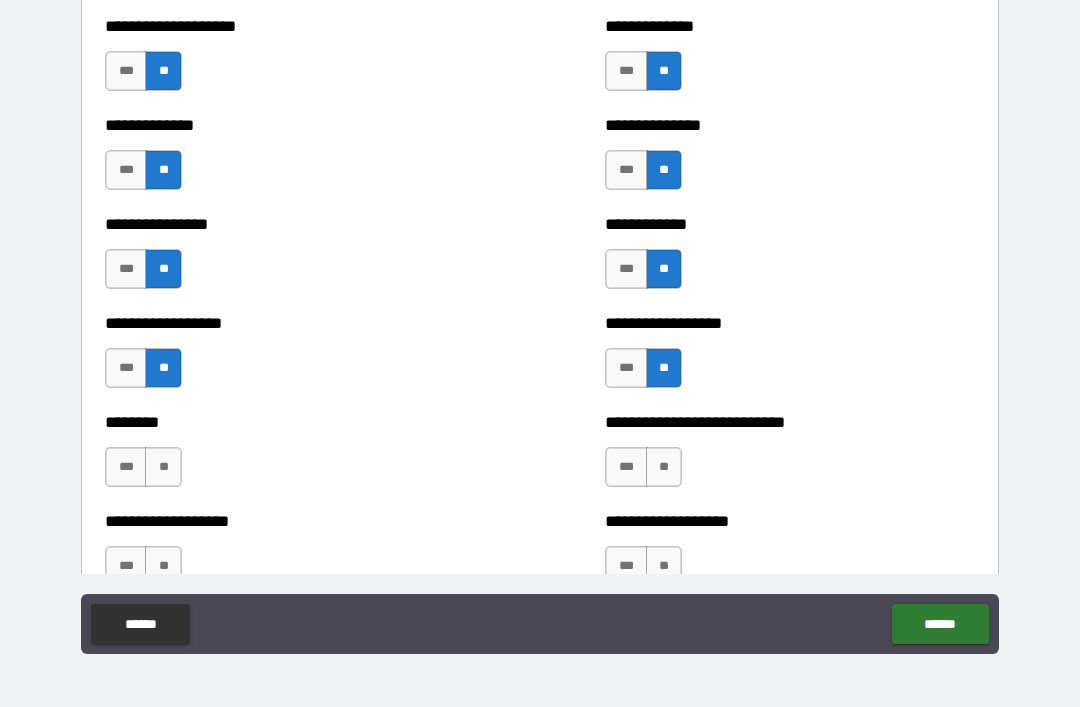 scroll, scrollTop: 4100, scrollLeft: 0, axis: vertical 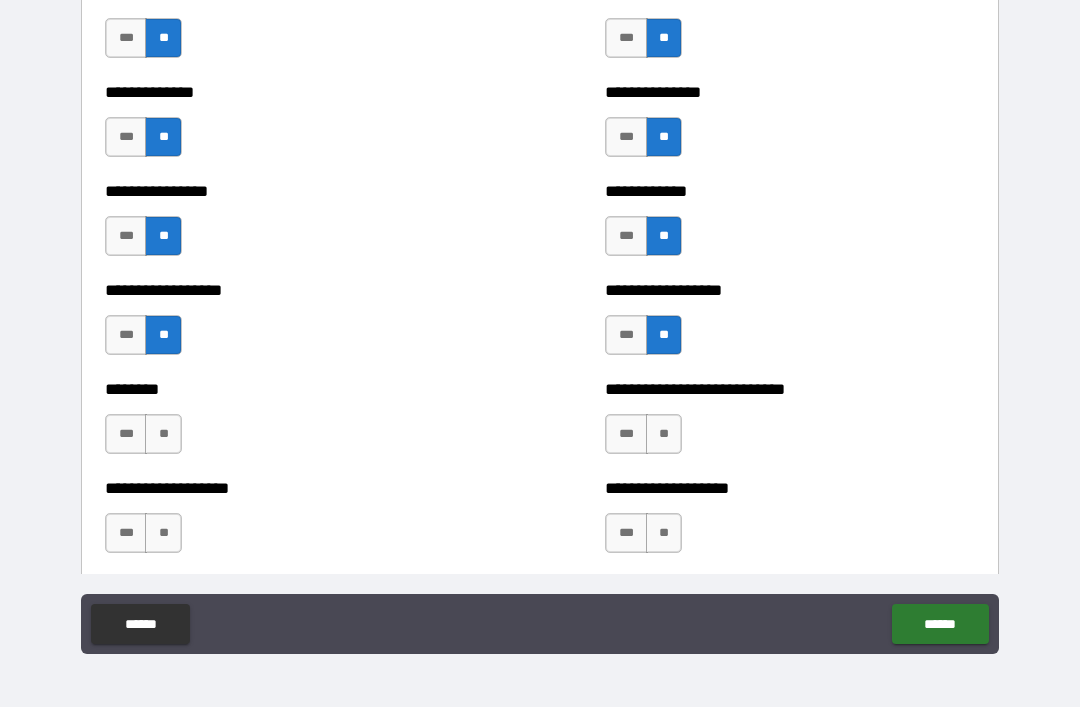 click on "**" at bounding box center [163, 434] 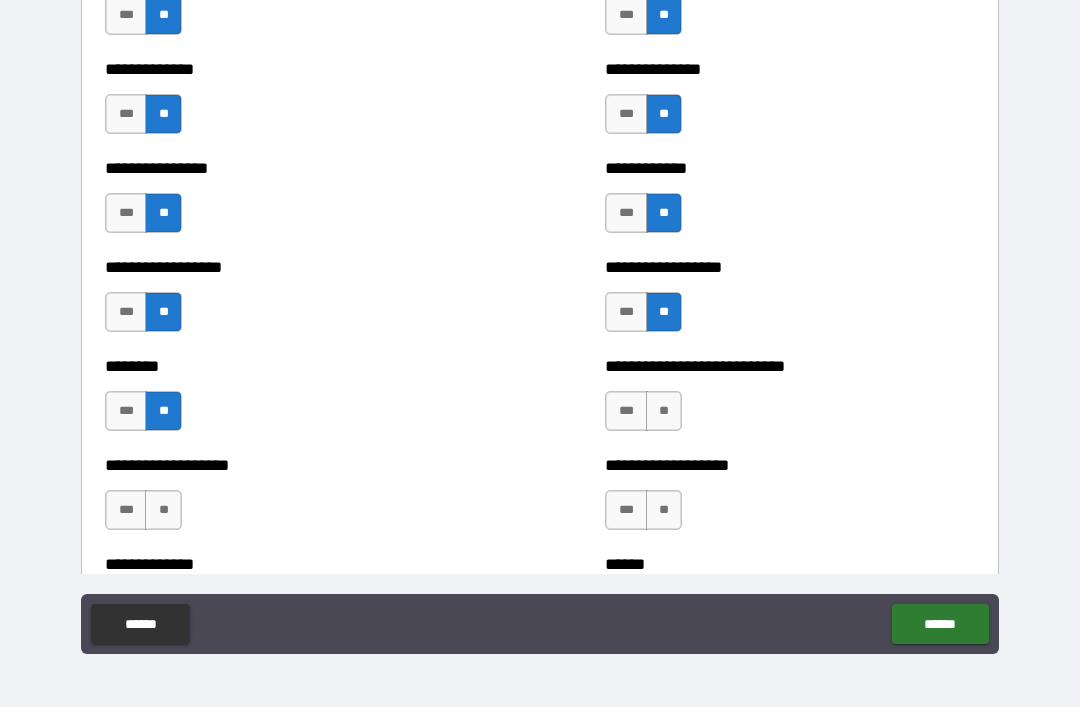 scroll, scrollTop: 4144, scrollLeft: 0, axis: vertical 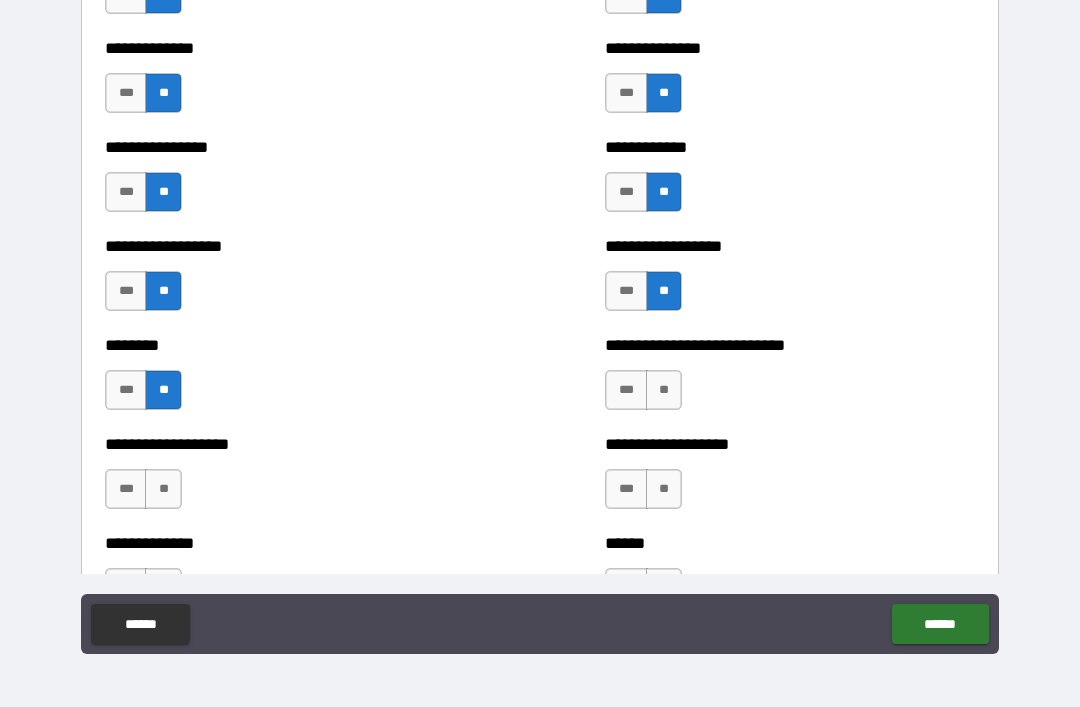 click on "**" at bounding box center [664, 390] 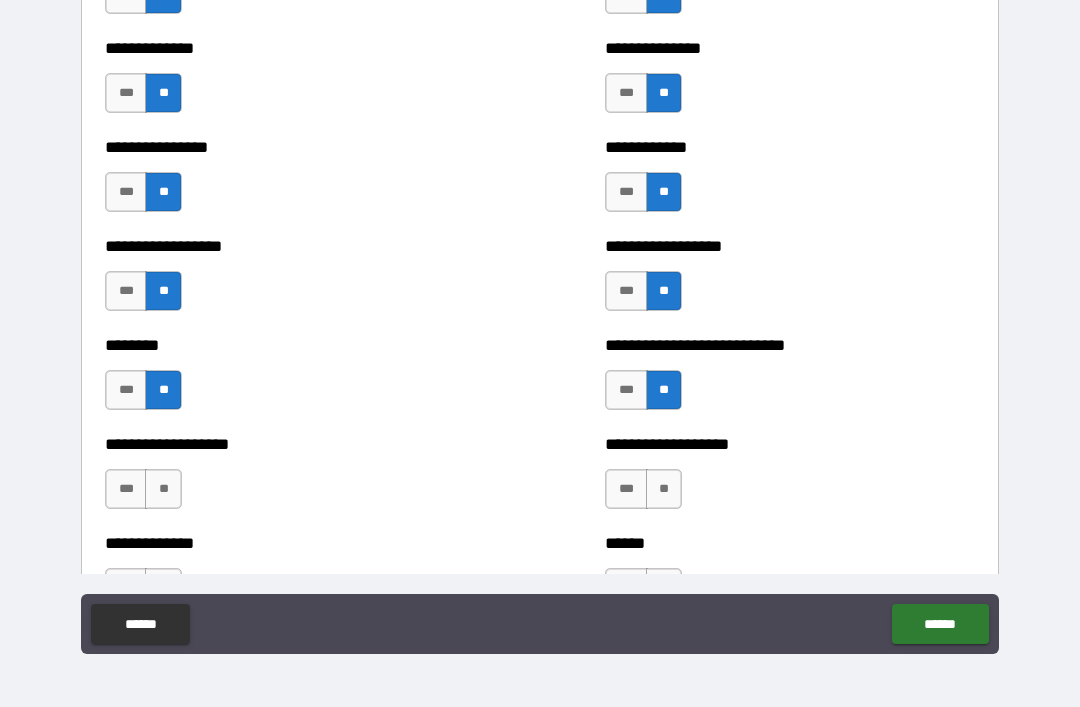 scroll, scrollTop: 4189, scrollLeft: 0, axis: vertical 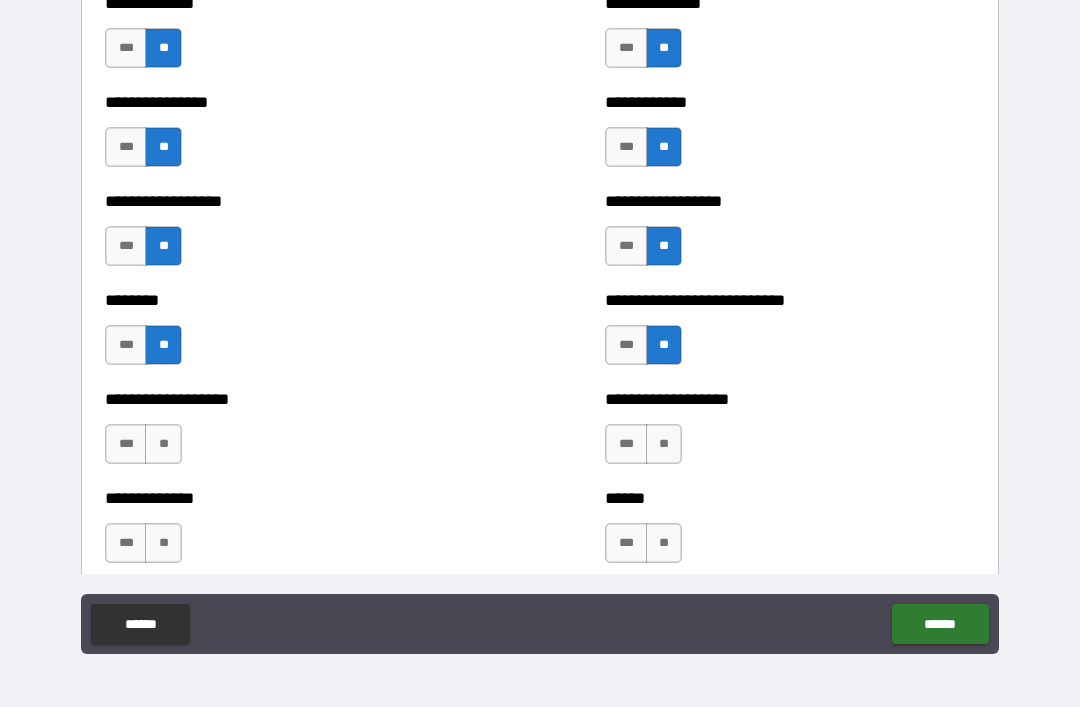 click on "**" at bounding box center (163, 444) 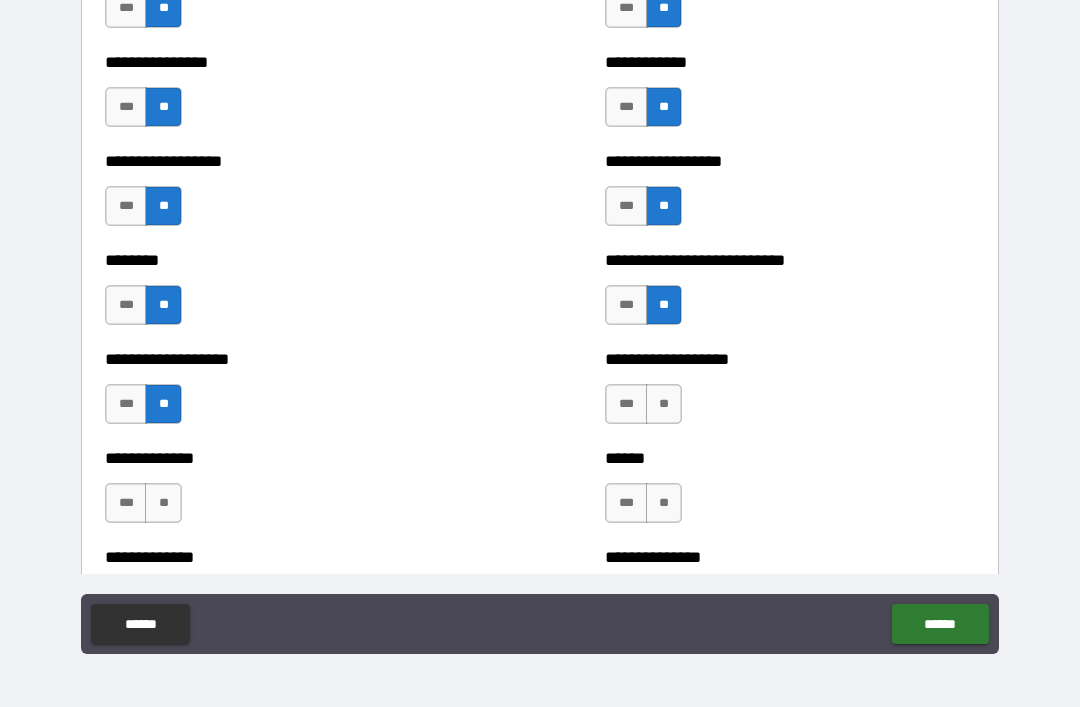 scroll, scrollTop: 4247, scrollLeft: 0, axis: vertical 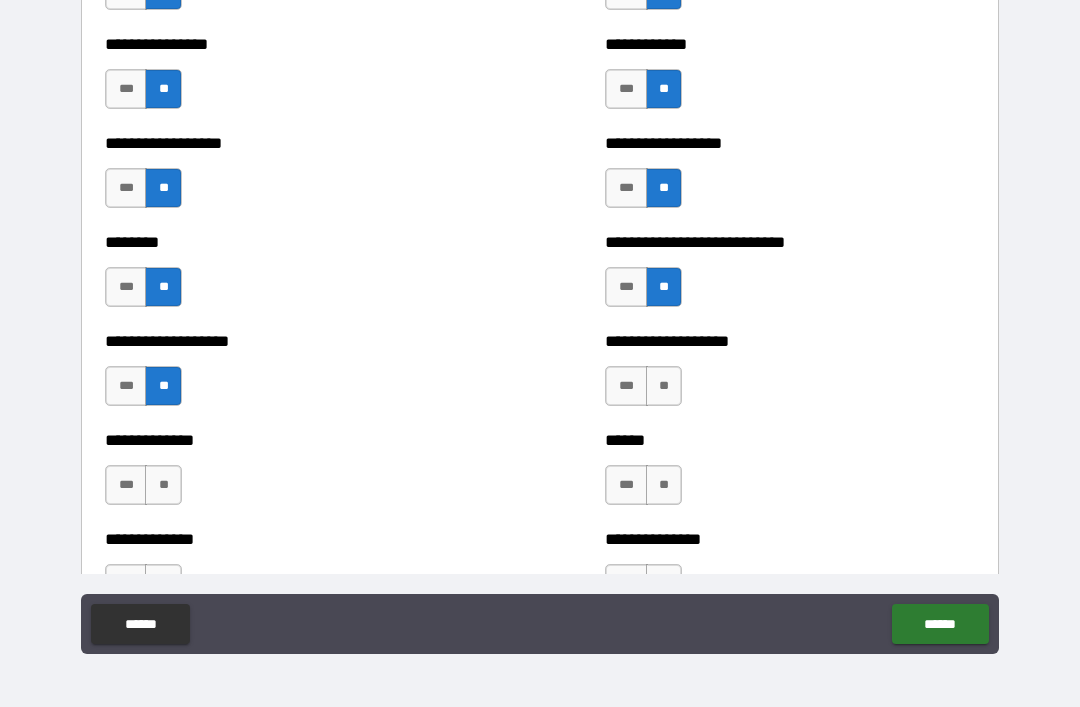 click on "**" at bounding box center (664, 386) 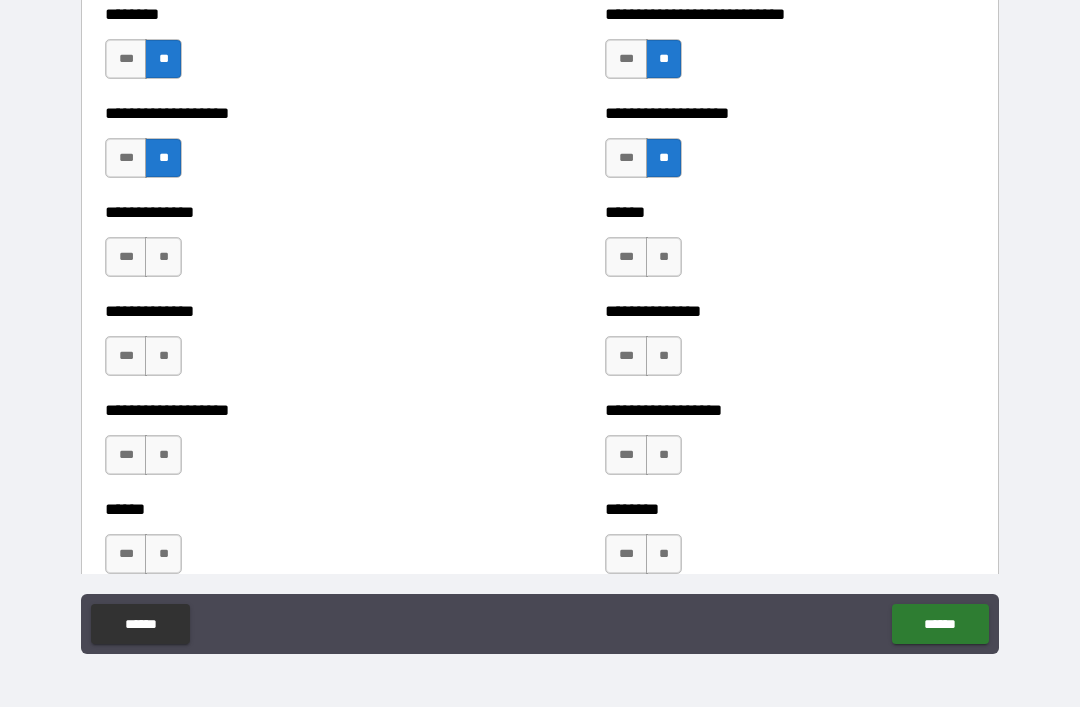 scroll, scrollTop: 4477, scrollLeft: 0, axis: vertical 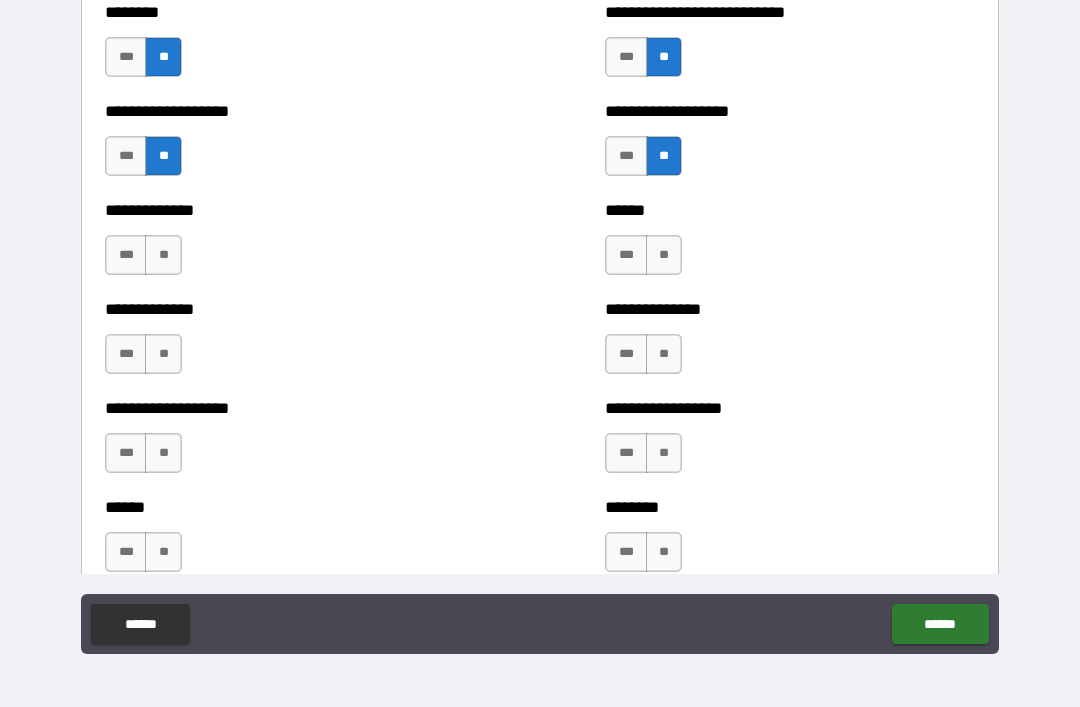click on "**" at bounding box center (163, 255) 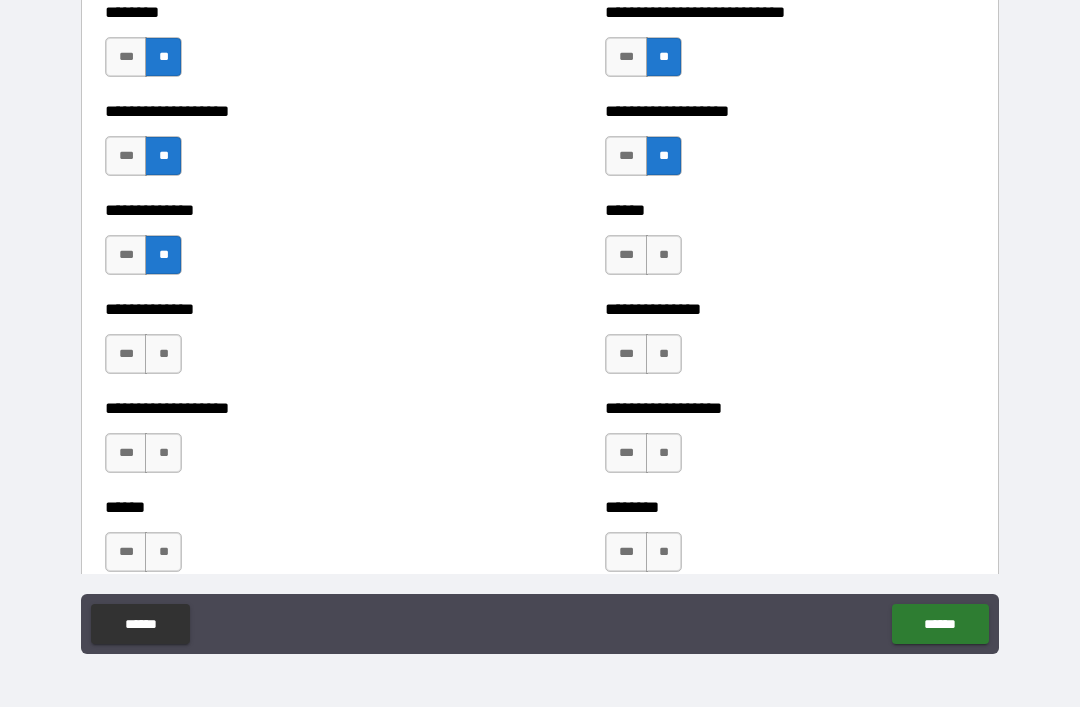 click on "**" at bounding box center (163, 354) 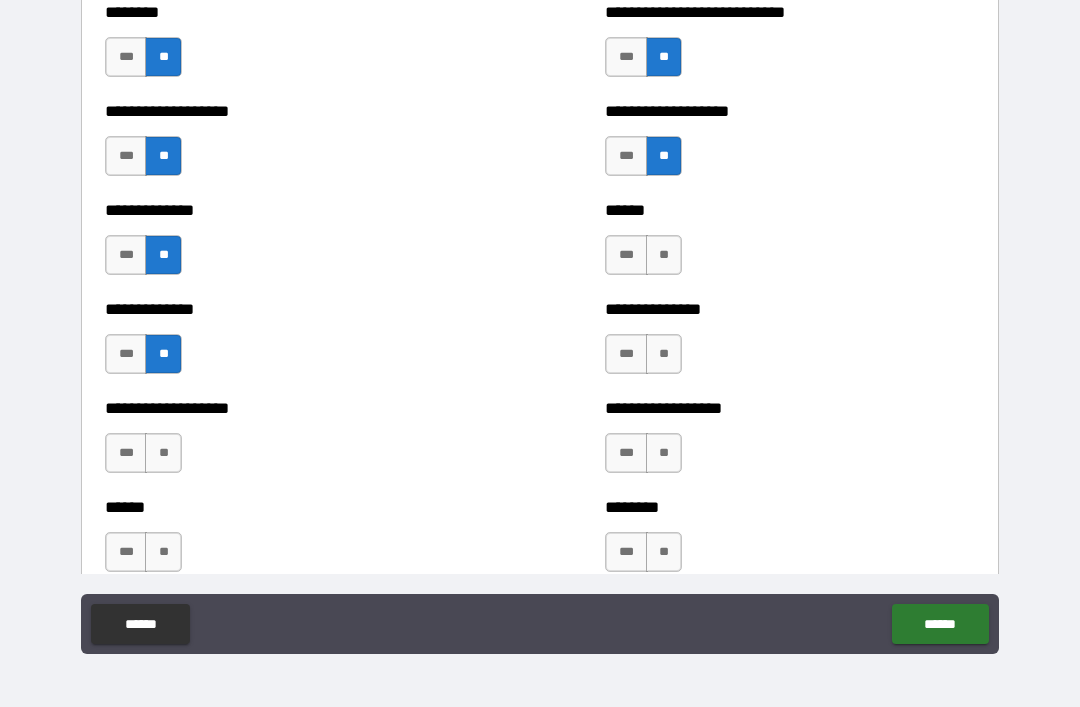 click on "**" at bounding box center (664, 255) 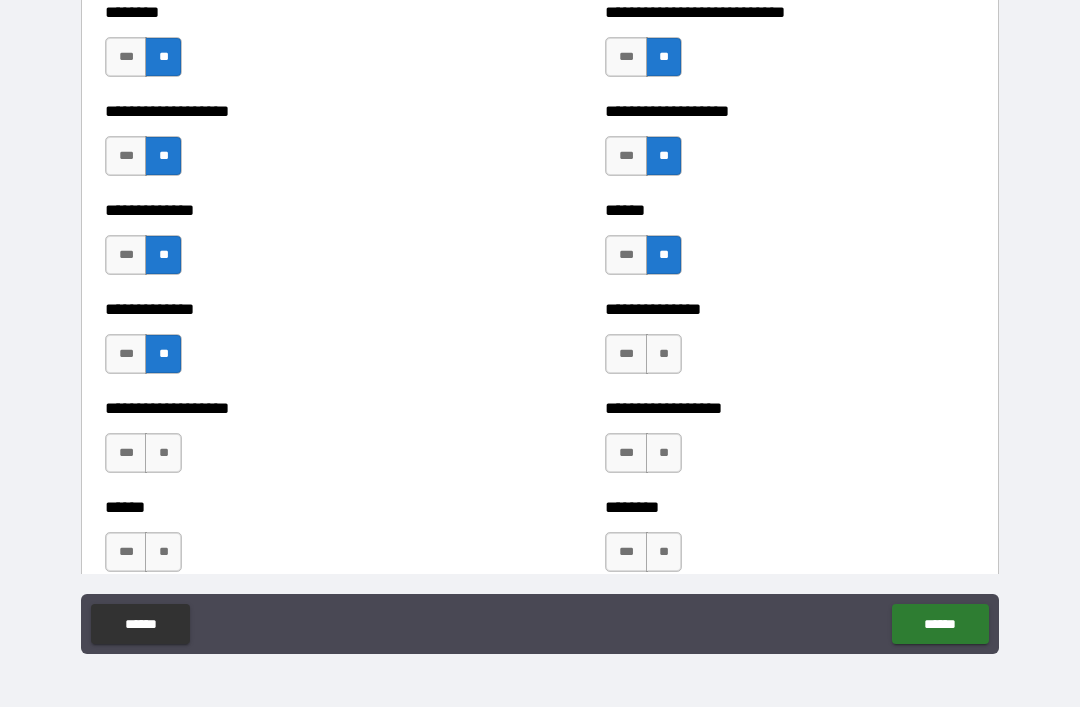 click on "**" at bounding box center (664, 354) 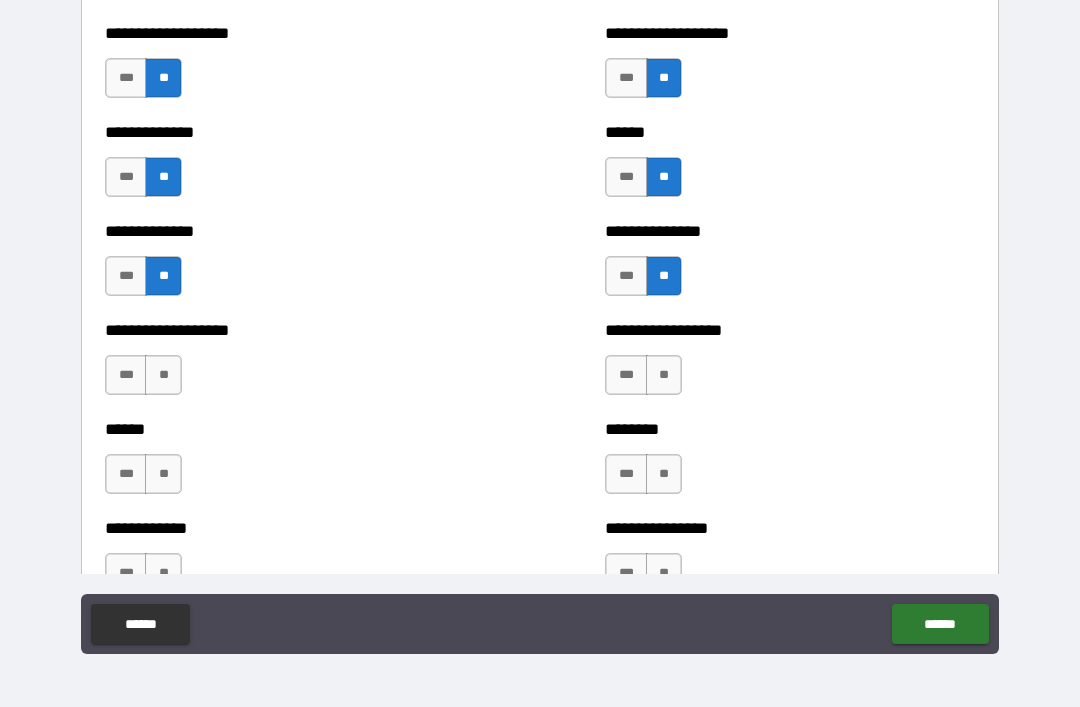 scroll, scrollTop: 4570, scrollLeft: 0, axis: vertical 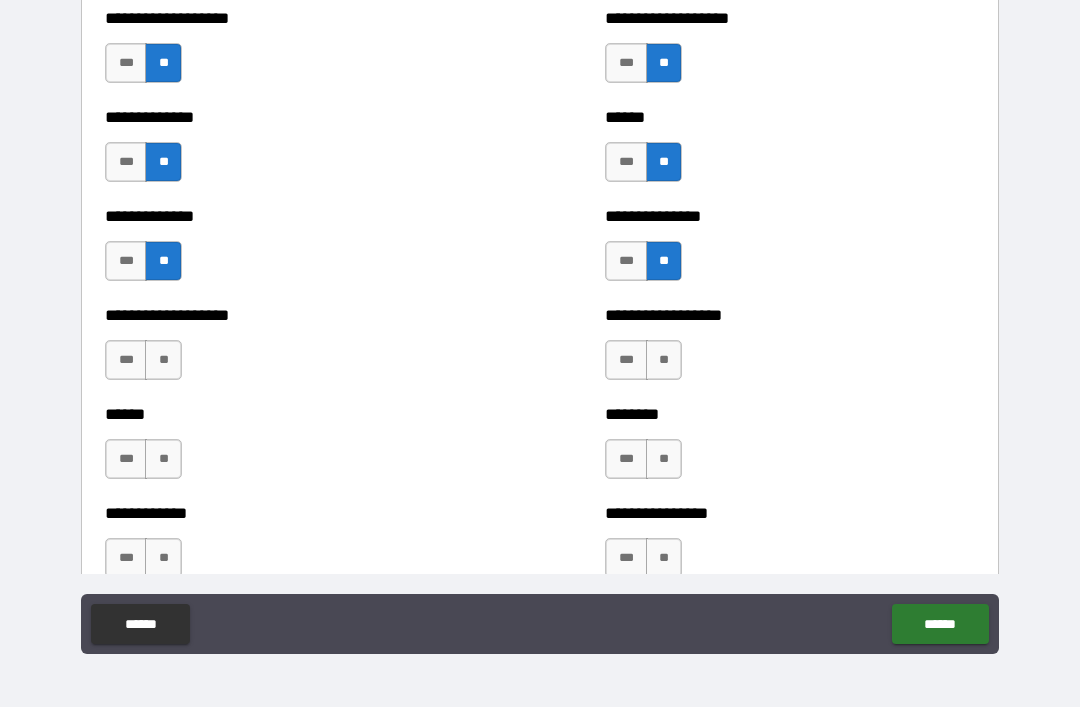 click on "**" at bounding box center (163, 360) 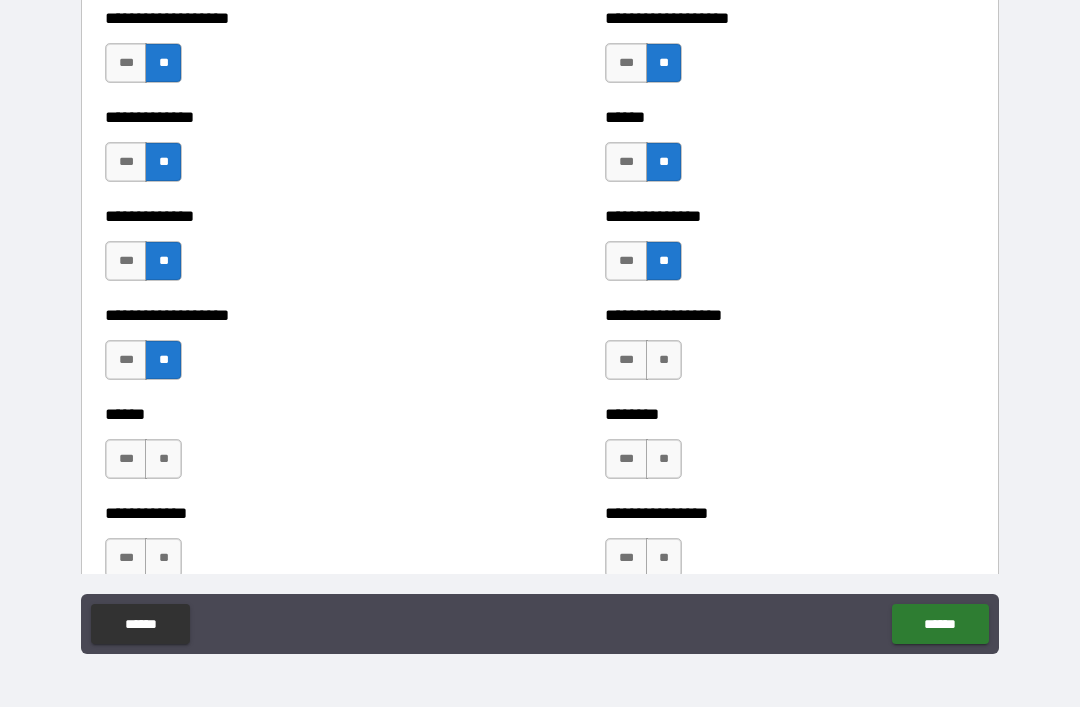 click on "**" at bounding box center [664, 360] 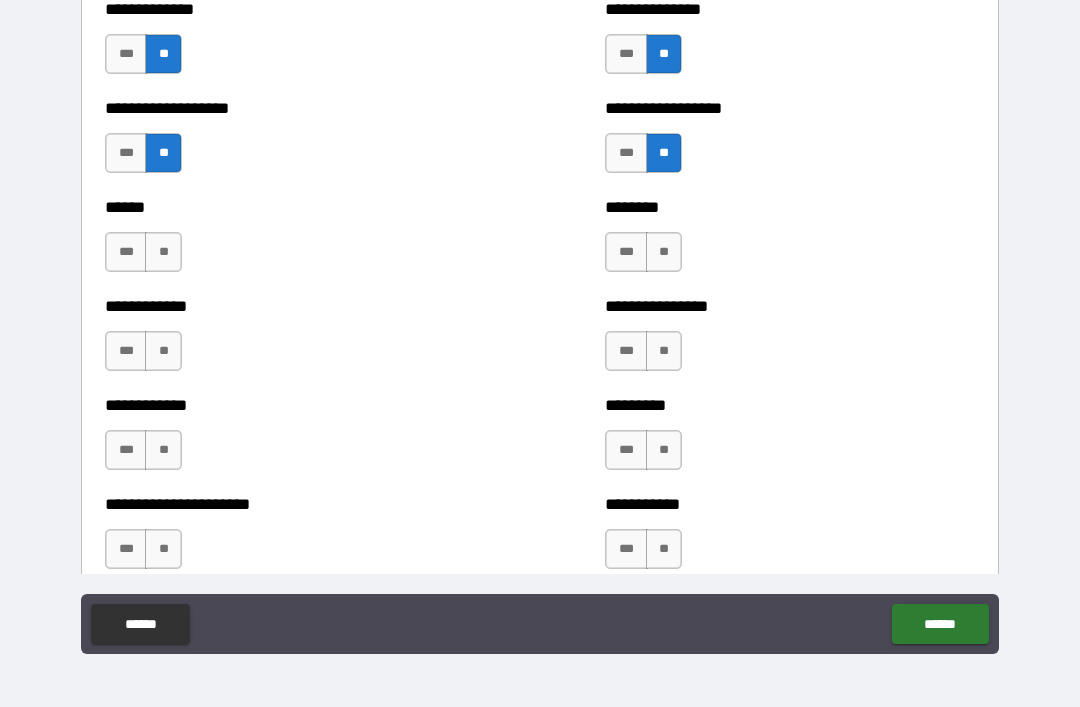 scroll, scrollTop: 4779, scrollLeft: 0, axis: vertical 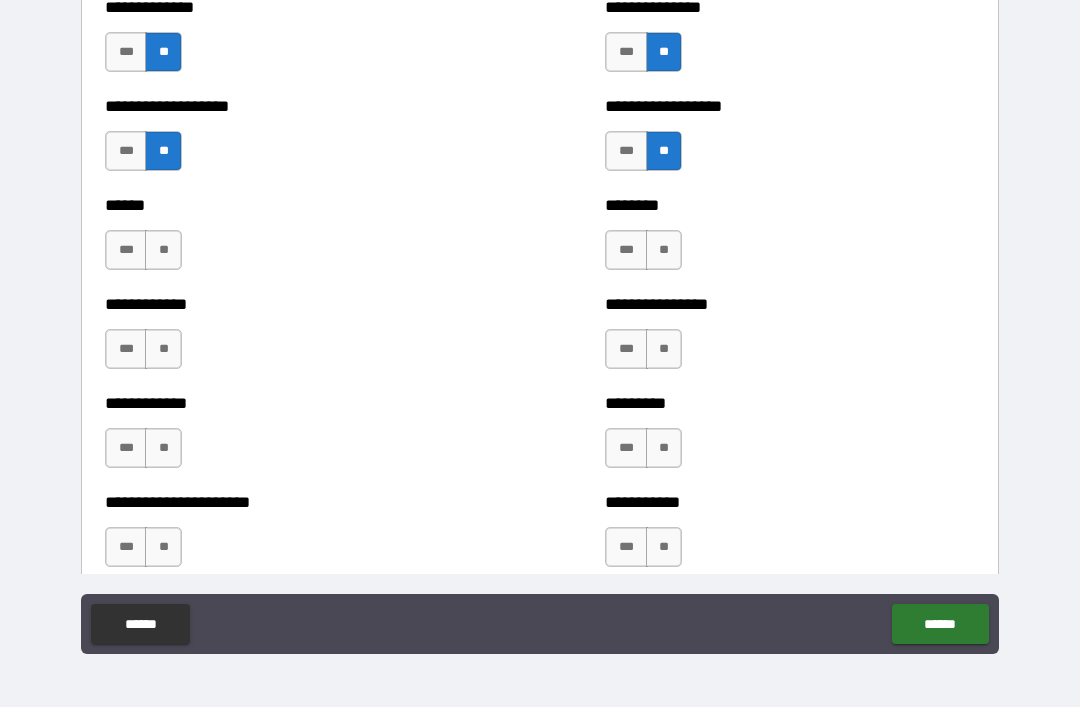click on "**" at bounding box center [163, 250] 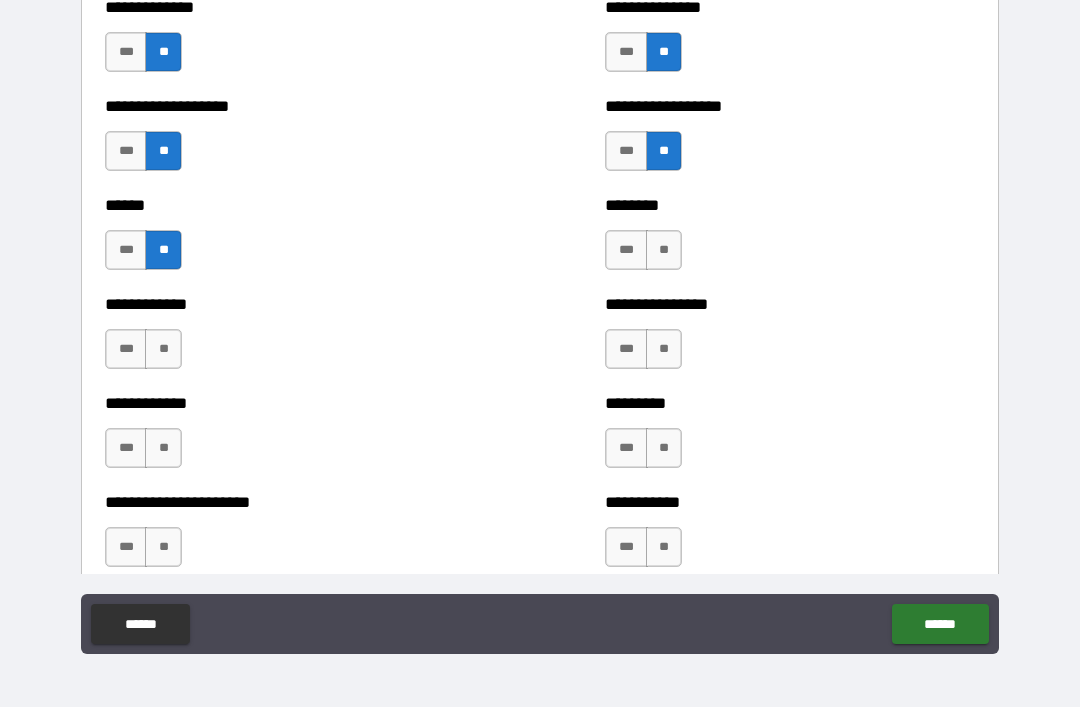 click on "**" at bounding box center (664, 250) 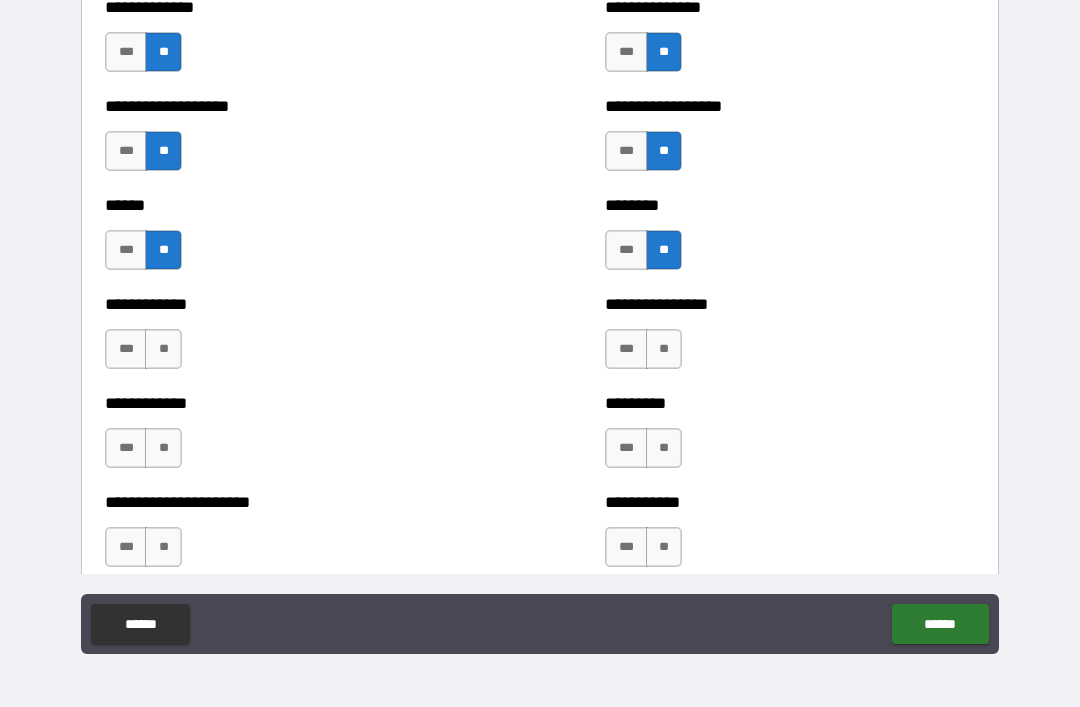 click on "**" at bounding box center [163, 349] 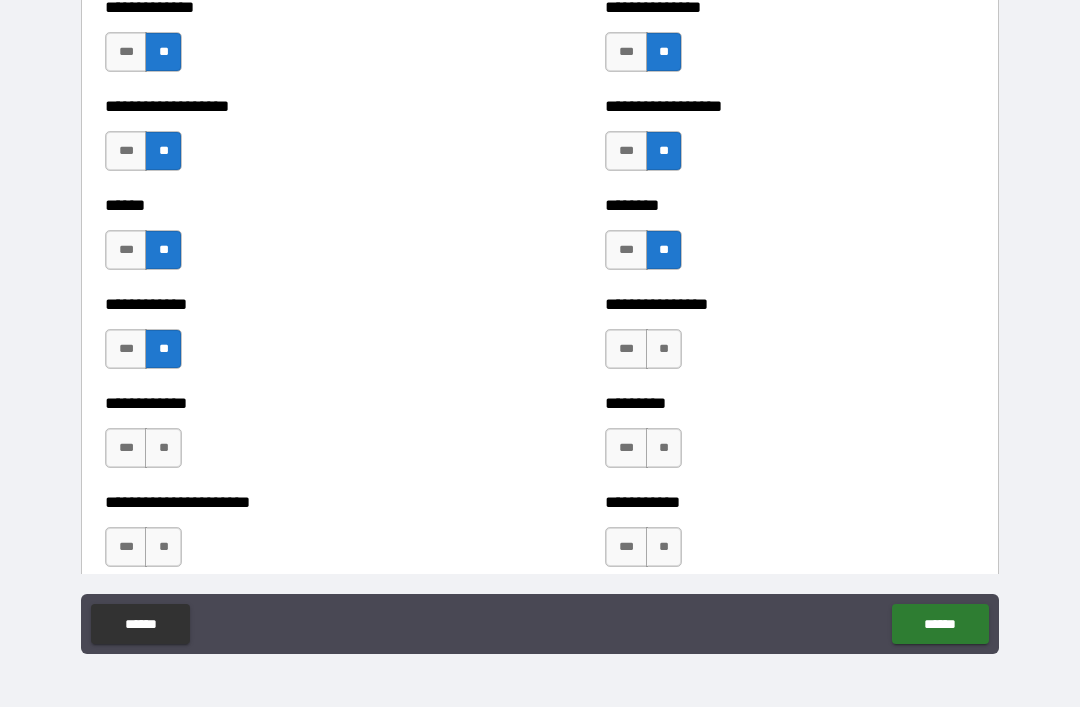click on "**" at bounding box center [664, 349] 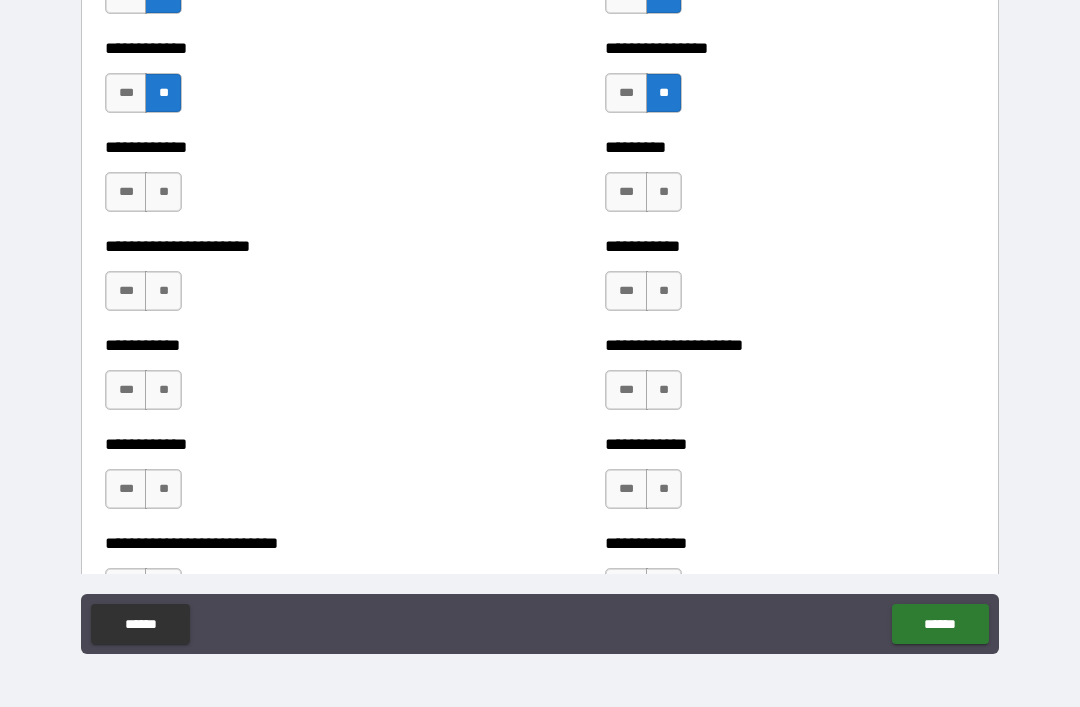 scroll, scrollTop: 5036, scrollLeft: 0, axis: vertical 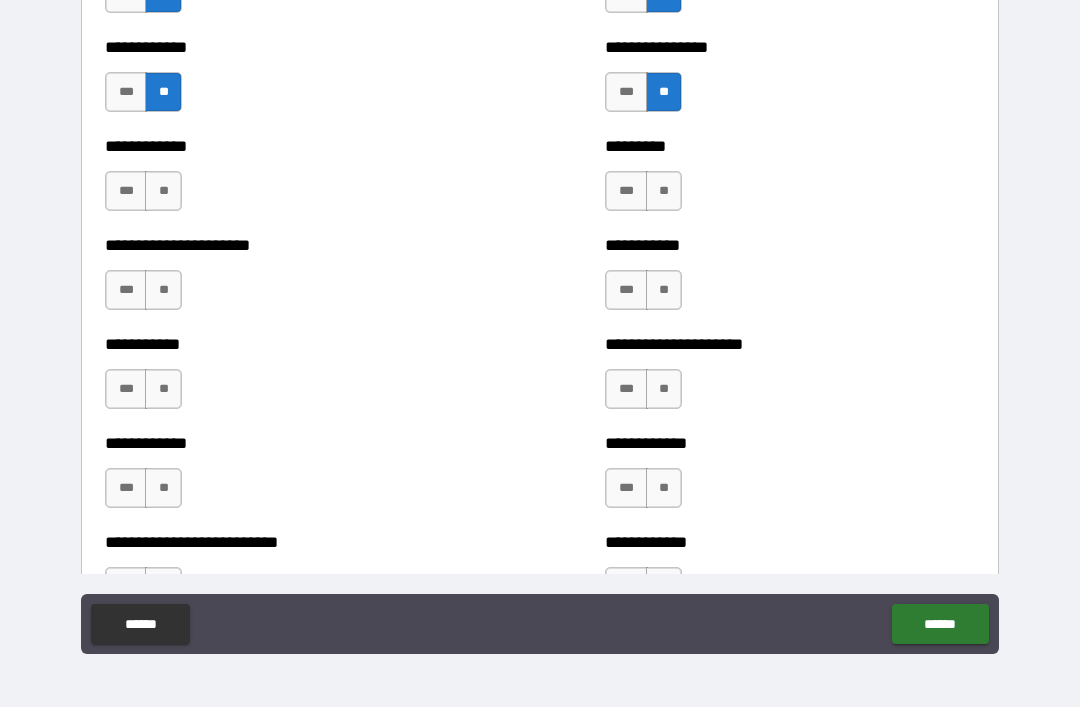 click on "**" at bounding box center [163, 191] 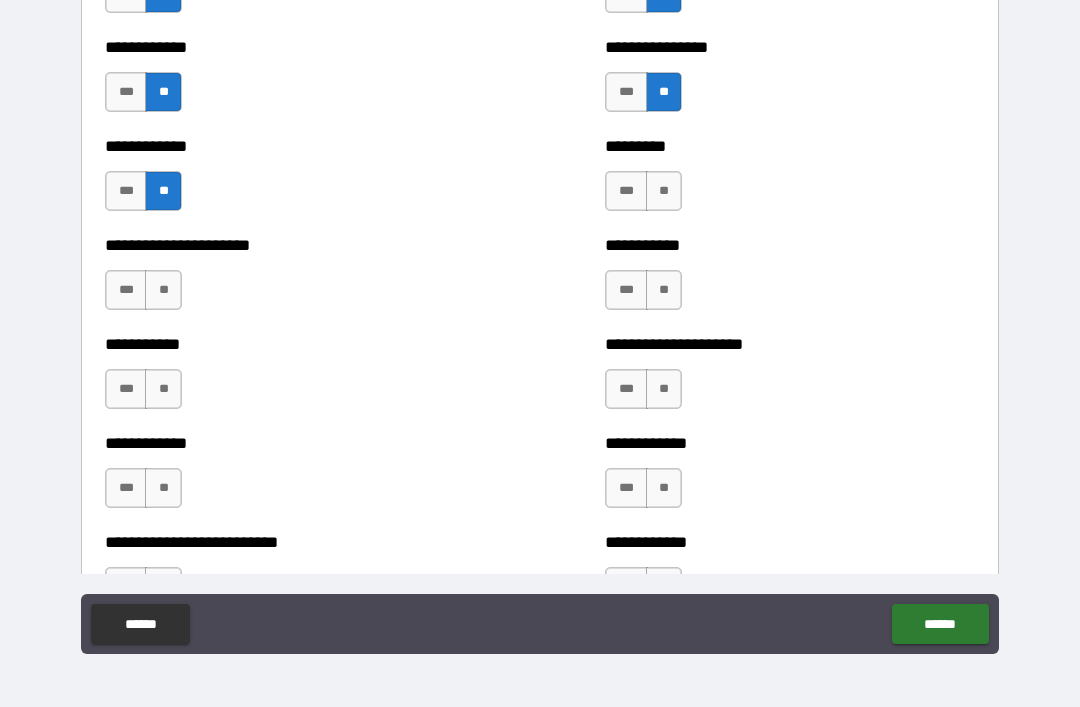 click on "**" at bounding box center [664, 191] 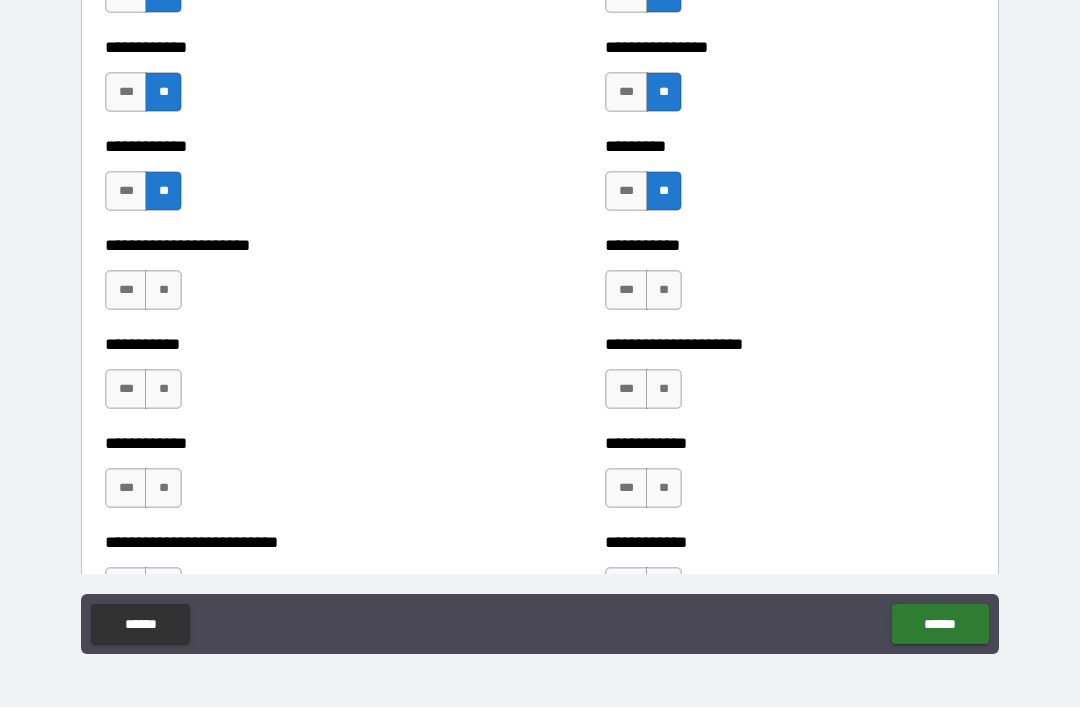click on "**" at bounding box center [163, 290] 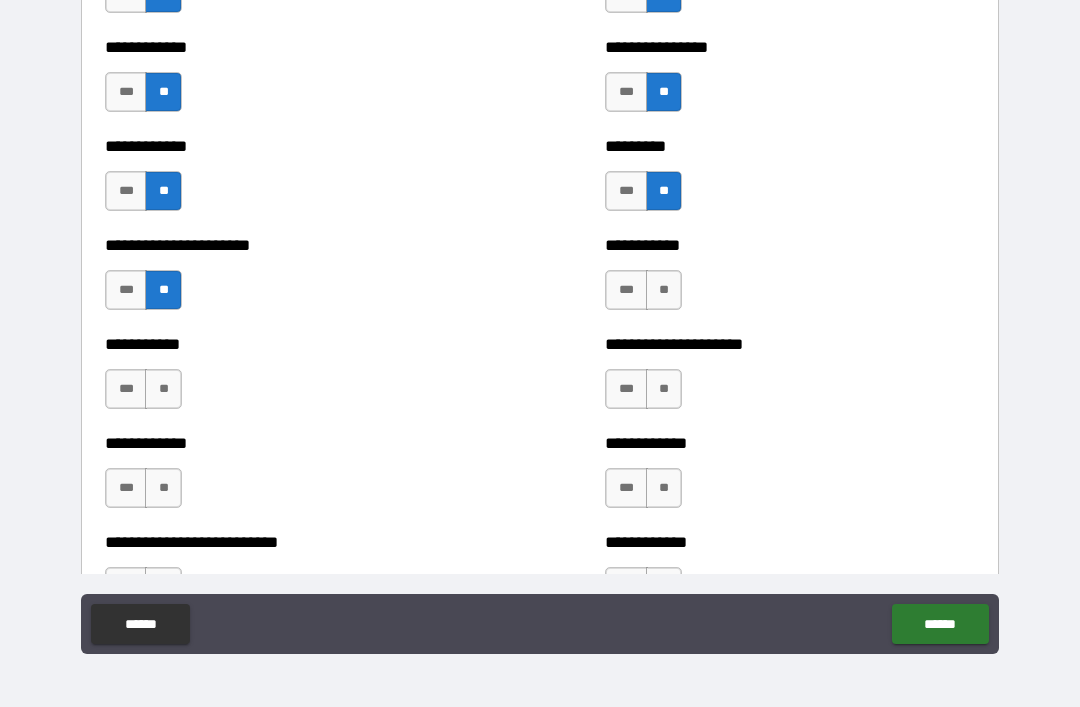 click on "**" at bounding box center (664, 290) 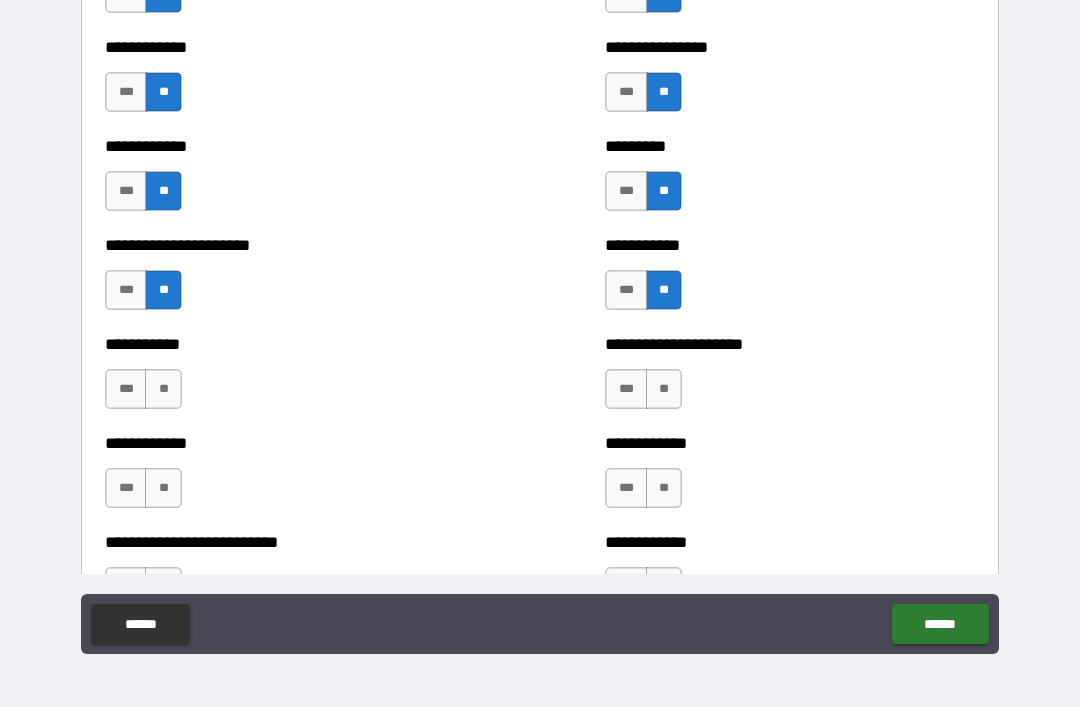 click on "**" at bounding box center (163, 389) 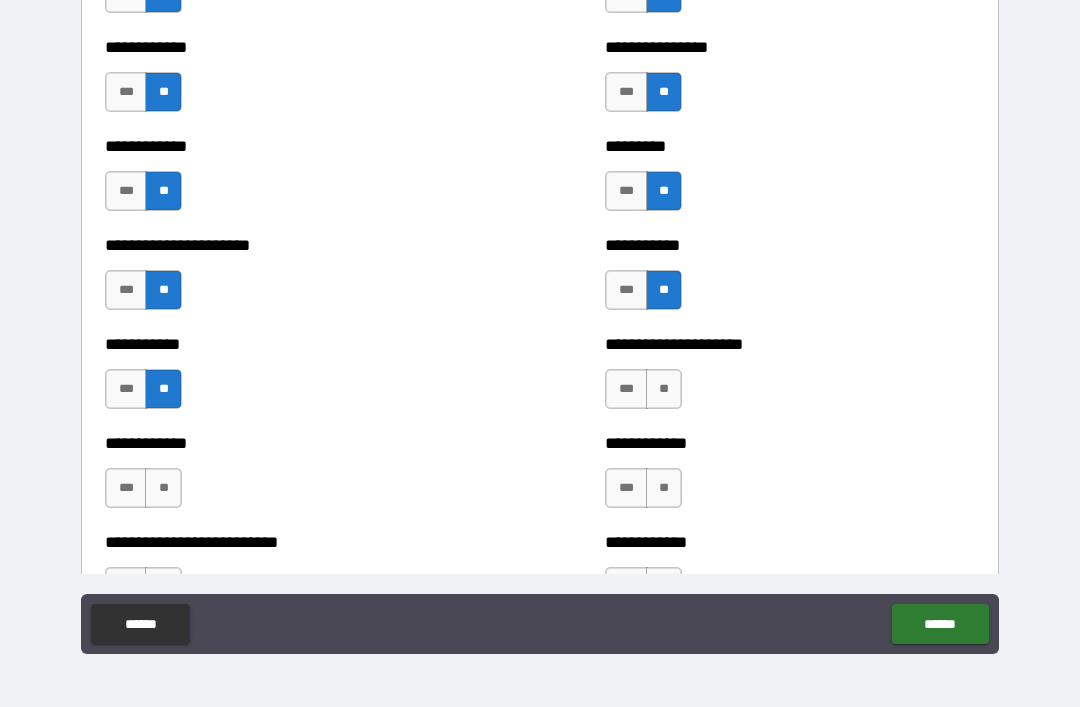 click on "**" at bounding box center (664, 389) 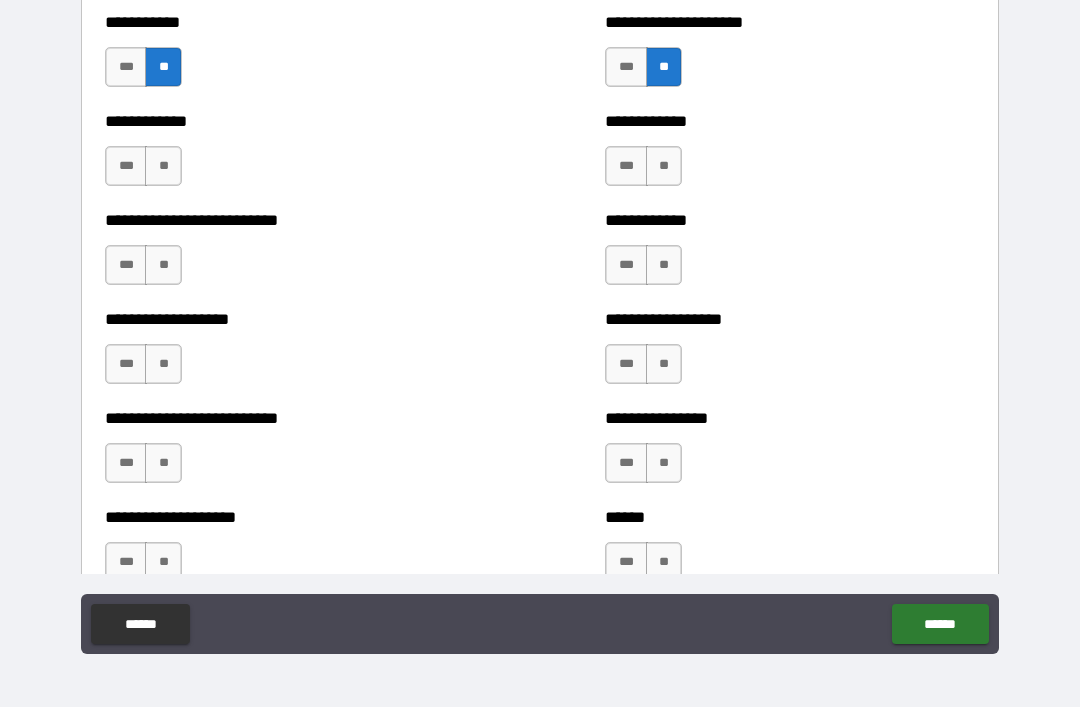 scroll, scrollTop: 5359, scrollLeft: 0, axis: vertical 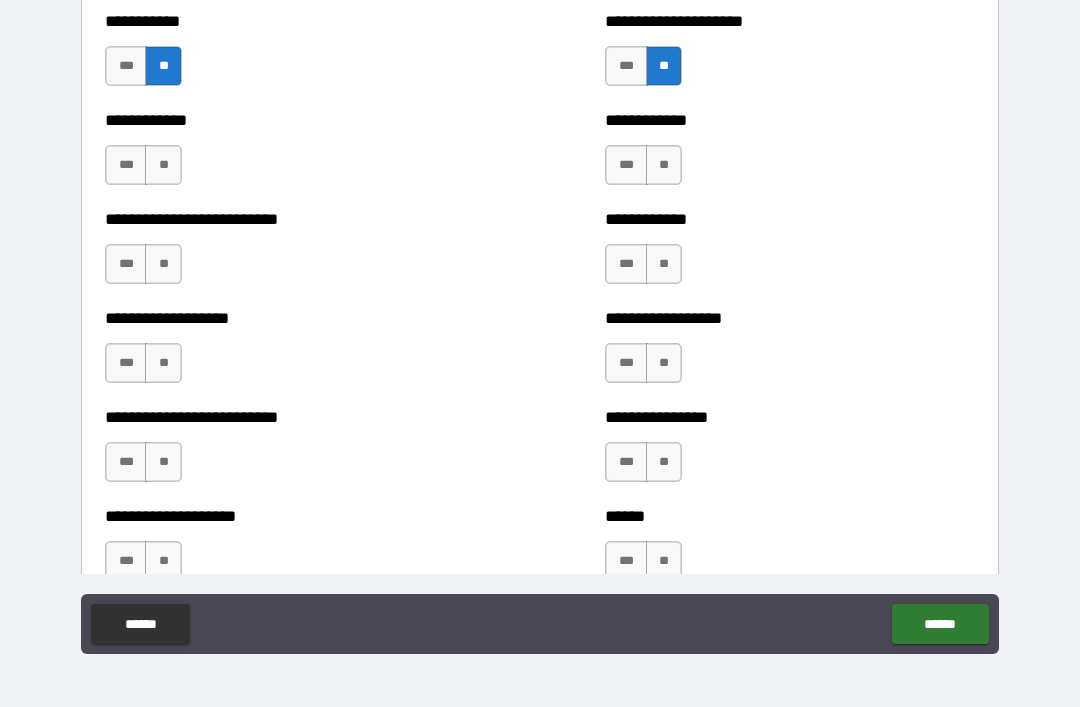 click on "**" at bounding box center (163, 165) 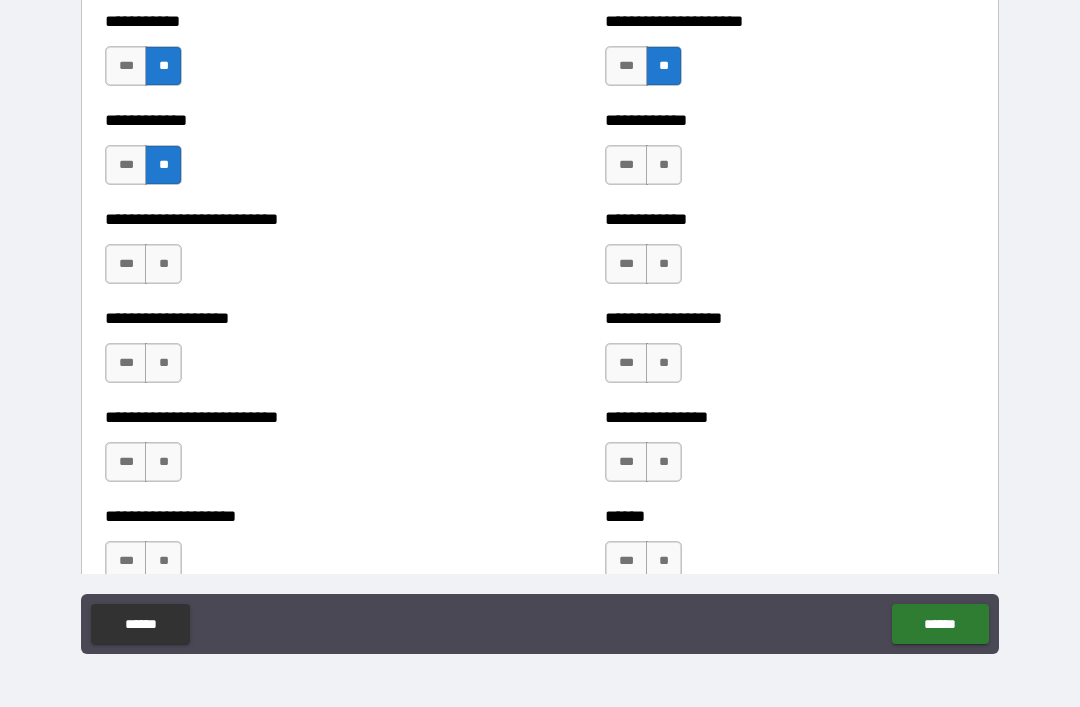 click on "**" at bounding box center [664, 165] 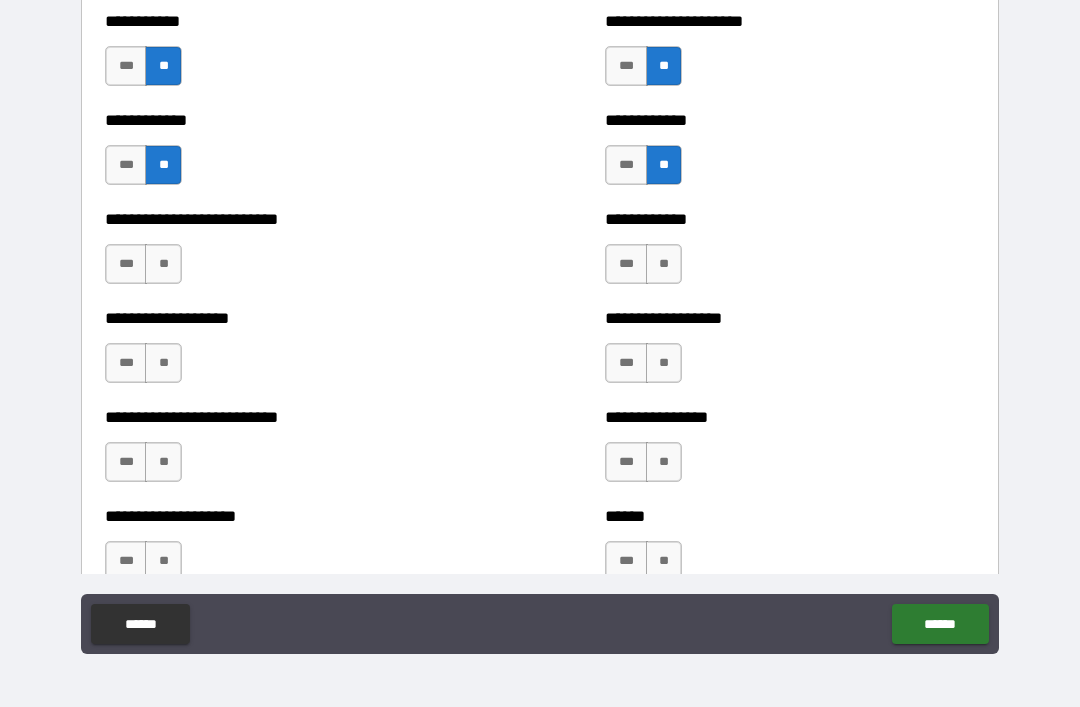 click on "**" at bounding box center [163, 264] 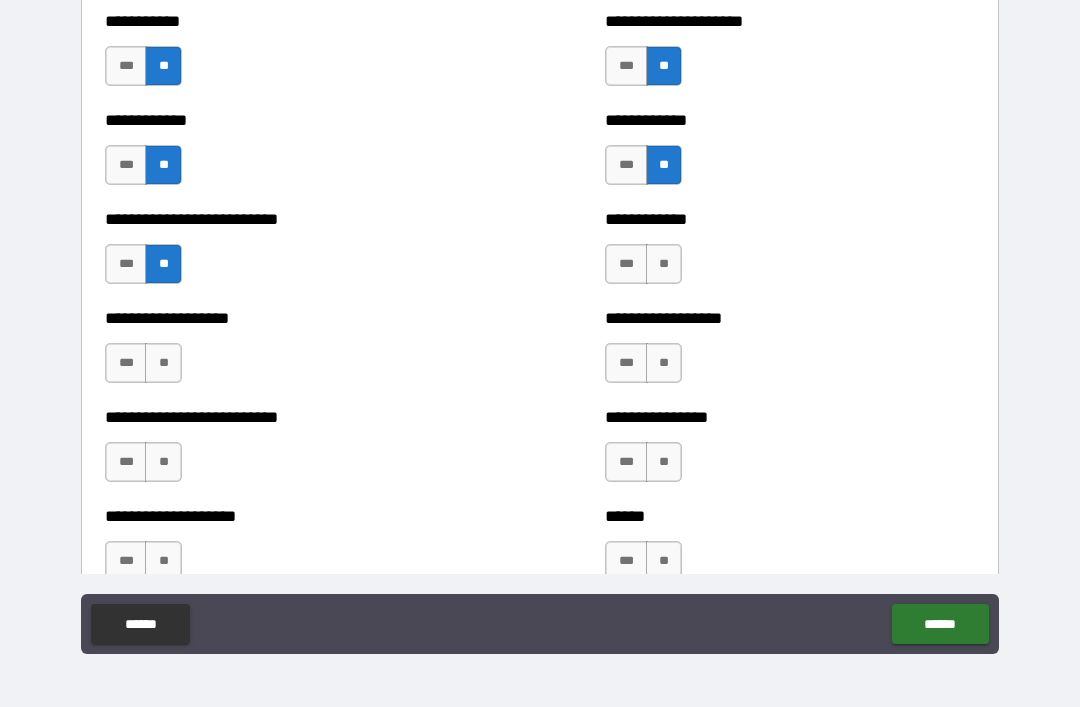 click on "**" at bounding box center [664, 264] 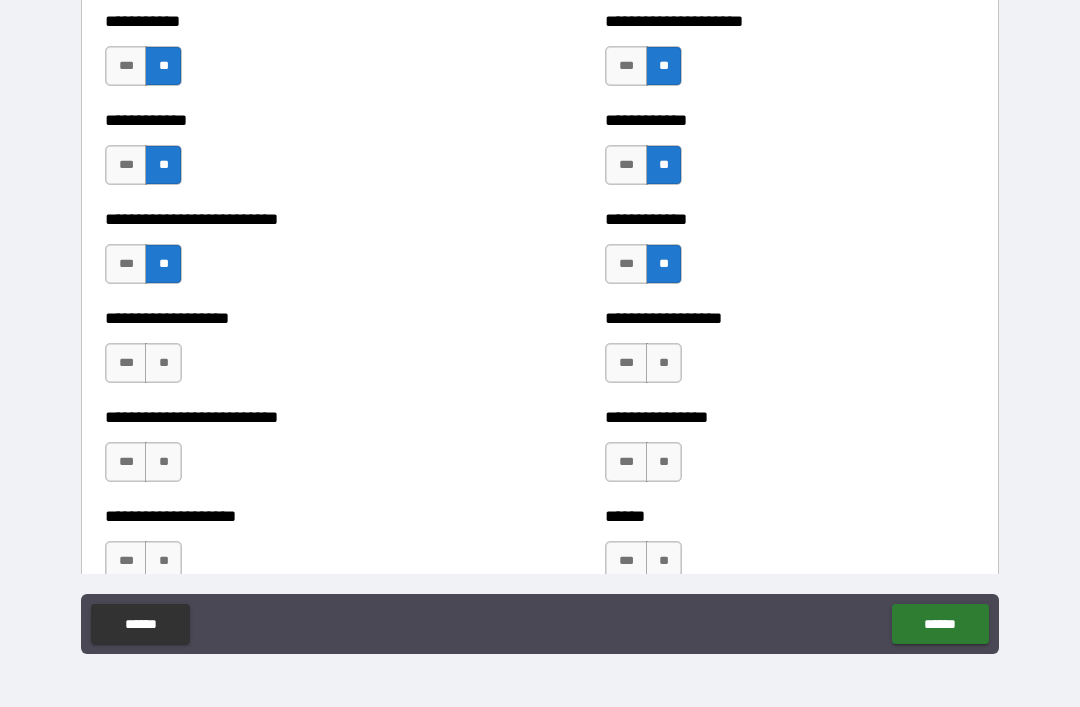 click on "**" at bounding box center [163, 363] 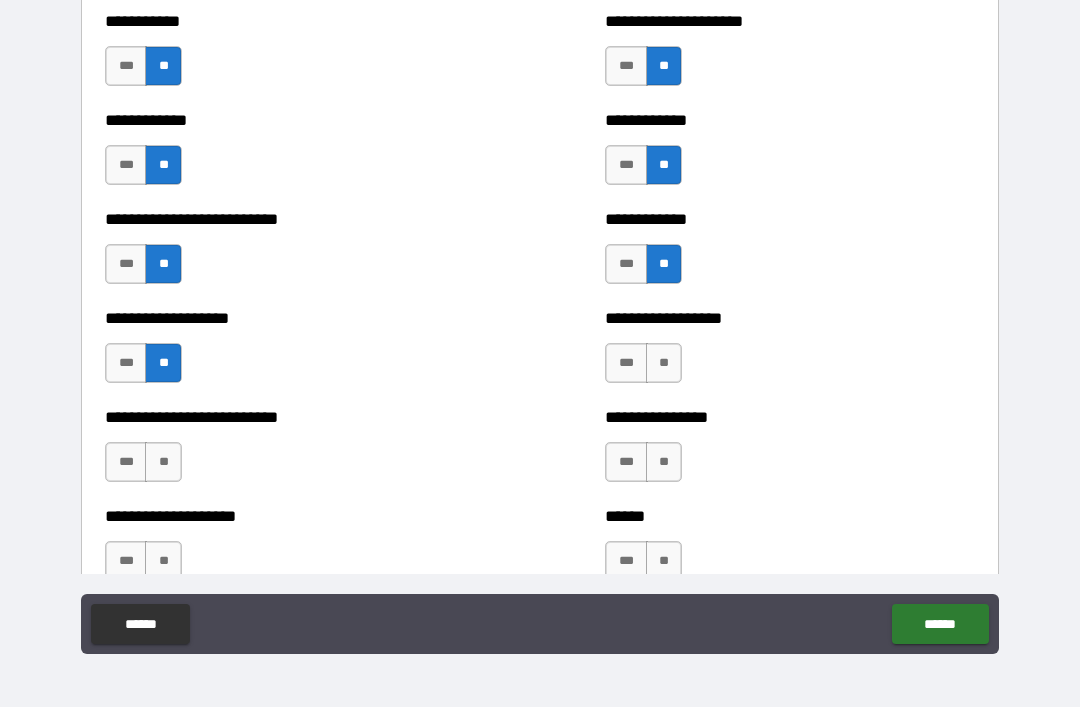 click on "**" at bounding box center (664, 363) 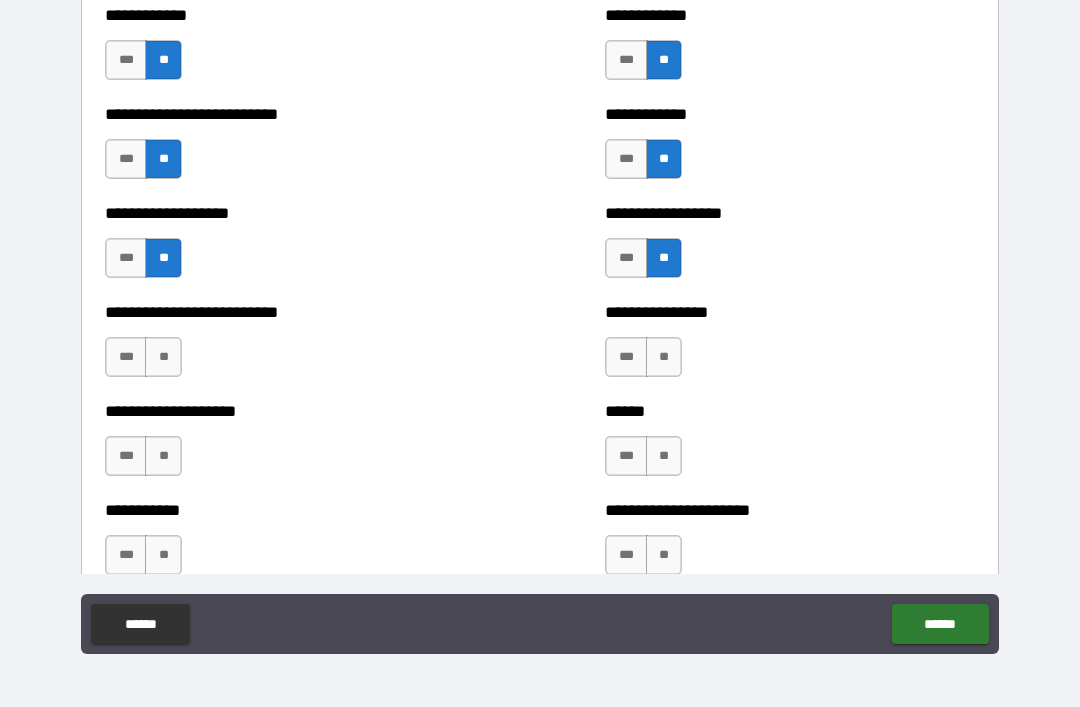 scroll, scrollTop: 5468, scrollLeft: 0, axis: vertical 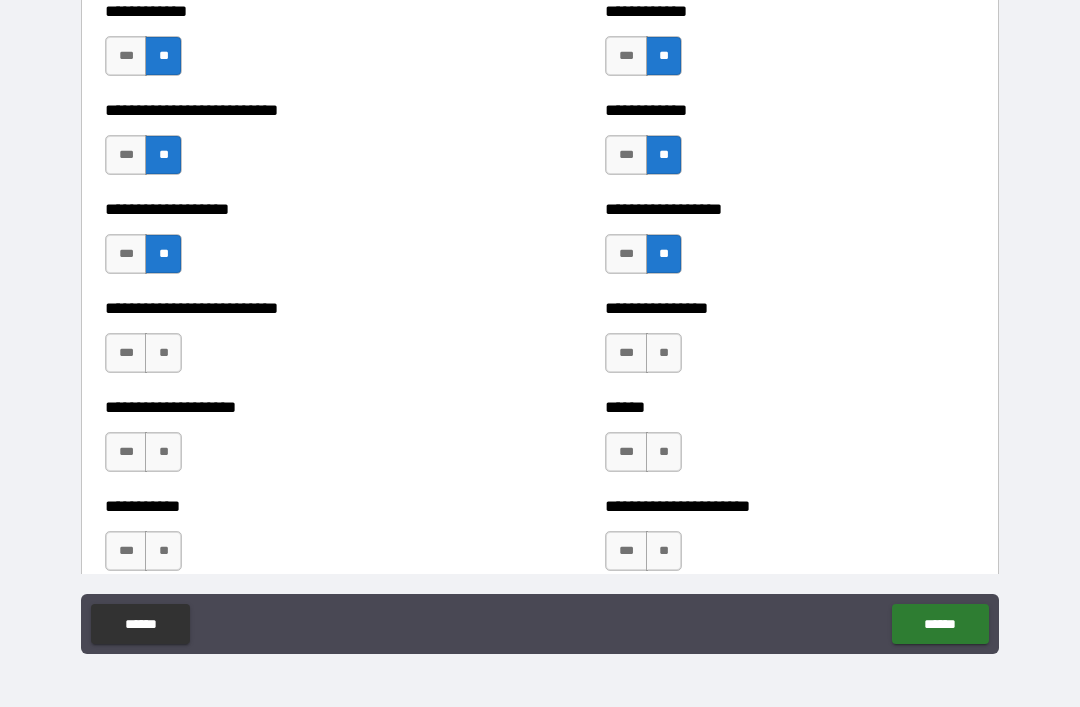 click on "**" at bounding box center (163, 353) 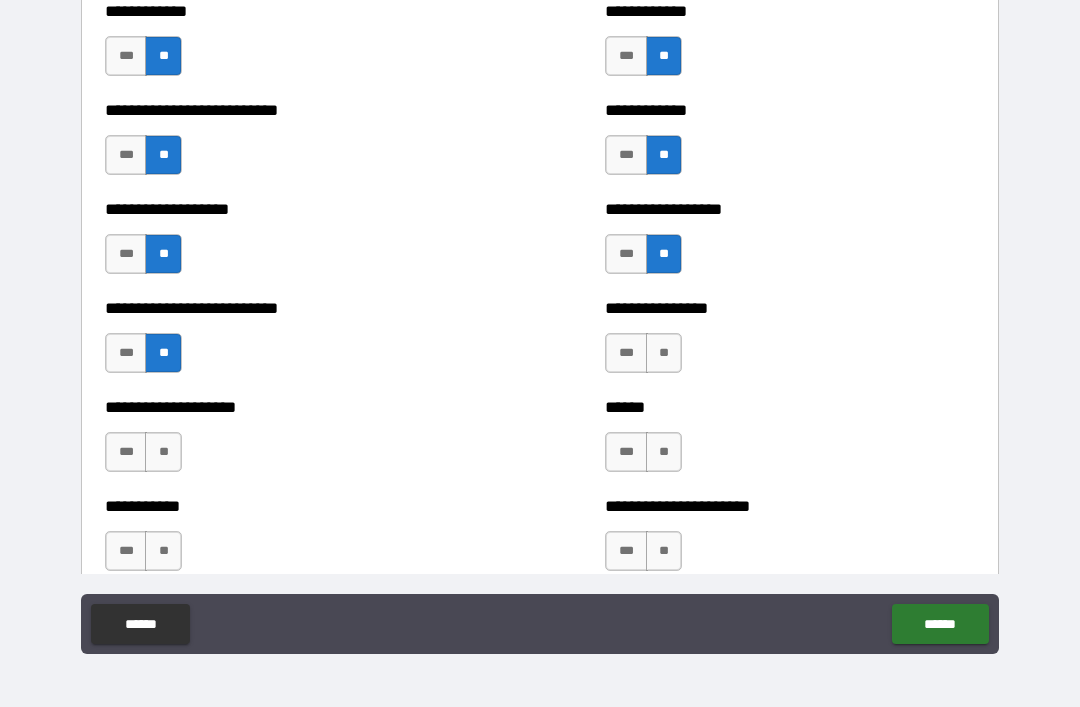 click on "**" at bounding box center [664, 353] 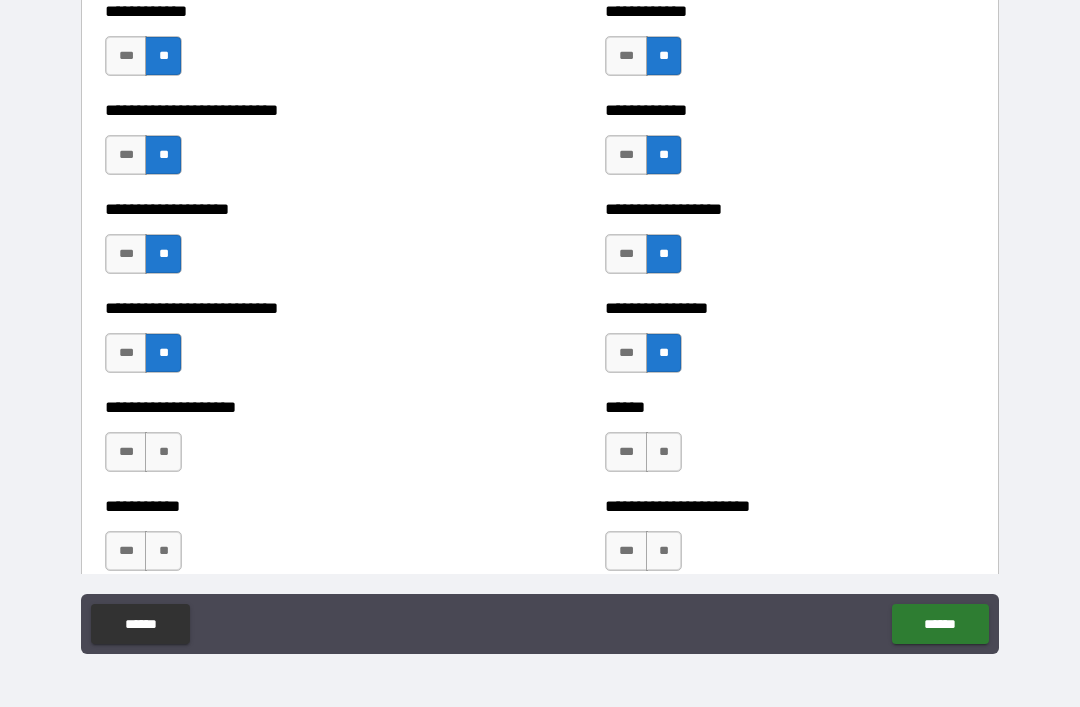 click on "**" at bounding box center [163, 452] 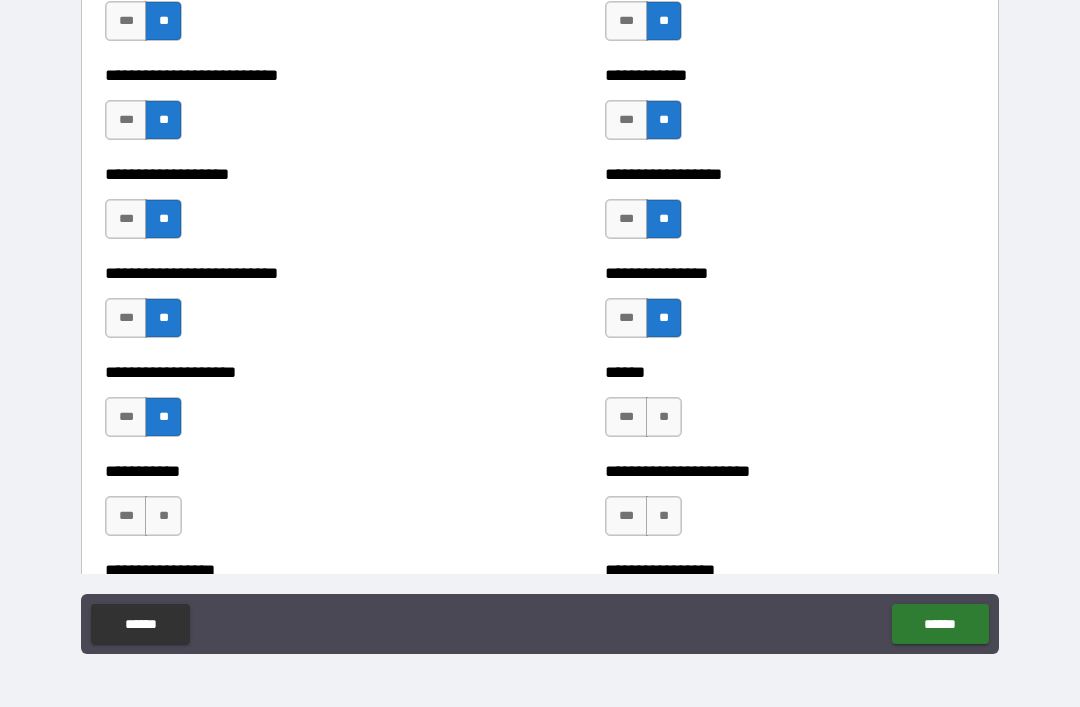 scroll, scrollTop: 5542, scrollLeft: 0, axis: vertical 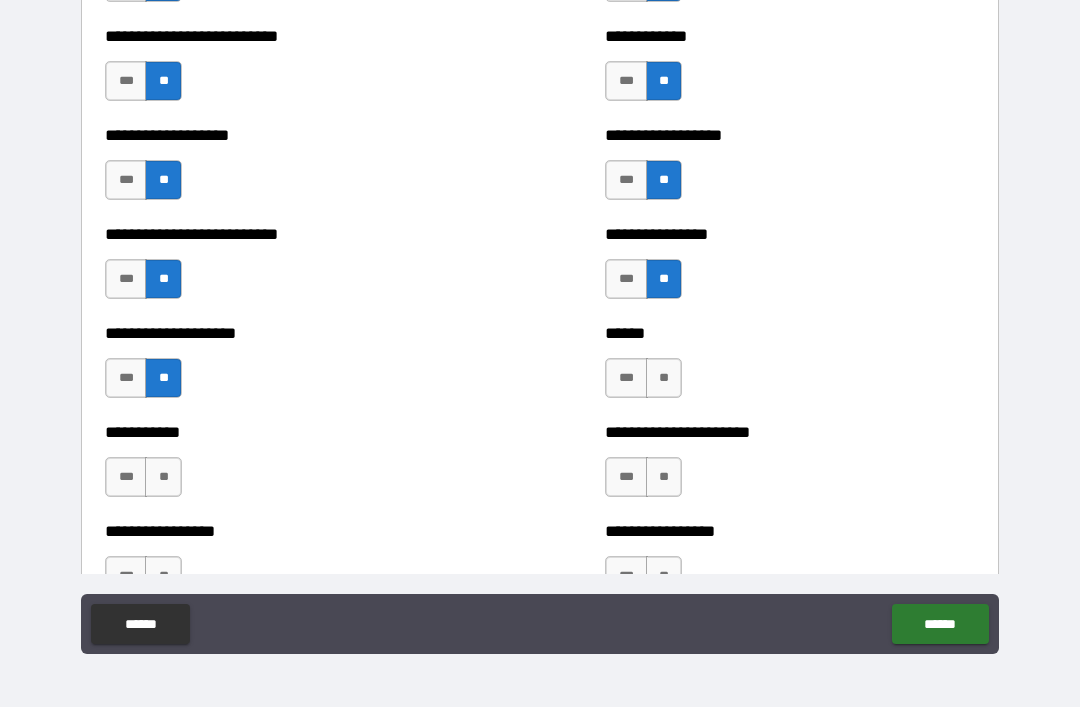 click on "**" at bounding box center (664, 378) 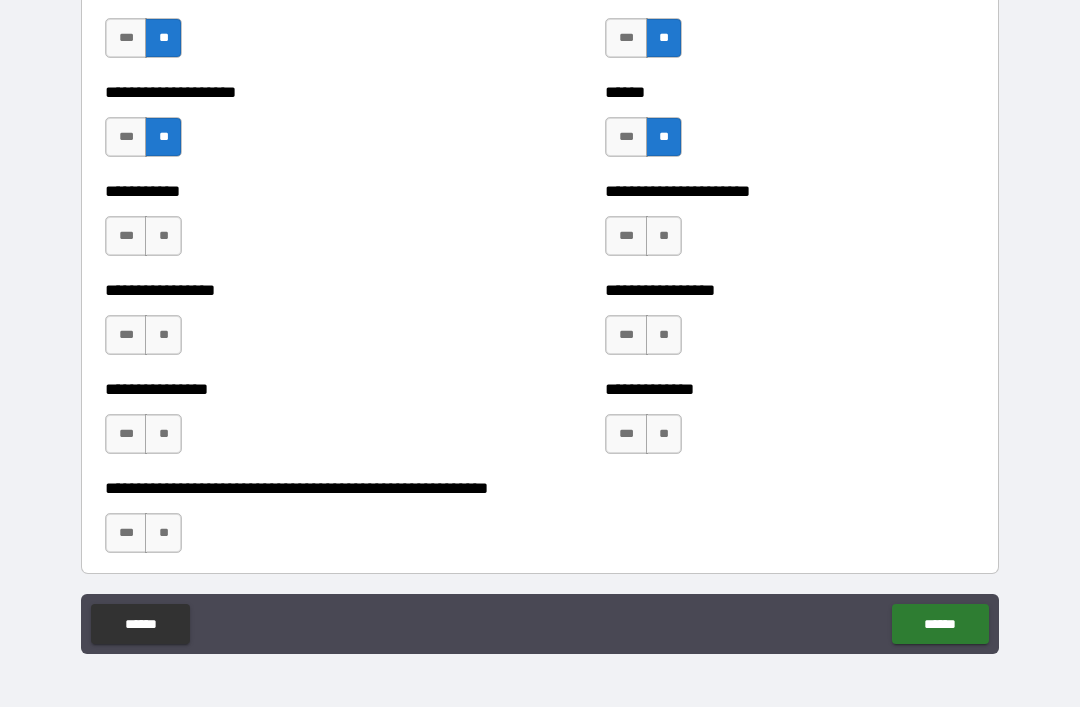 scroll, scrollTop: 5784, scrollLeft: 0, axis: vertical 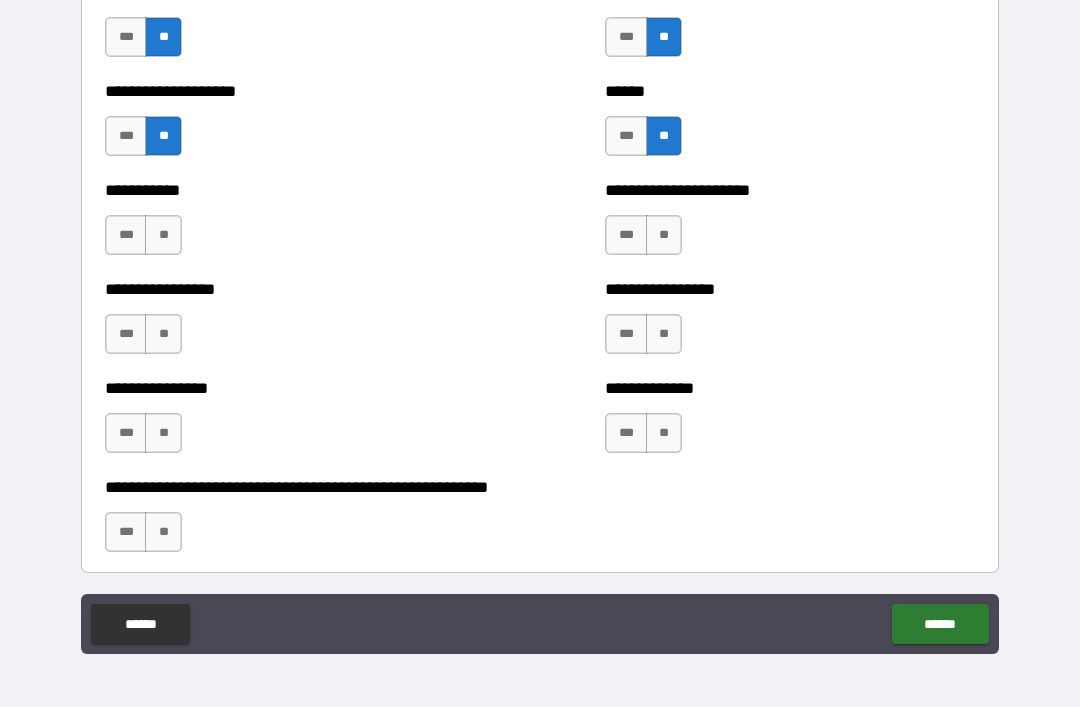 click on "**" at bounding box center [163, 235] 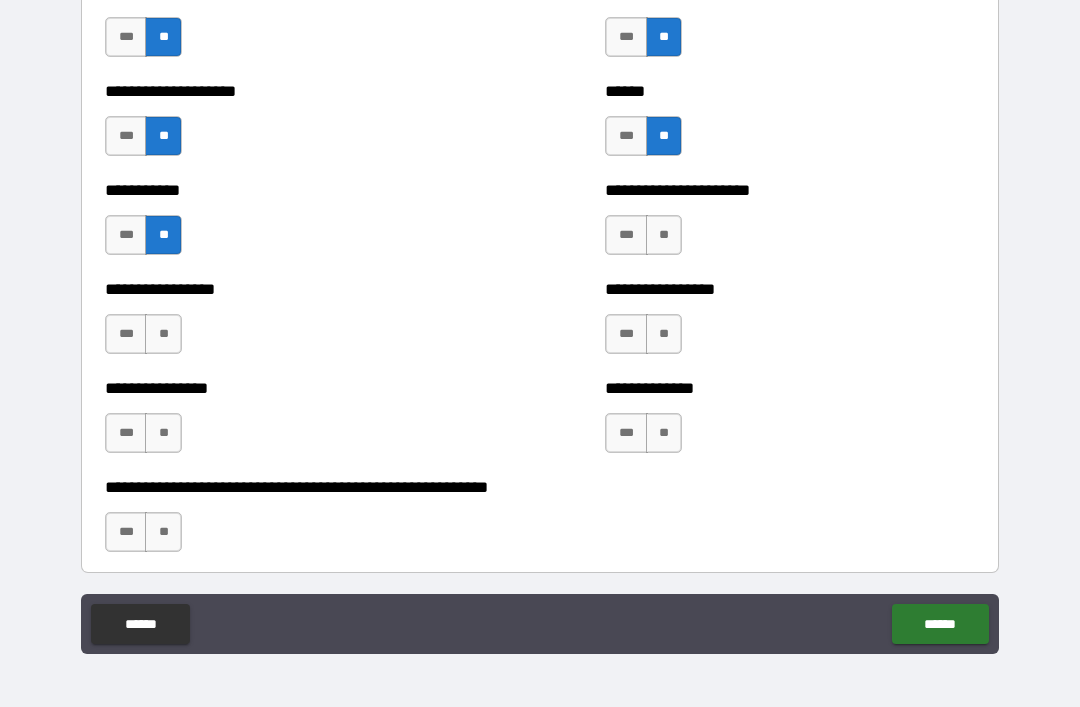 click on "**" at bounding box center (664, 235) 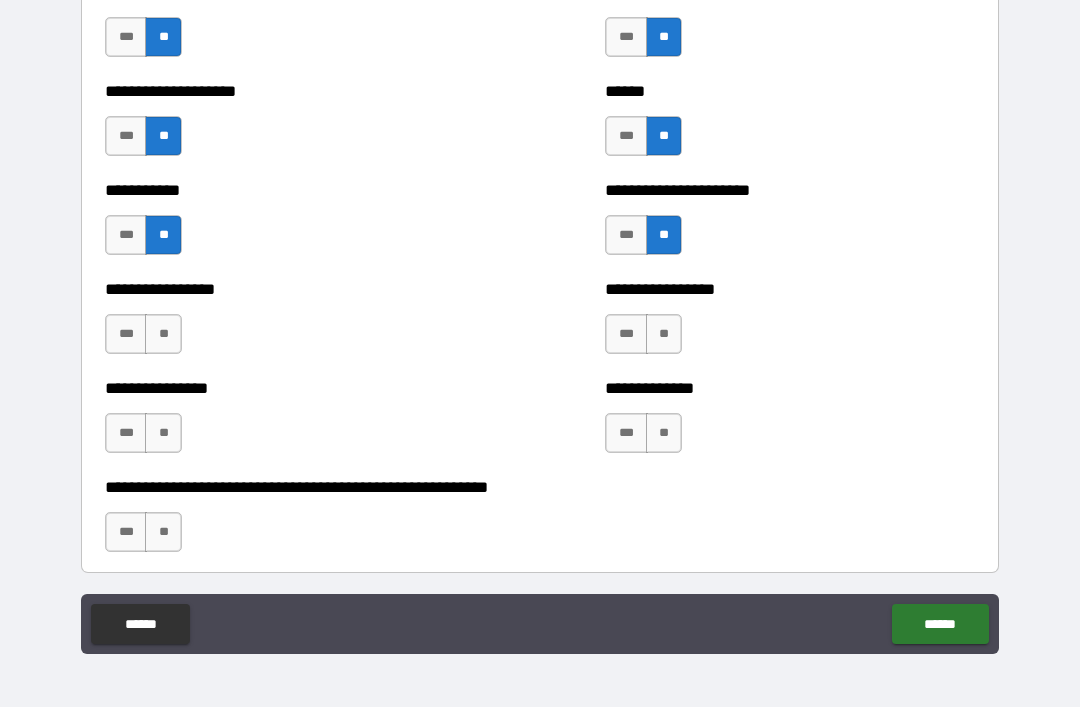 click on "**" at bounding box center (163, 334) 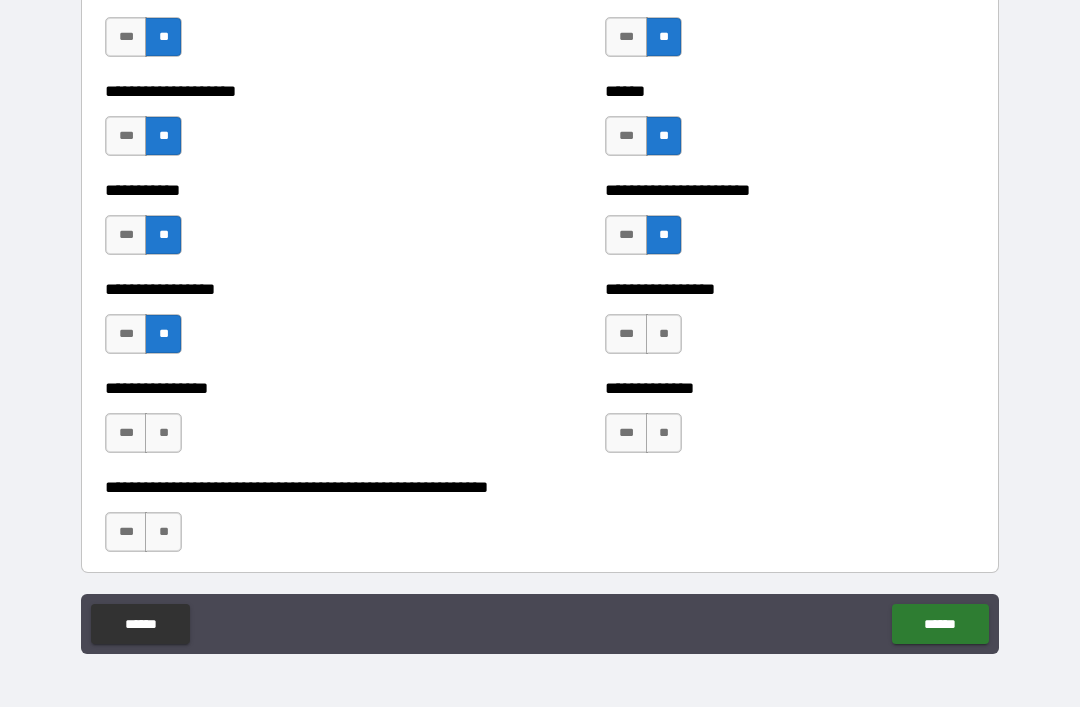 click on "**" at bounding box center (664, 334) 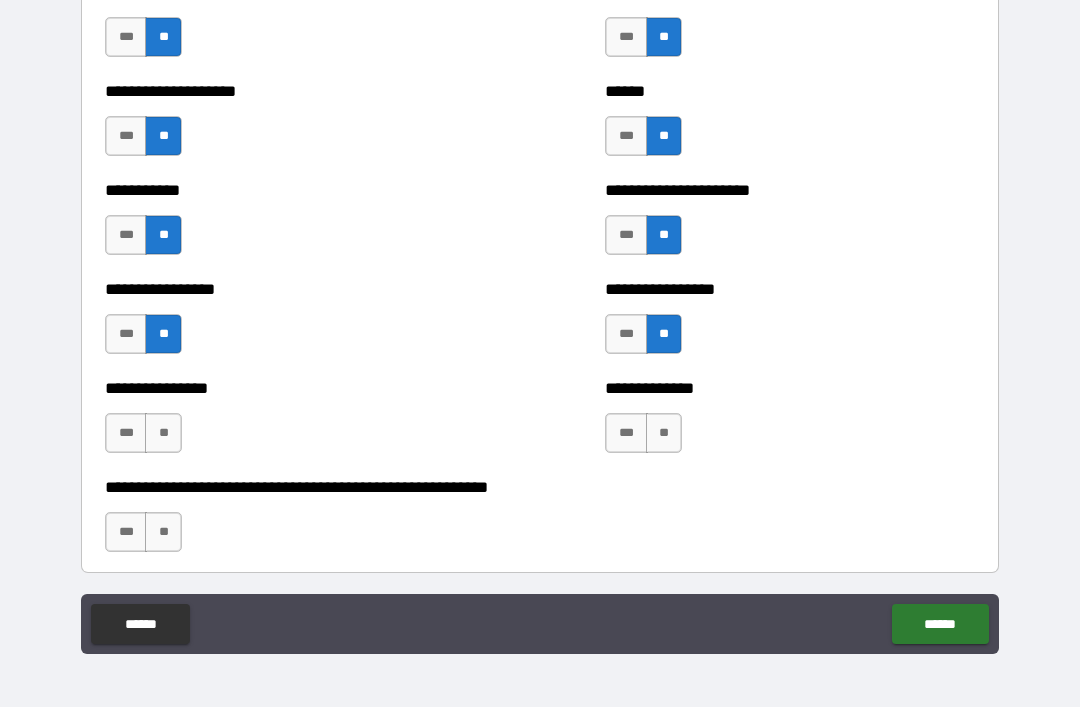 click on "**" at bounding box center [163, 433] 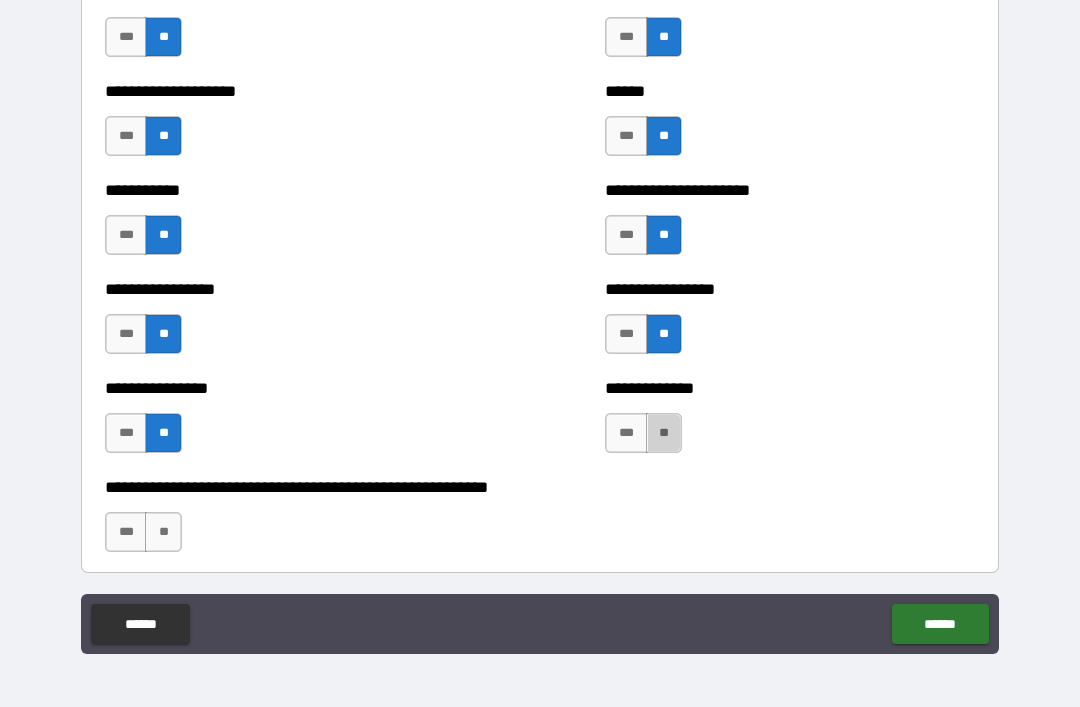 click on "**" at bounding box center (664, 433) 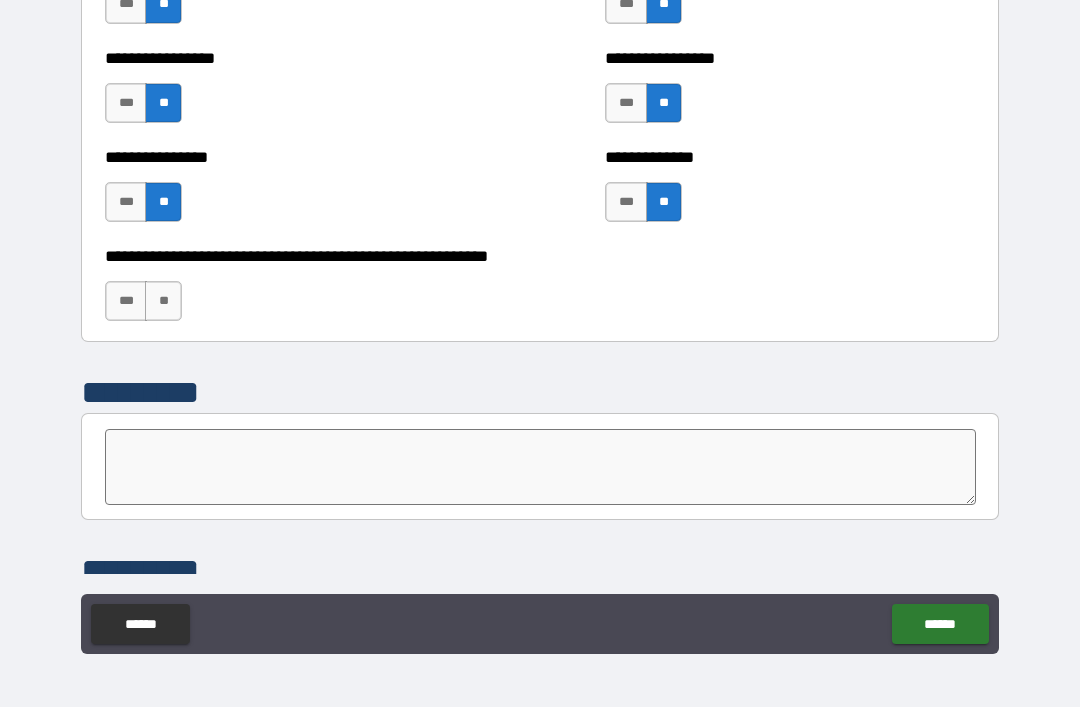 scroll, scrollTop: 6016, scrollLeft: 0, axis: vertical 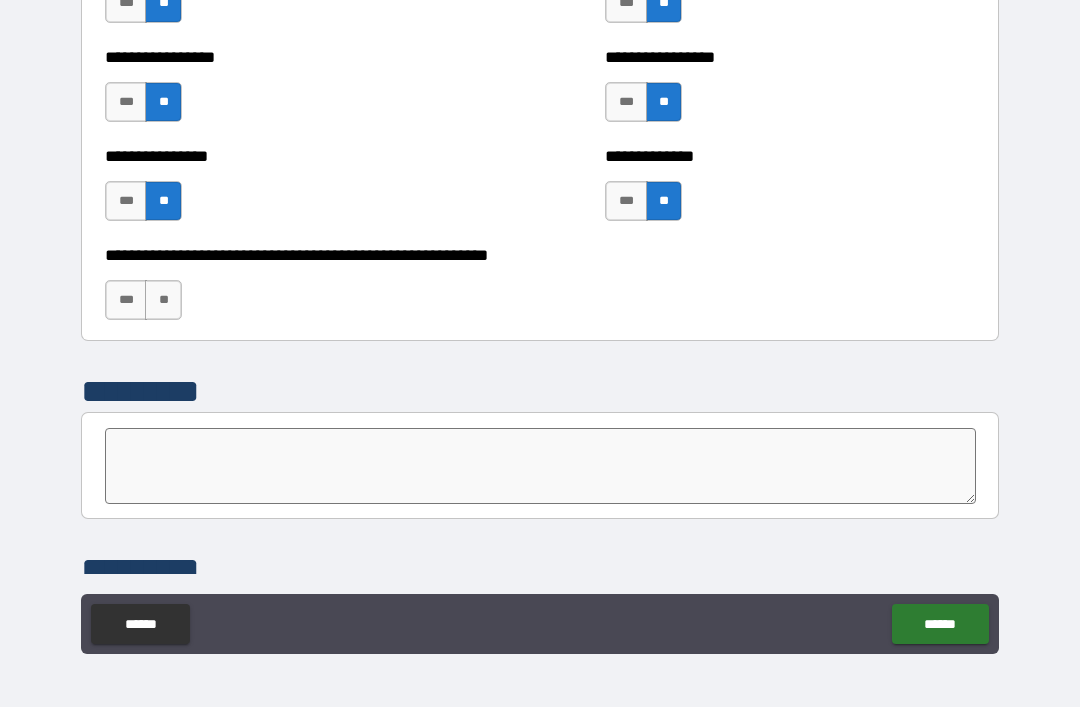 click on "**" at bounding box center [163, 300] 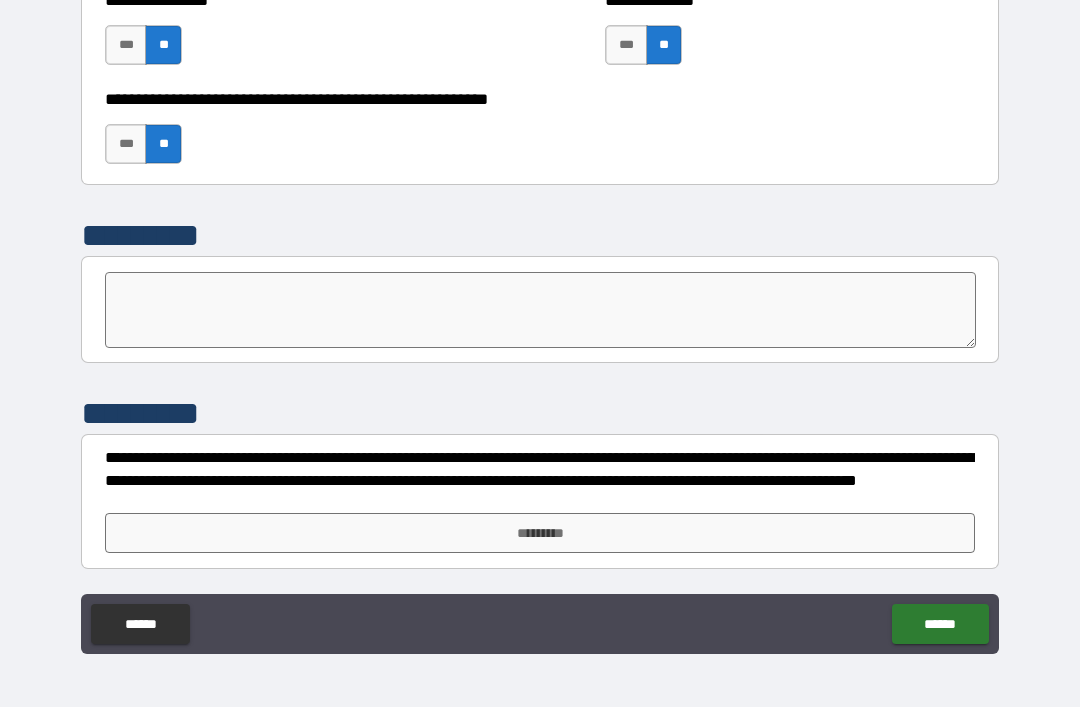 scroll, scrollTop: 6172, scrollLeft: 0, axis: vertical 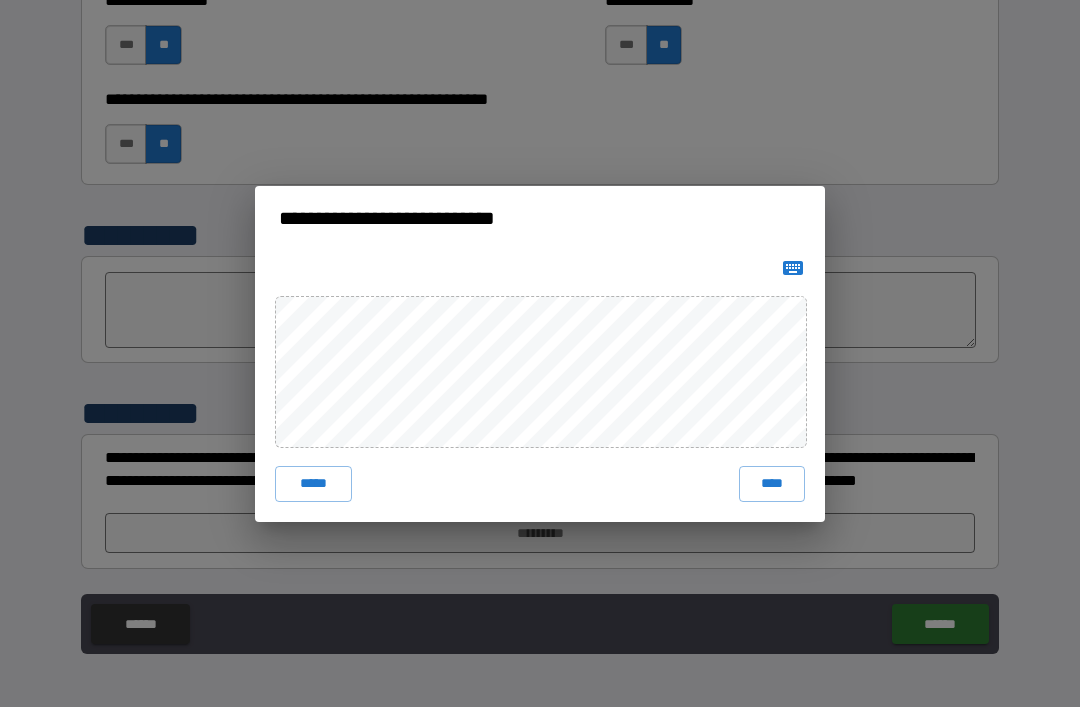 click on "****" at bounding box center [772, 484] 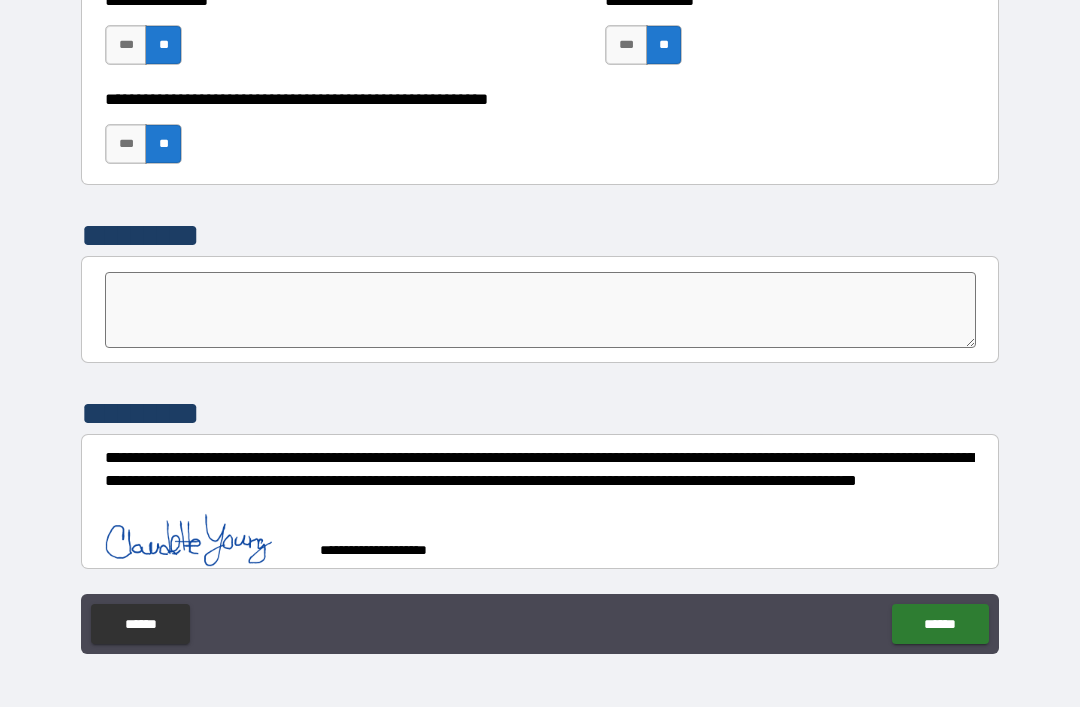 scroll, scrollTop: 6162, scrollLeft: 0, axis: vertical 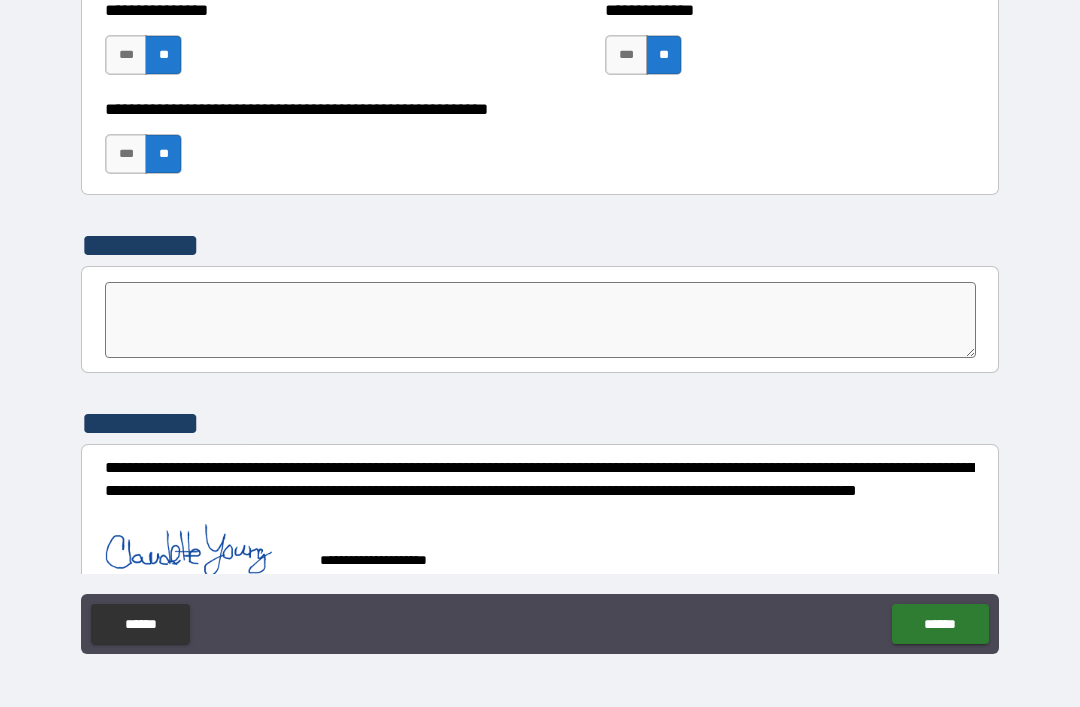 click on "******" at bounding box center (940, 624) 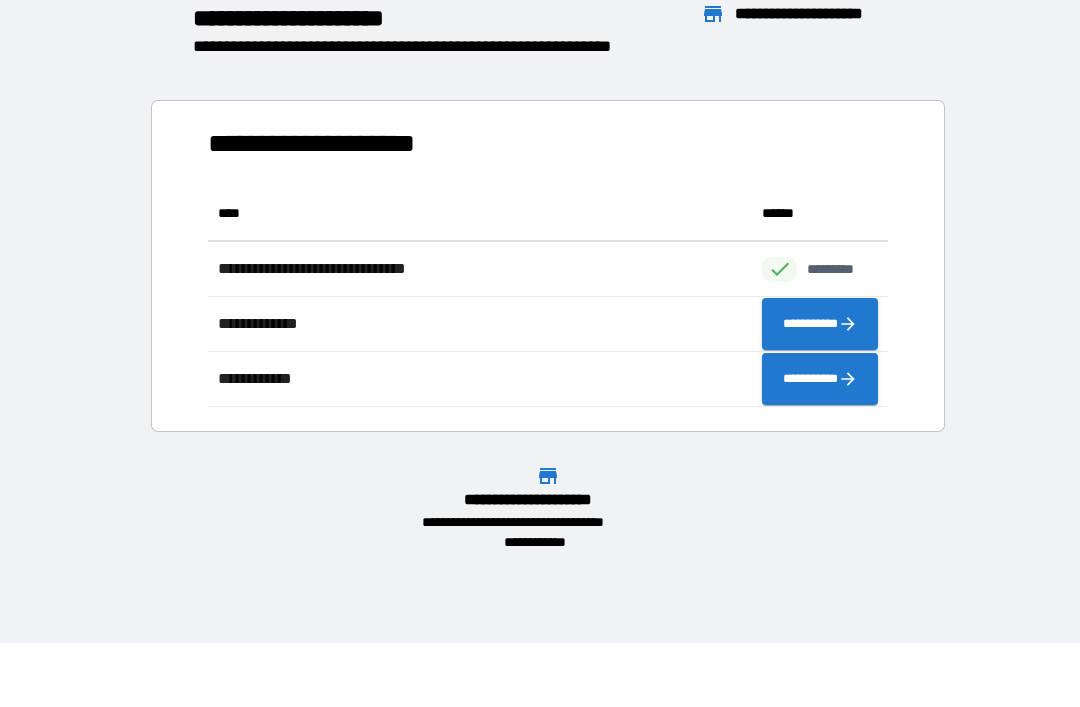 scroll, scrollTop: 1, scrollLeft: 1, axis: both 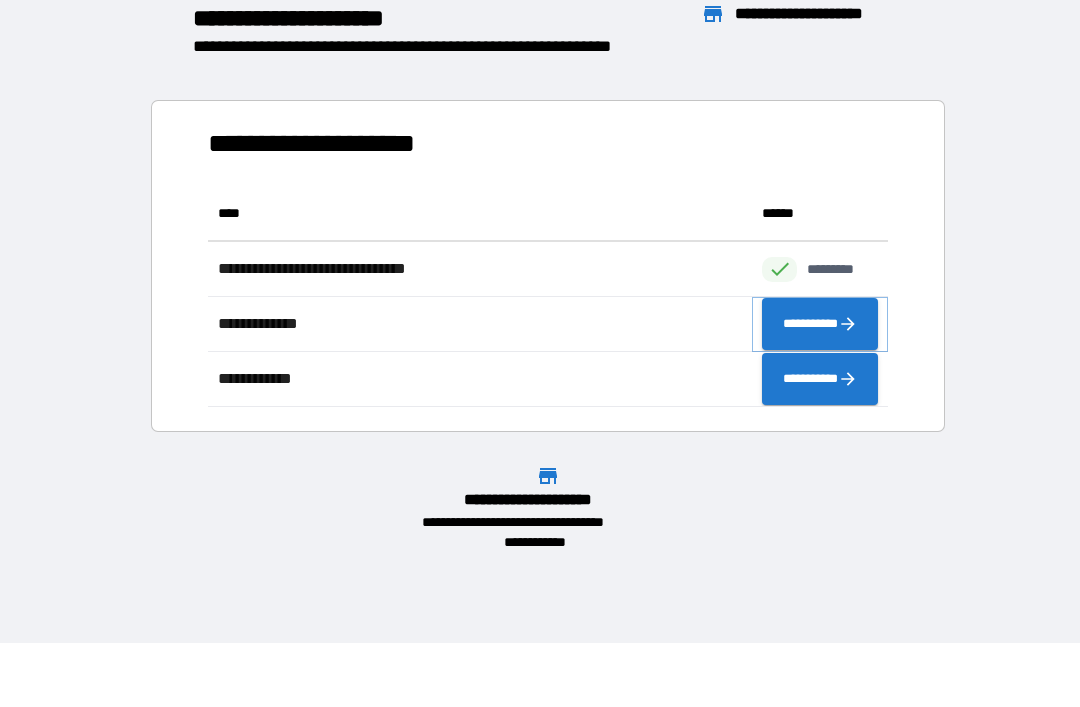 click on "**********" at bounding box center (820, 324) 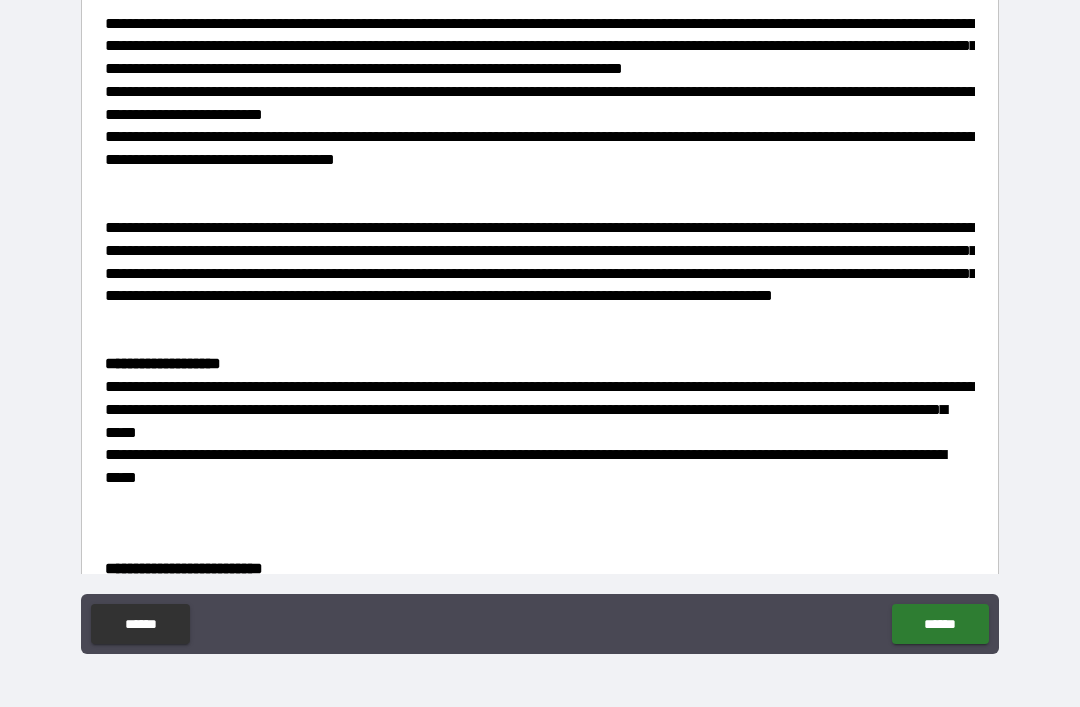 scroll, scrollTop: 1283, scrollLeft: 0, axis: vertical 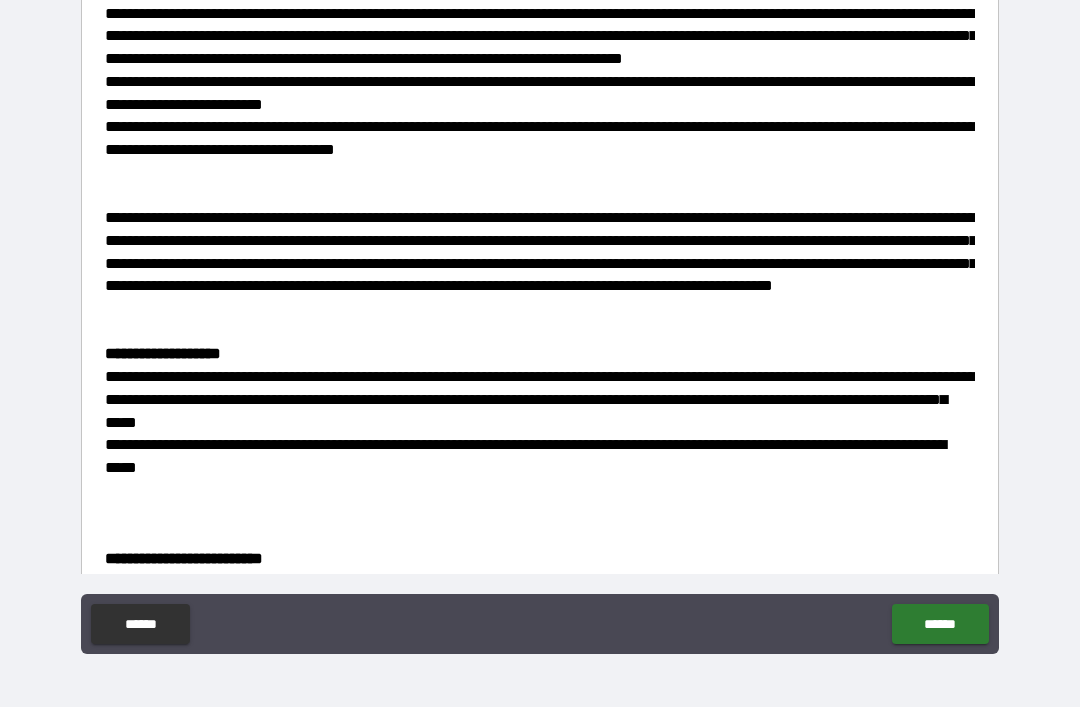click on "******" at bounding box center (940, 624) 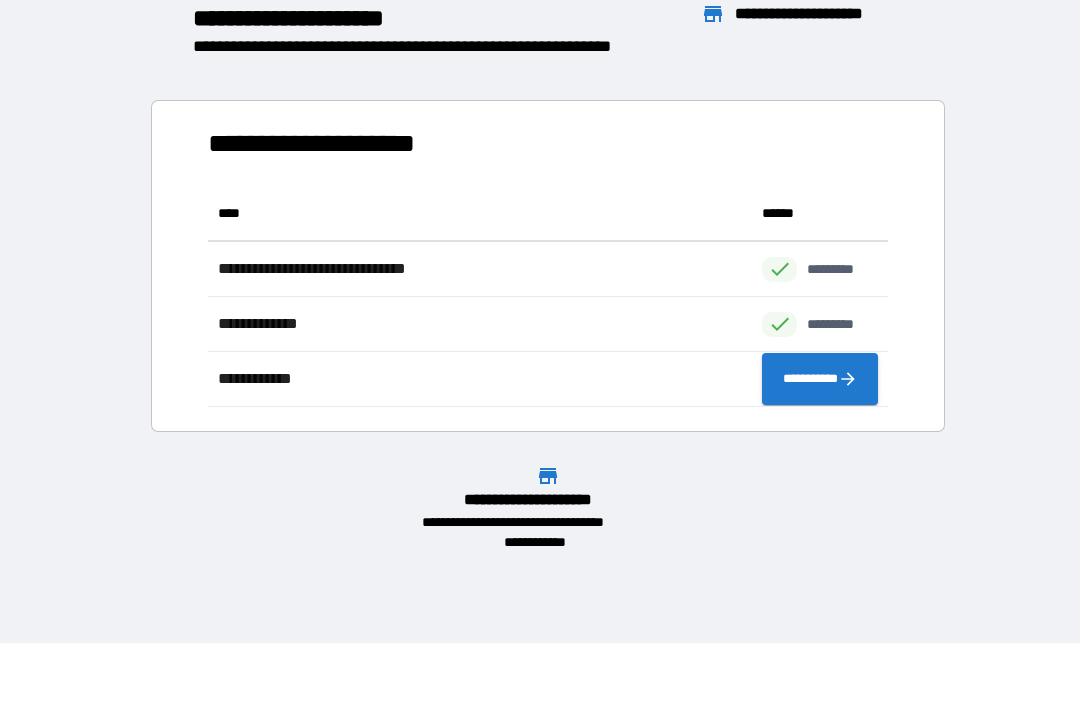 scroll, scrollTop: 1, scrollLeft: 1, axis: both 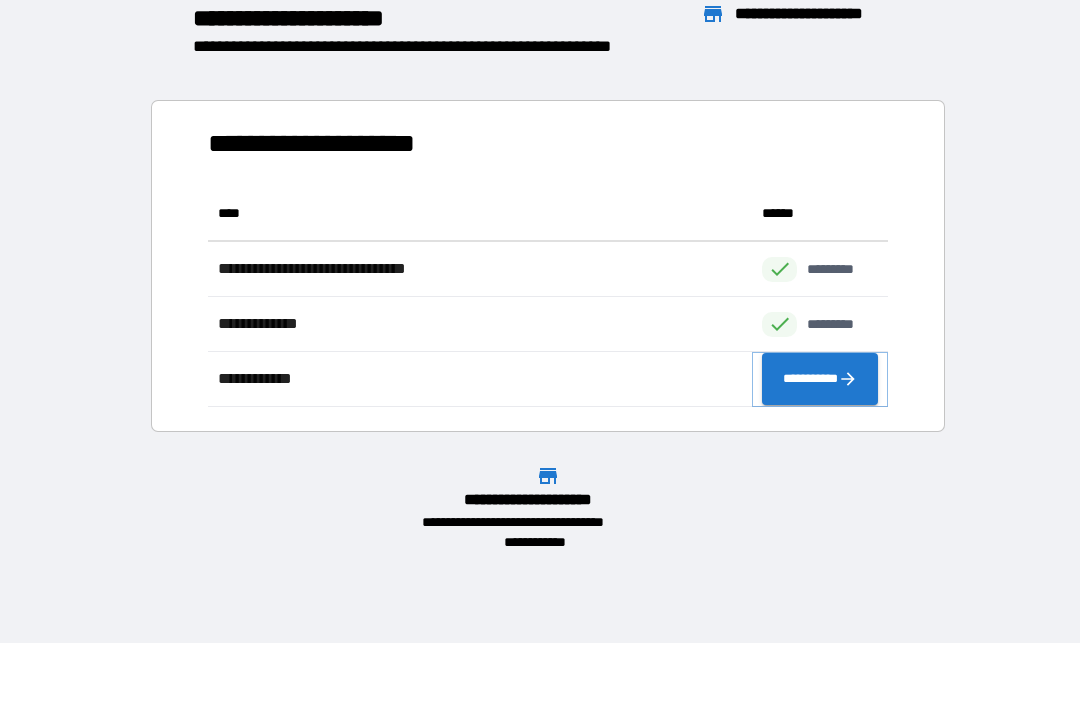 click on "**********" at bounding box center (820, 379) 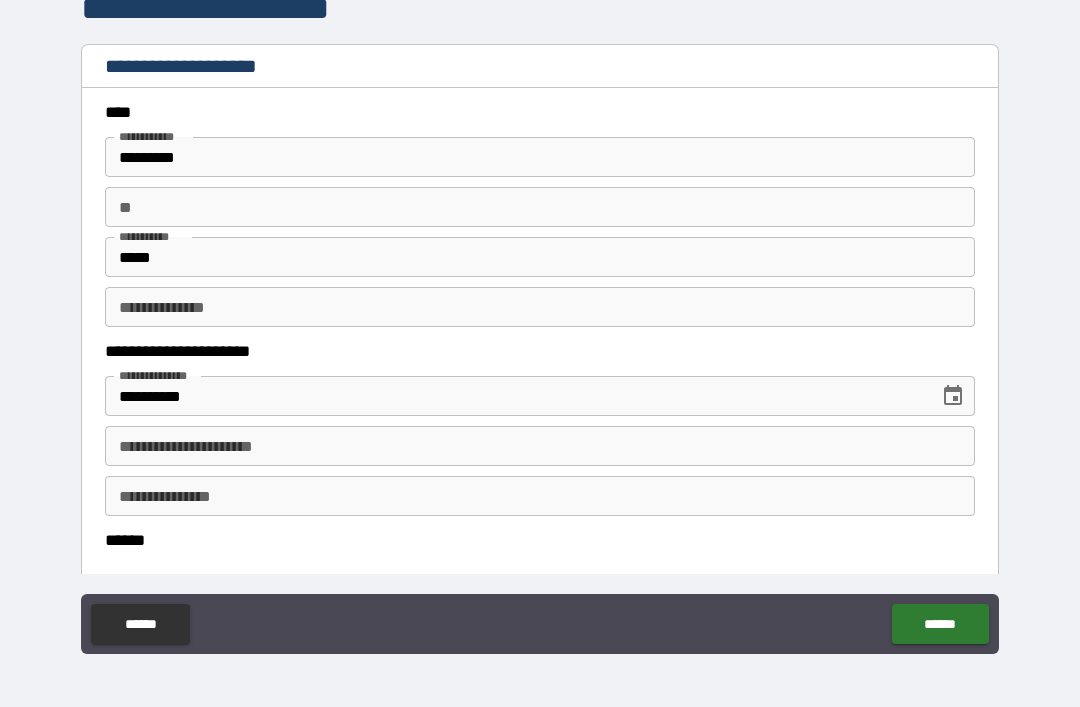 click on "**********" at bounding box center (540, 446) 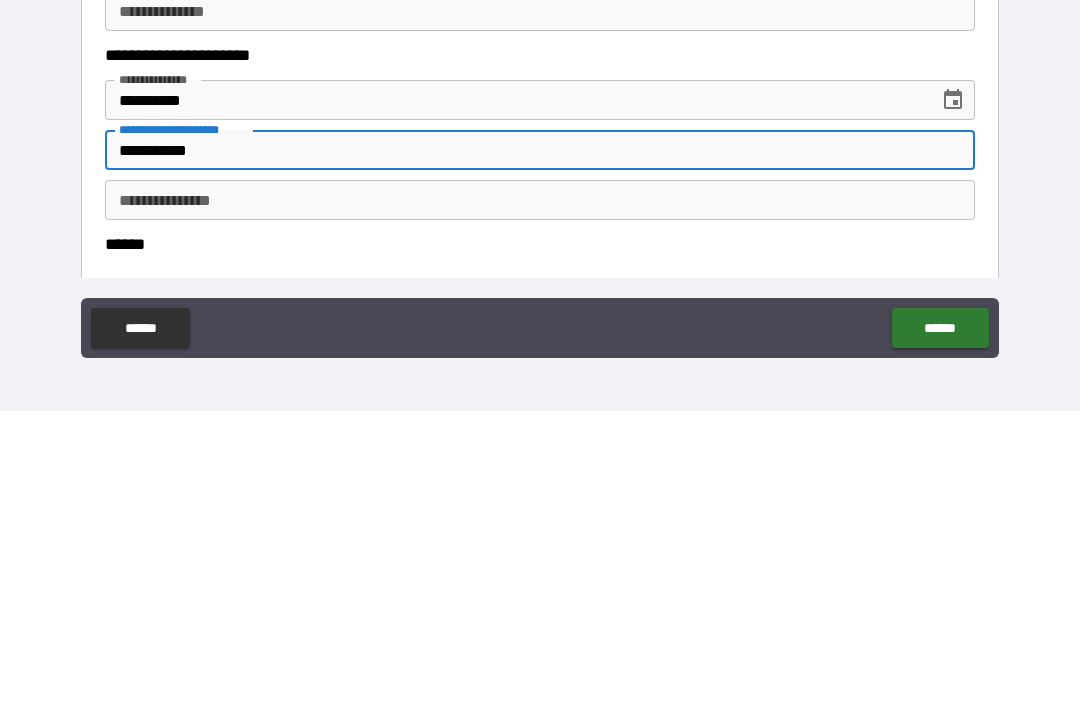 type on "**********" 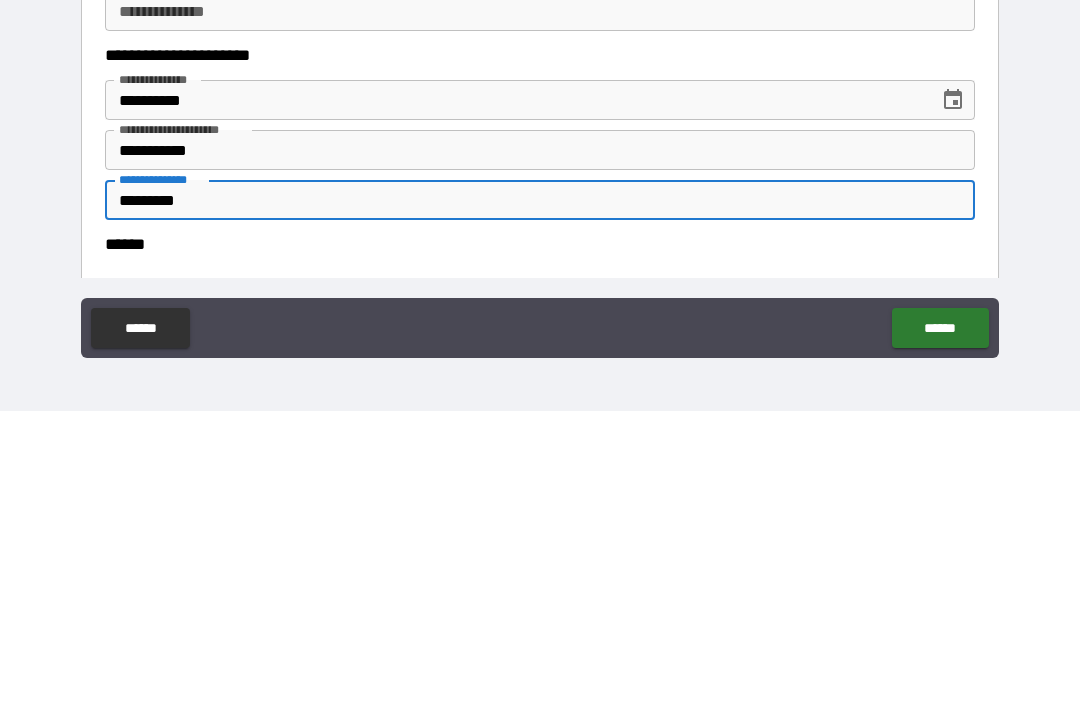 type on "*********" 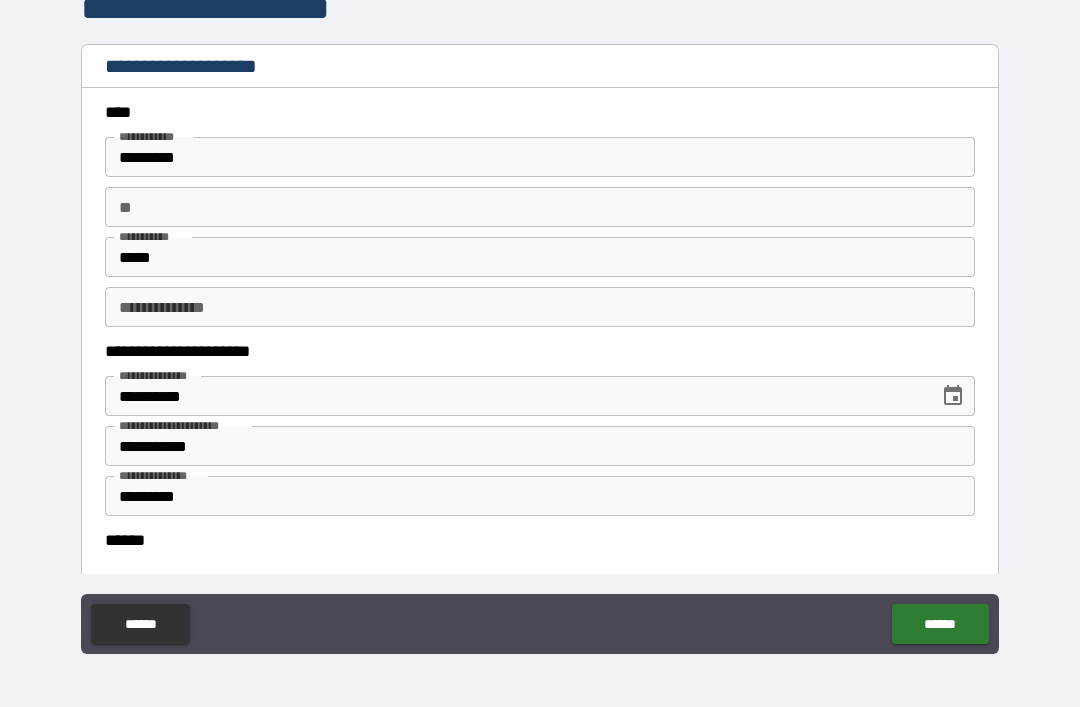 click on "******" at bounding box center [540, 540] 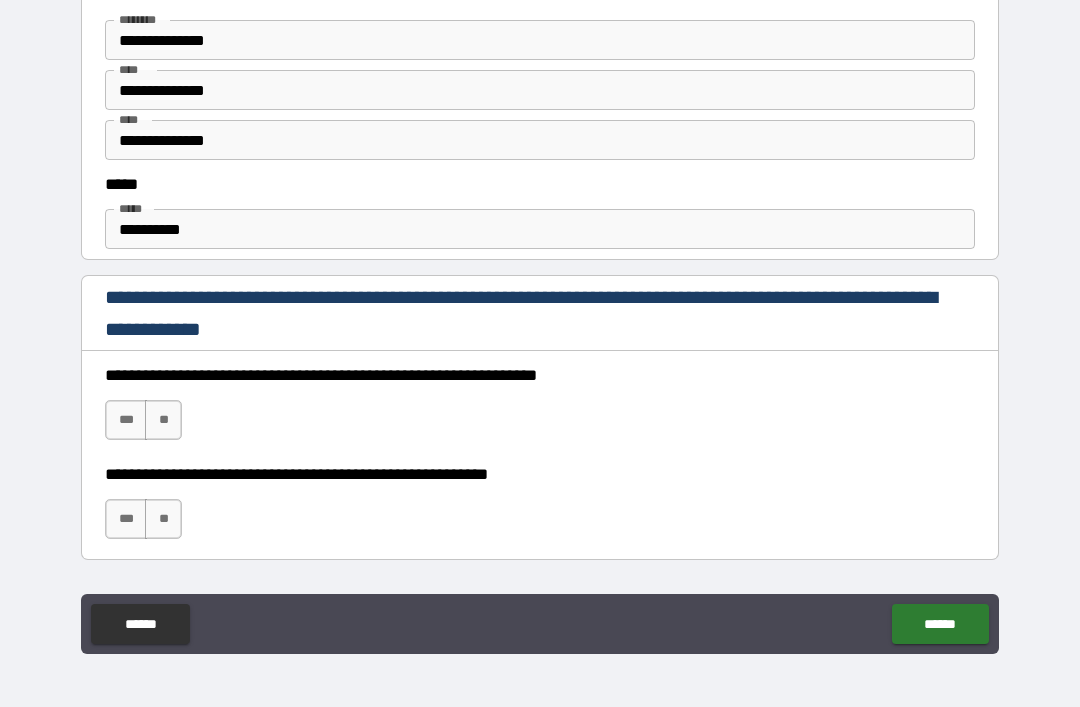 scroll, scrollTop: 1071, scrollLeft: 0, axis: vertical 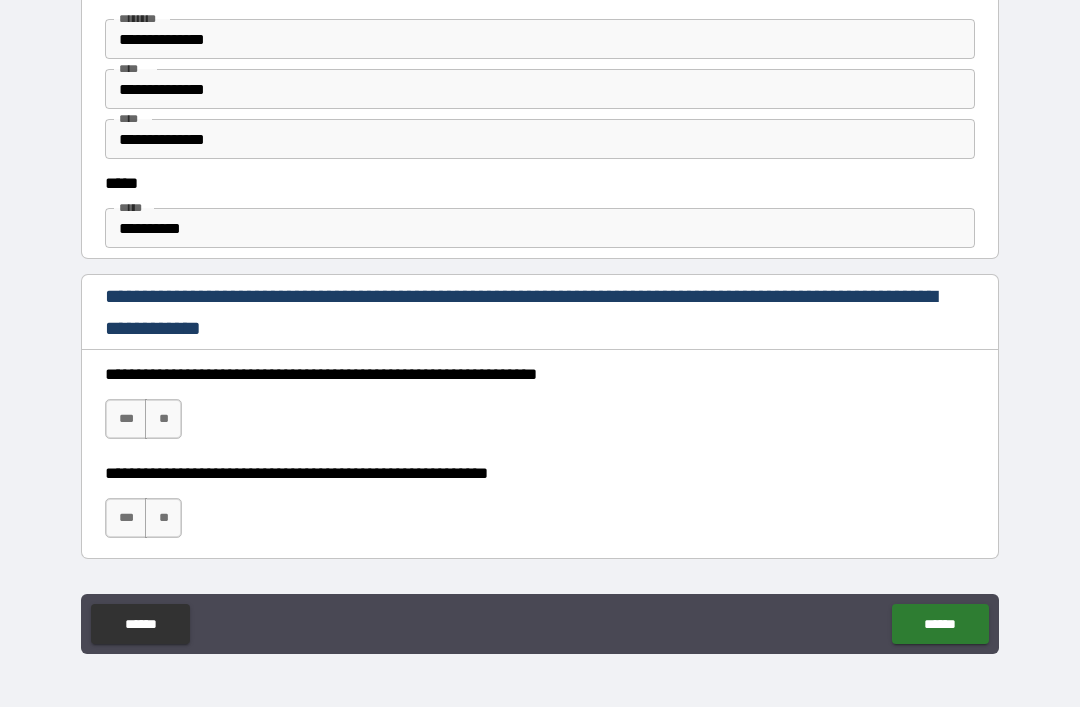 click on "**********" at bounding box center (540, 228) 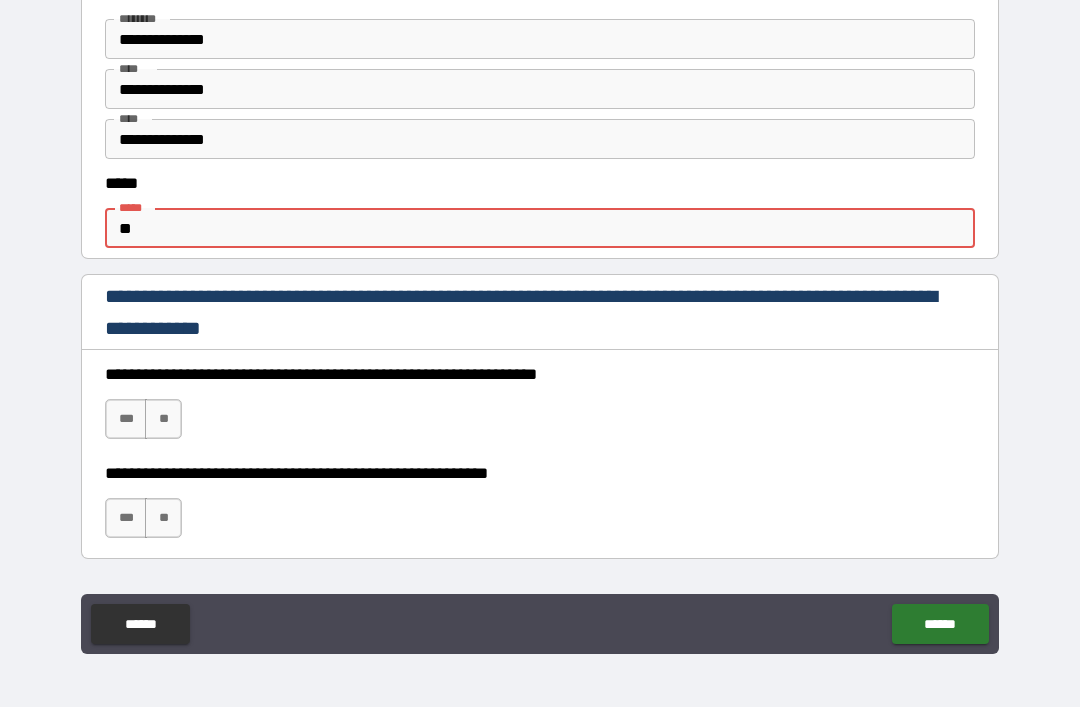 type on "*" 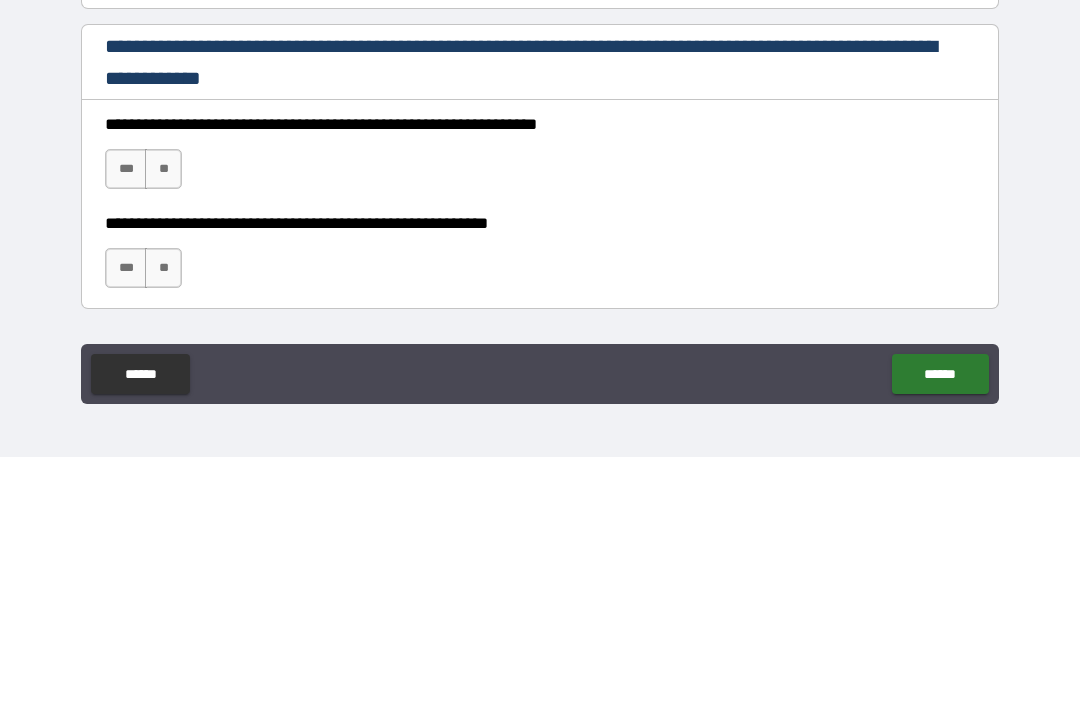 click on "***" at bounding box center [126, 419] 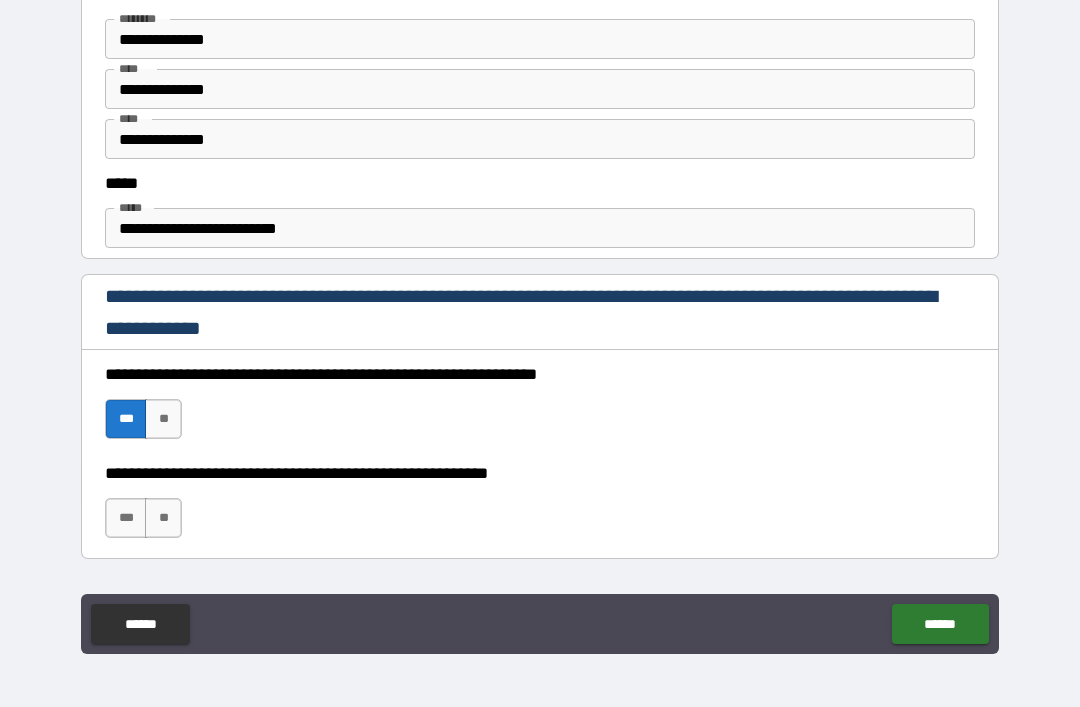 click on "***" at bounding box center [126, 518] 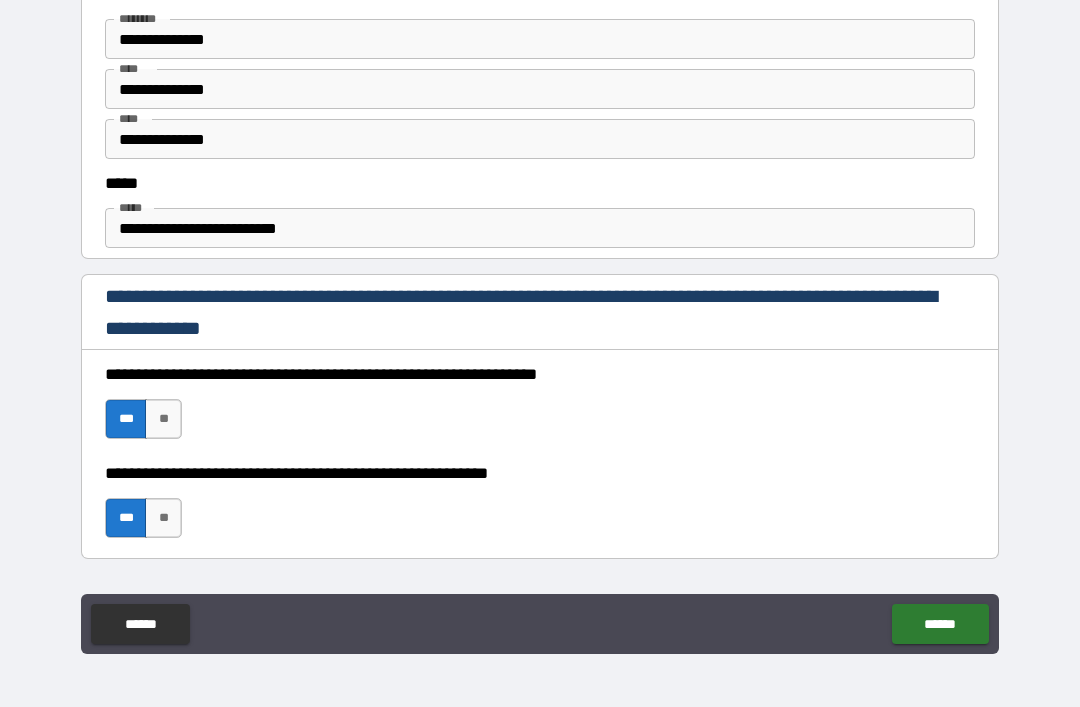 click on "******" at bounding box center (940, 624) 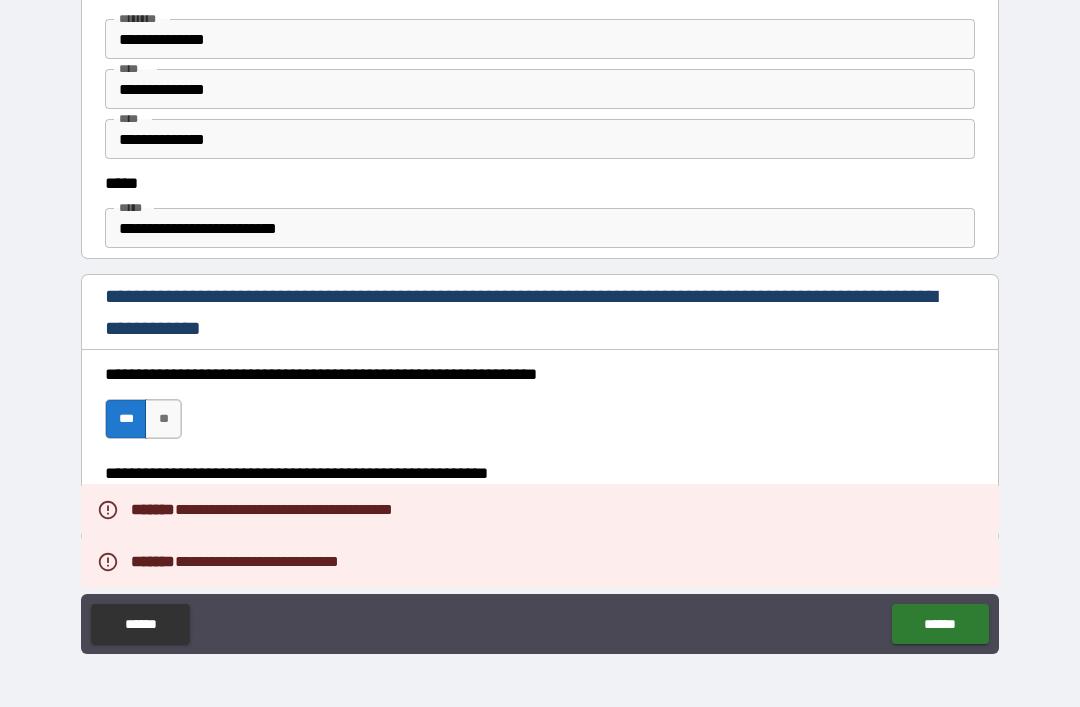 click on "**********" at bounding box center (540, 324) 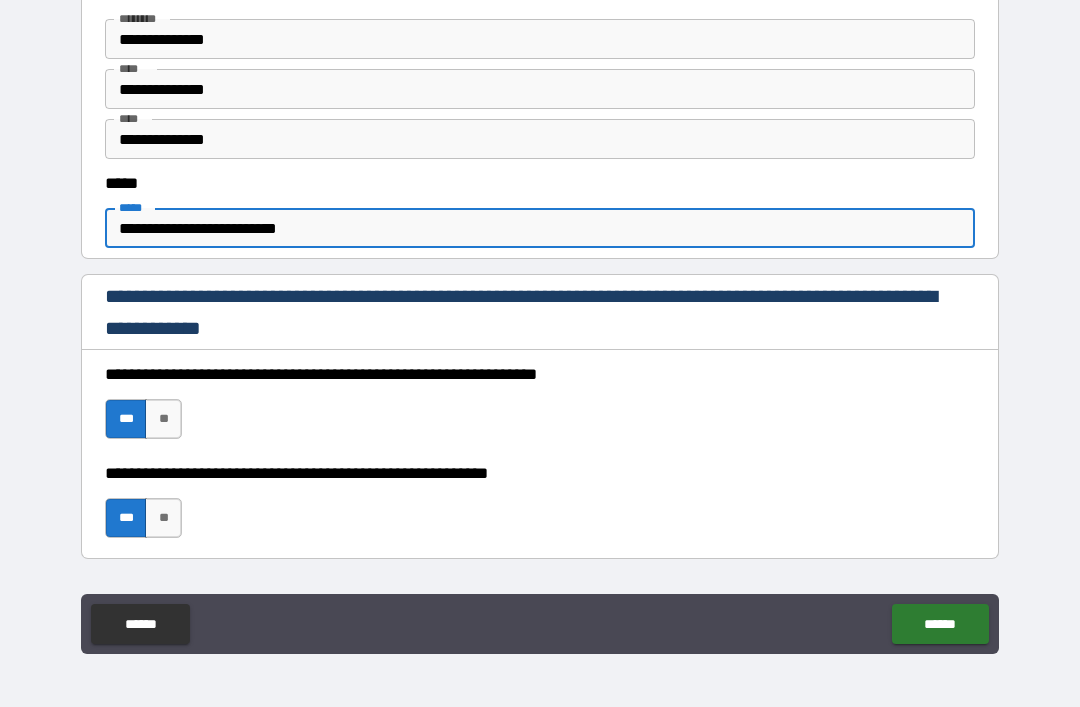 click on "**********" at bounding box center [540, 324] 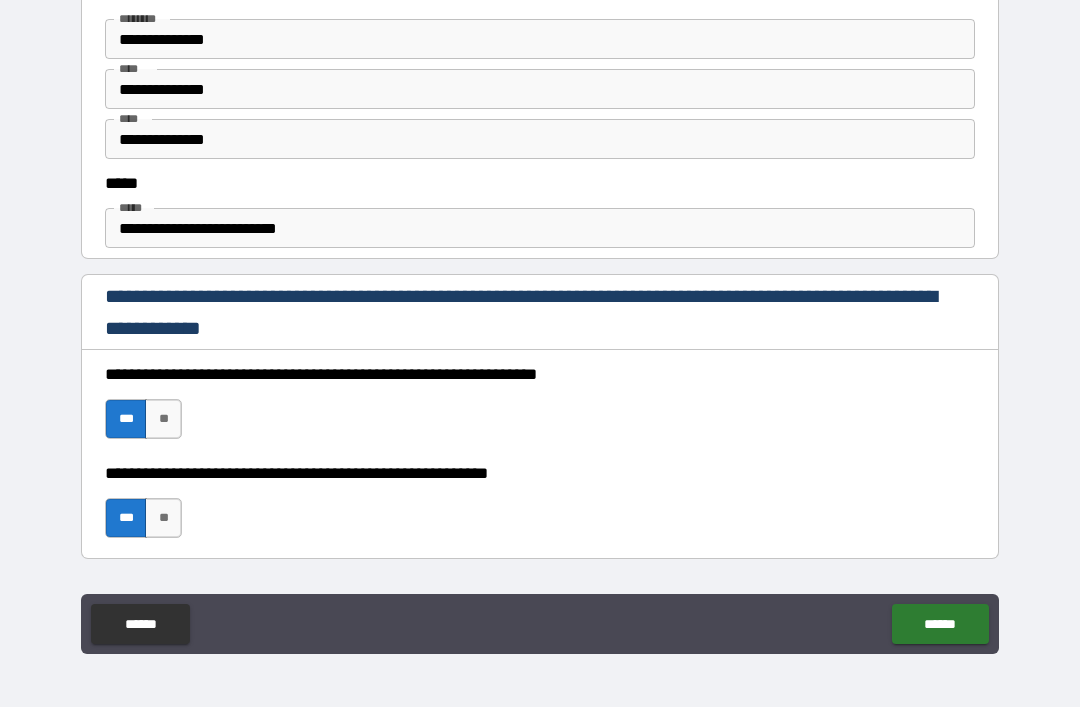 click on "**********" at bounding box center (540, 228) 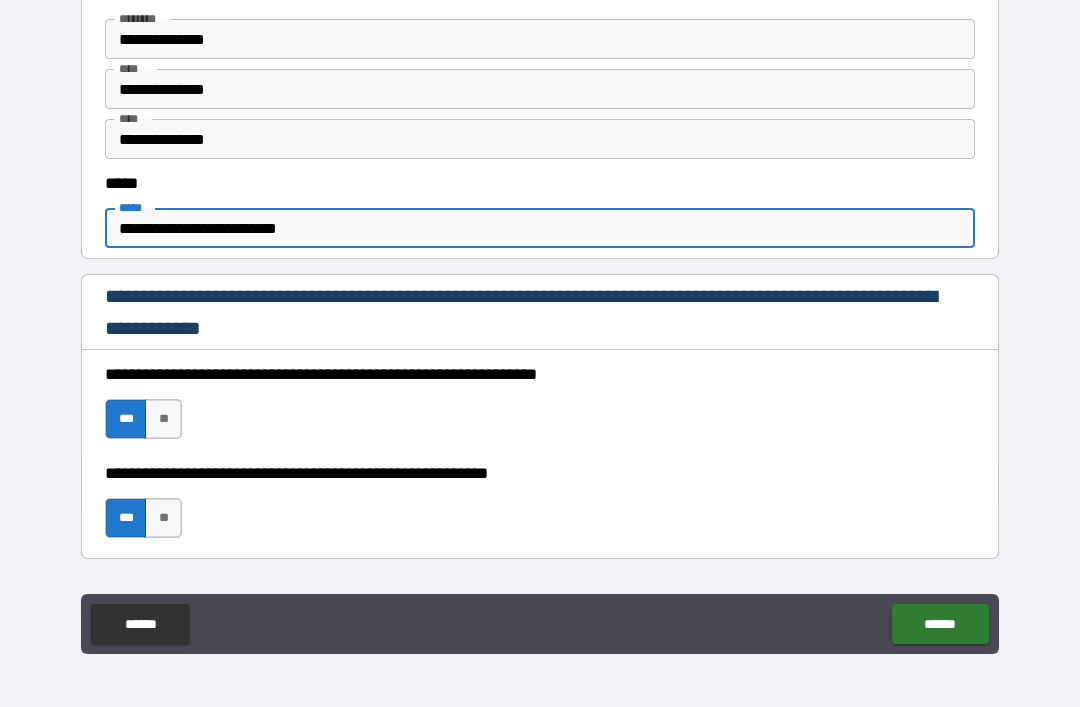 click on "**********" at bounding box center (540, 324) 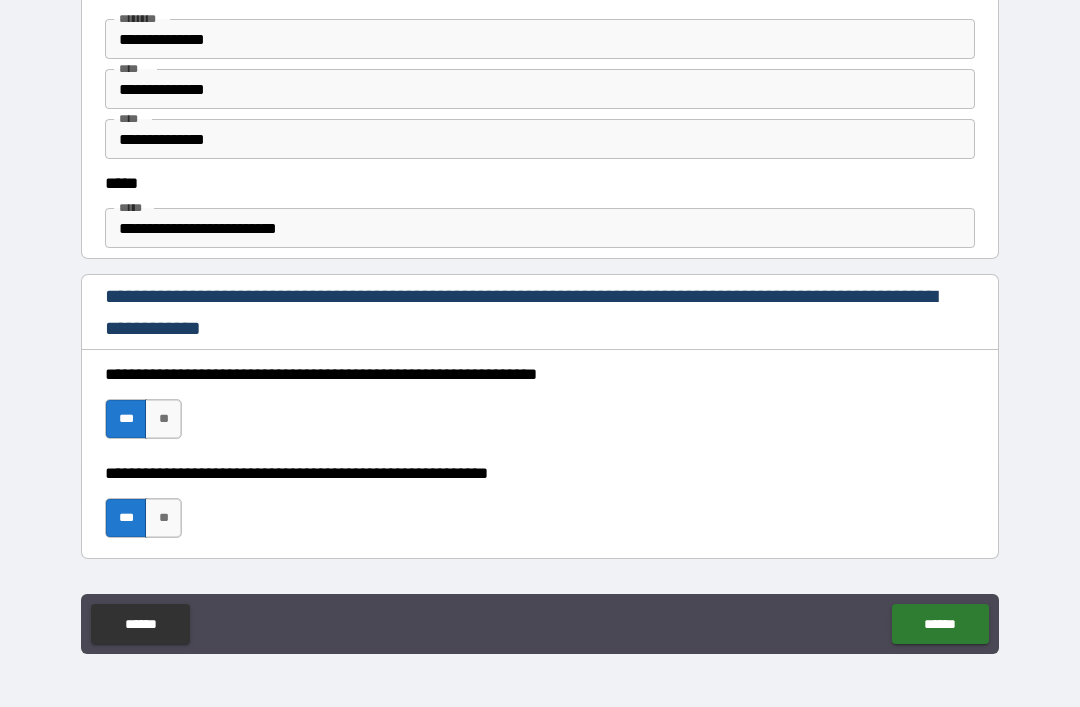 click on "**********" at bounding box center [540, 228] 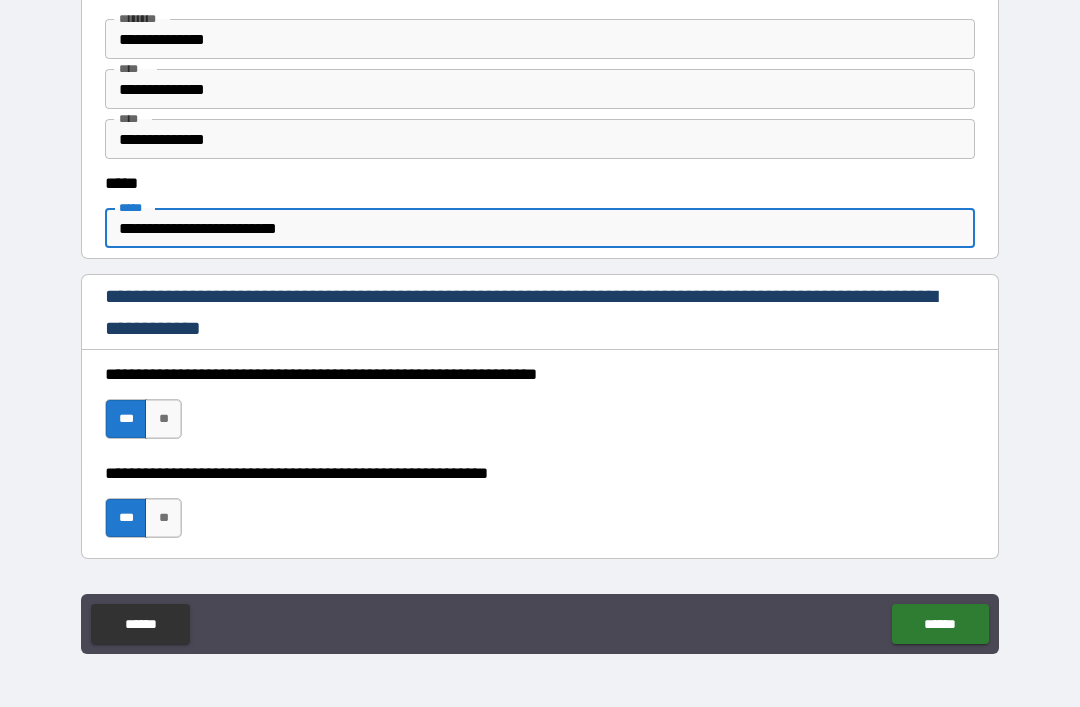 click on "**********" at bounding box center (540, 324) 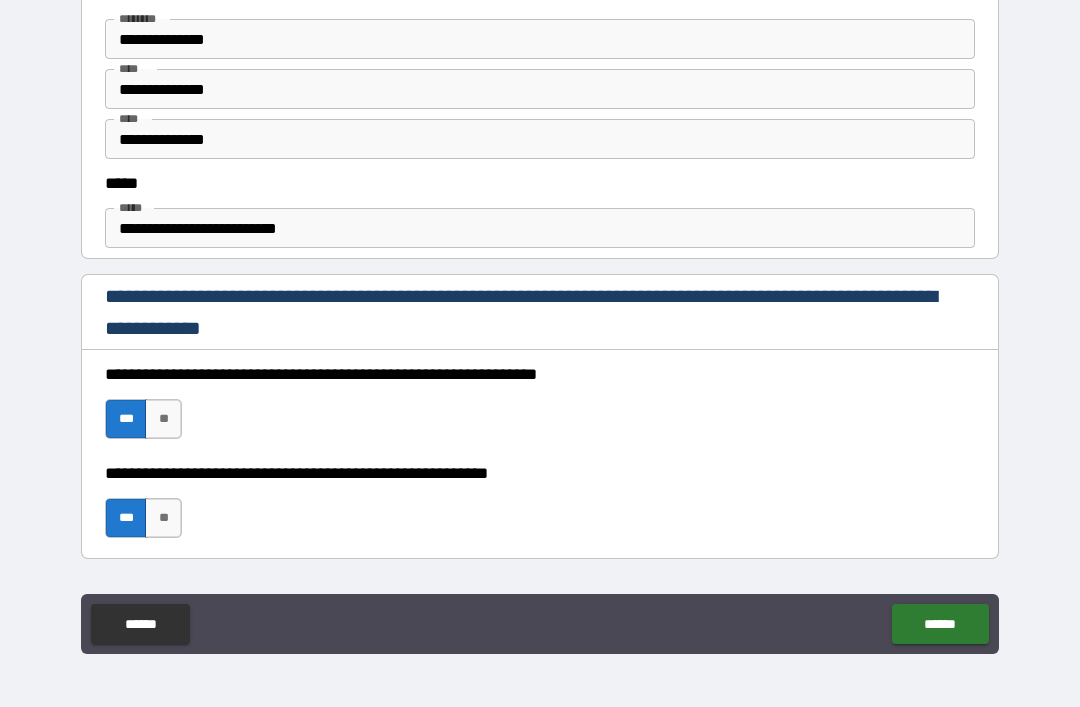 click on "******" at bounding box center [940, 624] 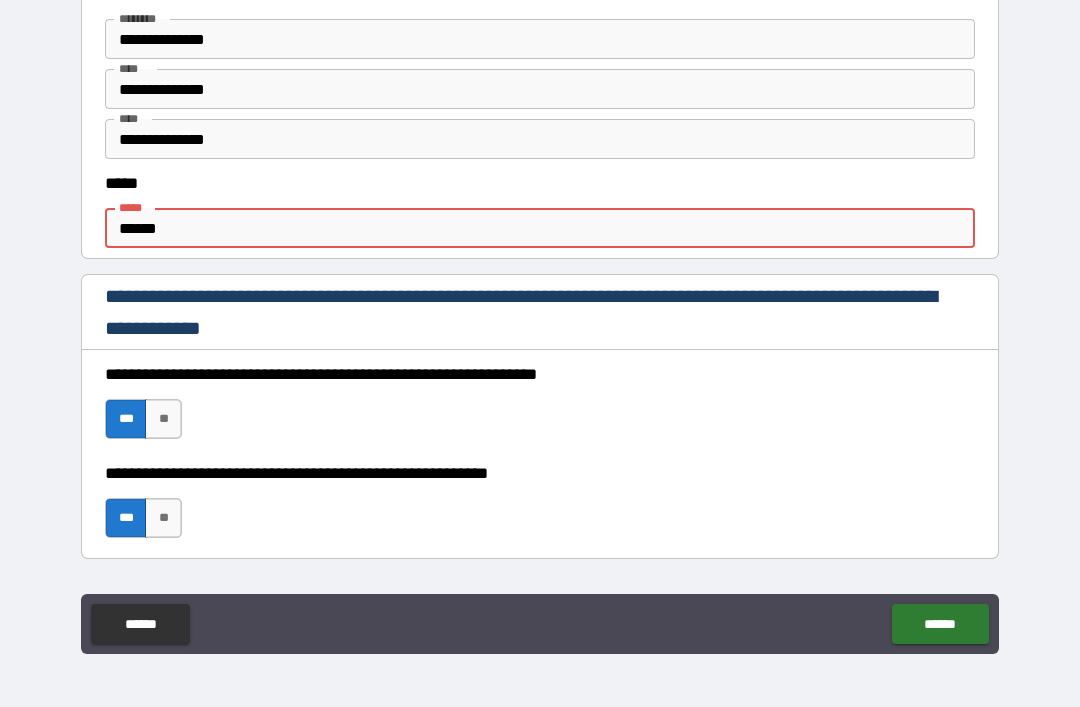 type on "*****" 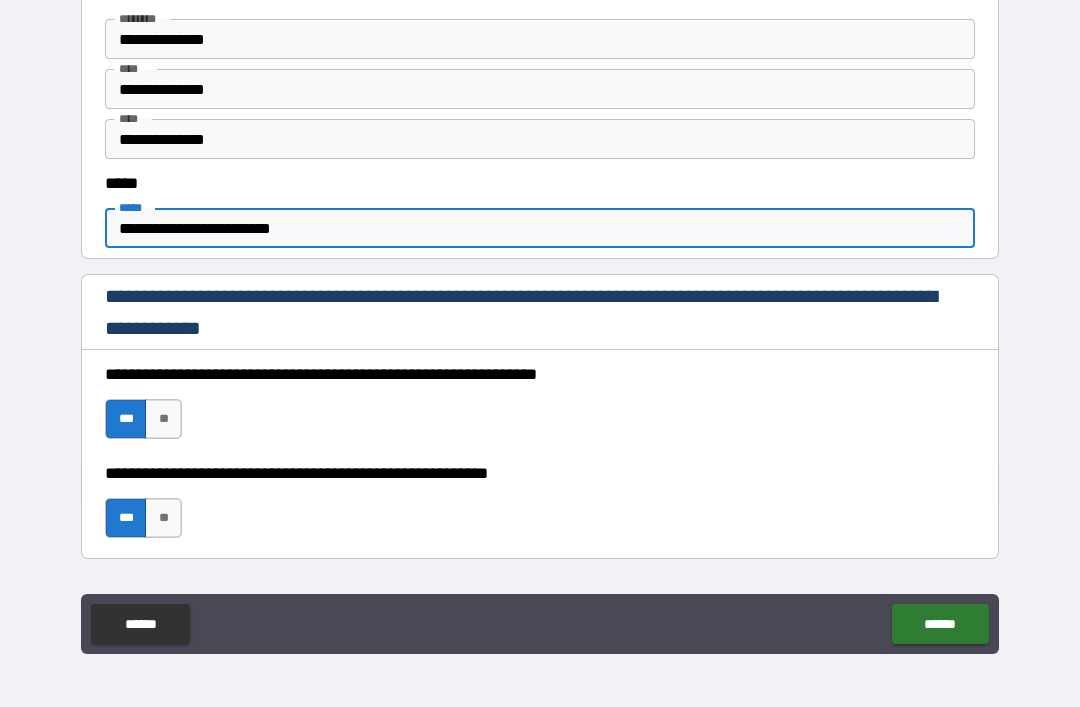 click on "**********" at bounding box center (540, 324) 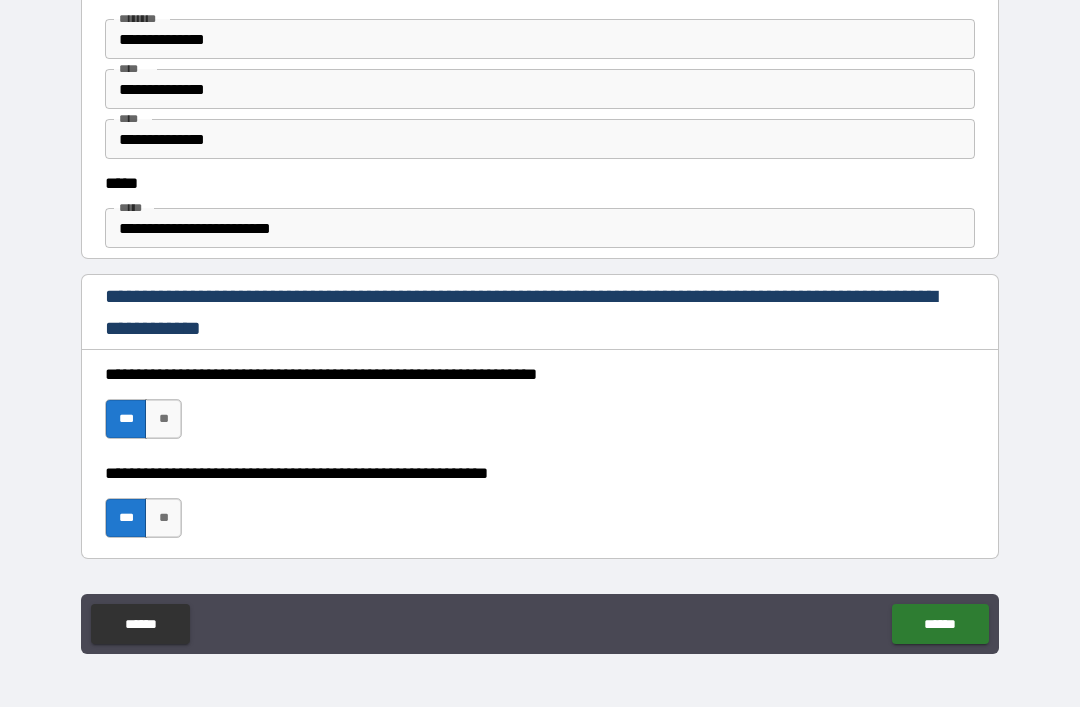 click on "******" at bounding box center (940, 624) 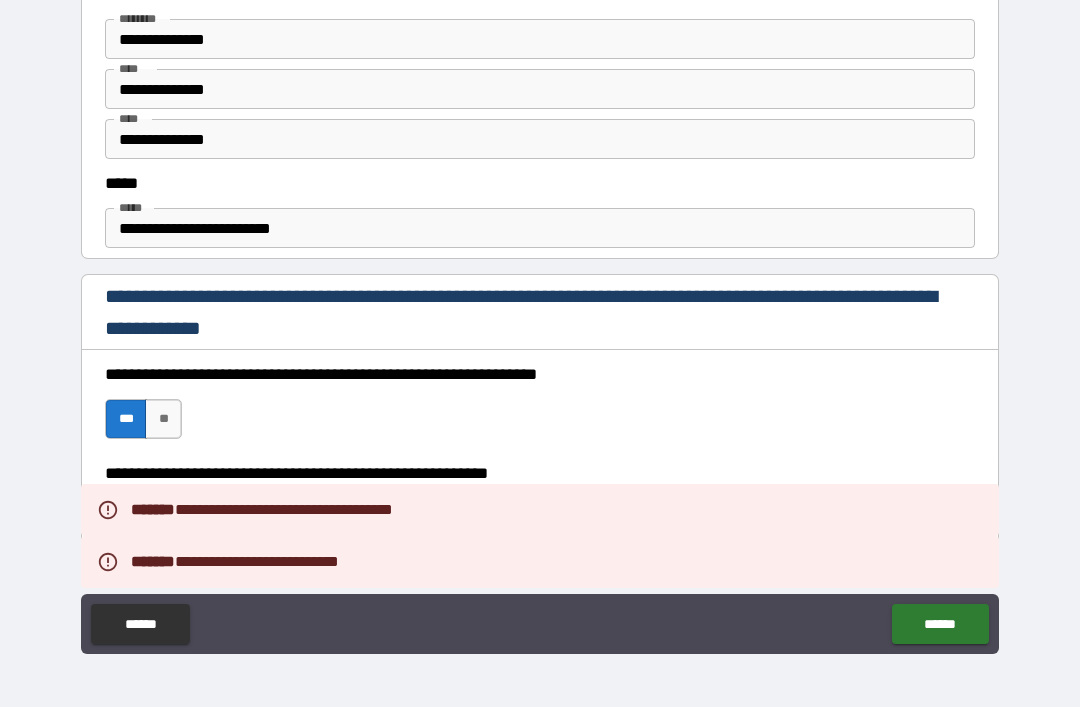 click on "******" at bounding box center [940, 624] 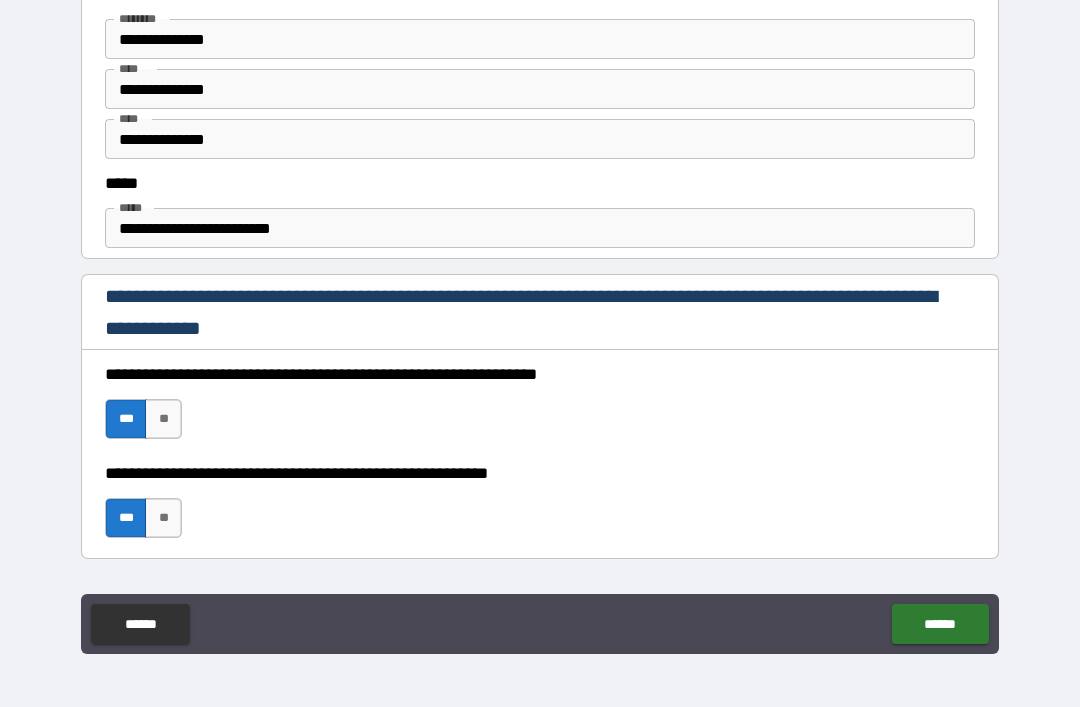 click on "**********" at bounding box center [540, 228] 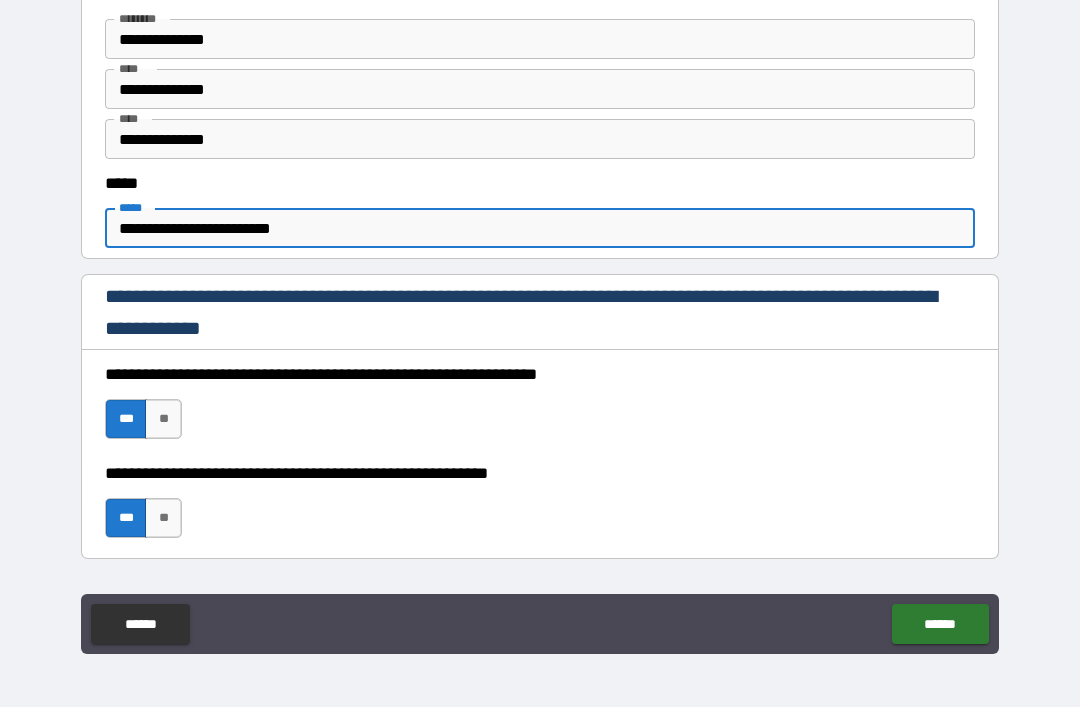 click on "**********" at bounding box center [540, 228] 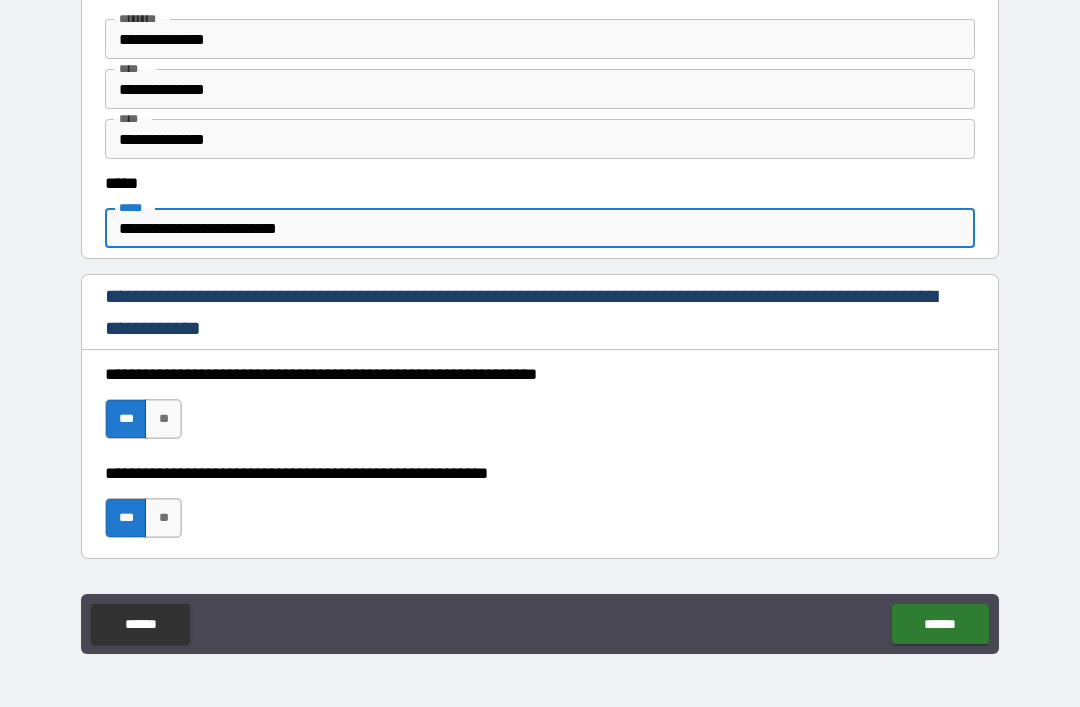 click on "**********" at bounding box center [540, 324] 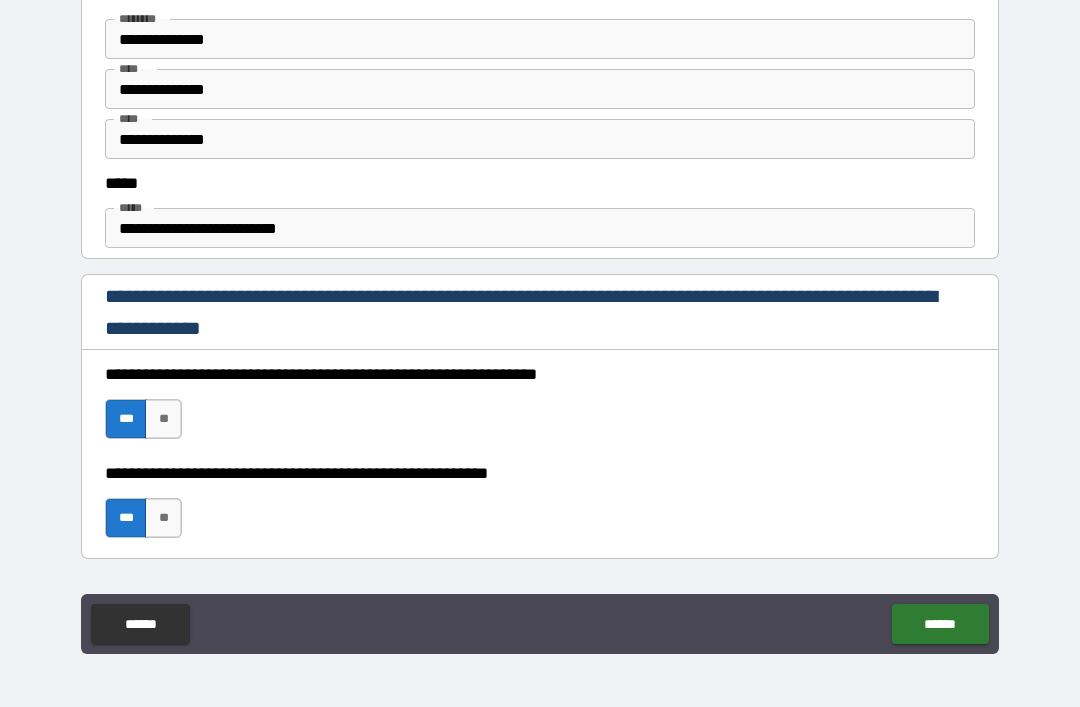 click on "******" at bounding box center (940, 624) 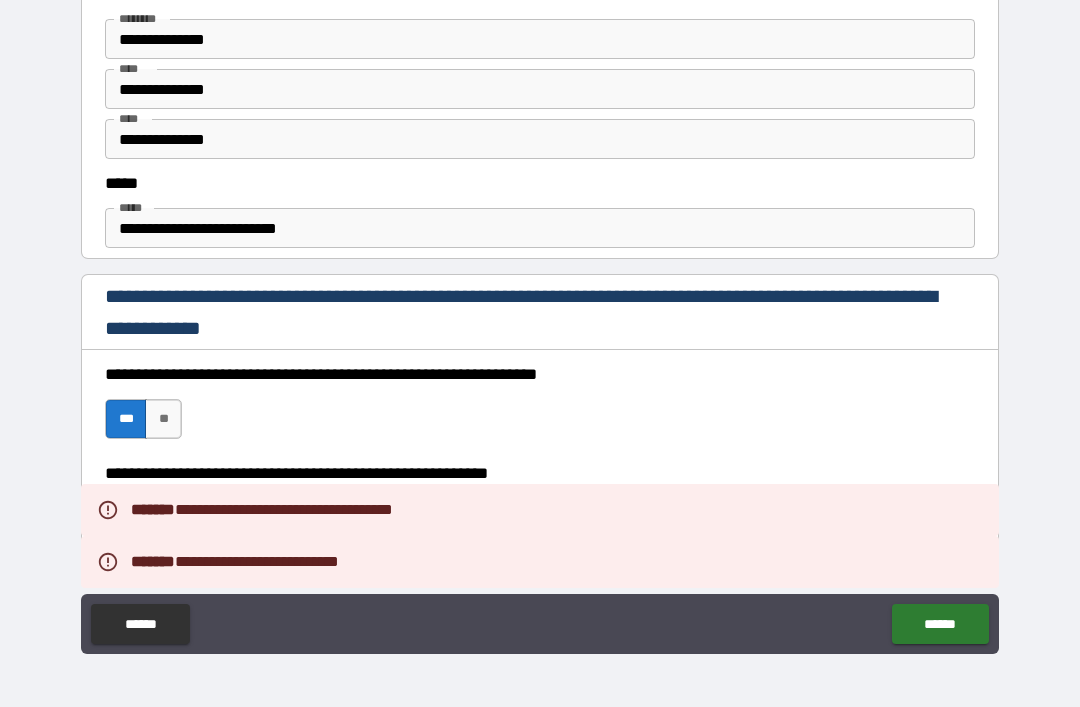 click on "******" at bounding box center [940, 624] 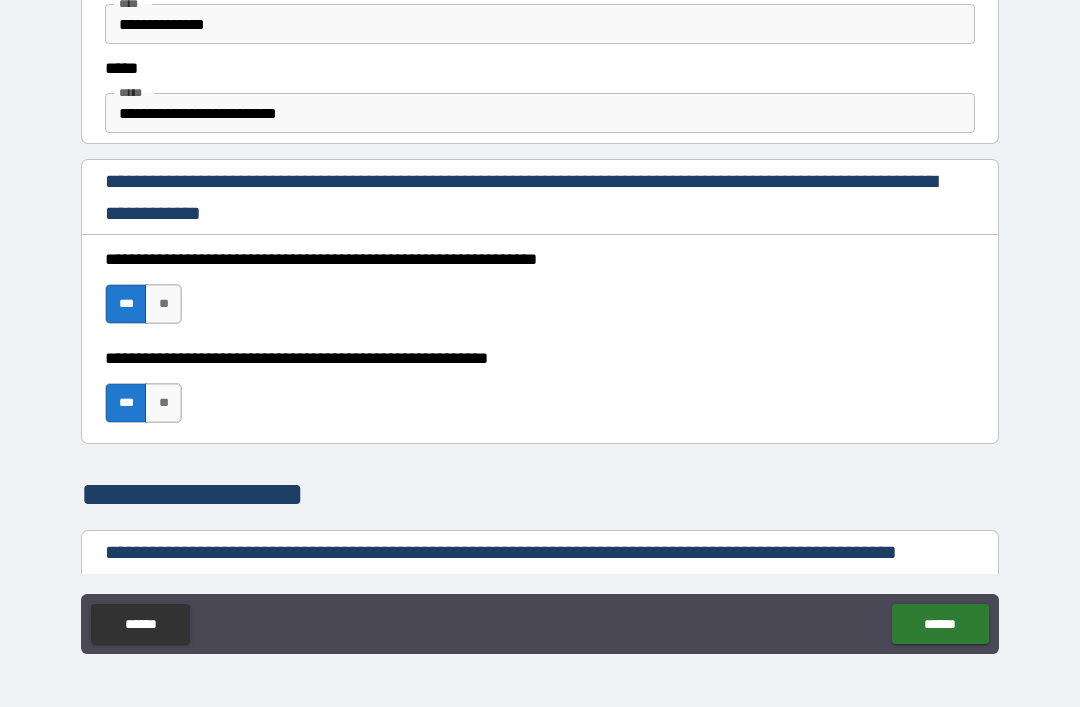 scroll, scrollTop: 1188, scrollLeft: 0, axis: vertical 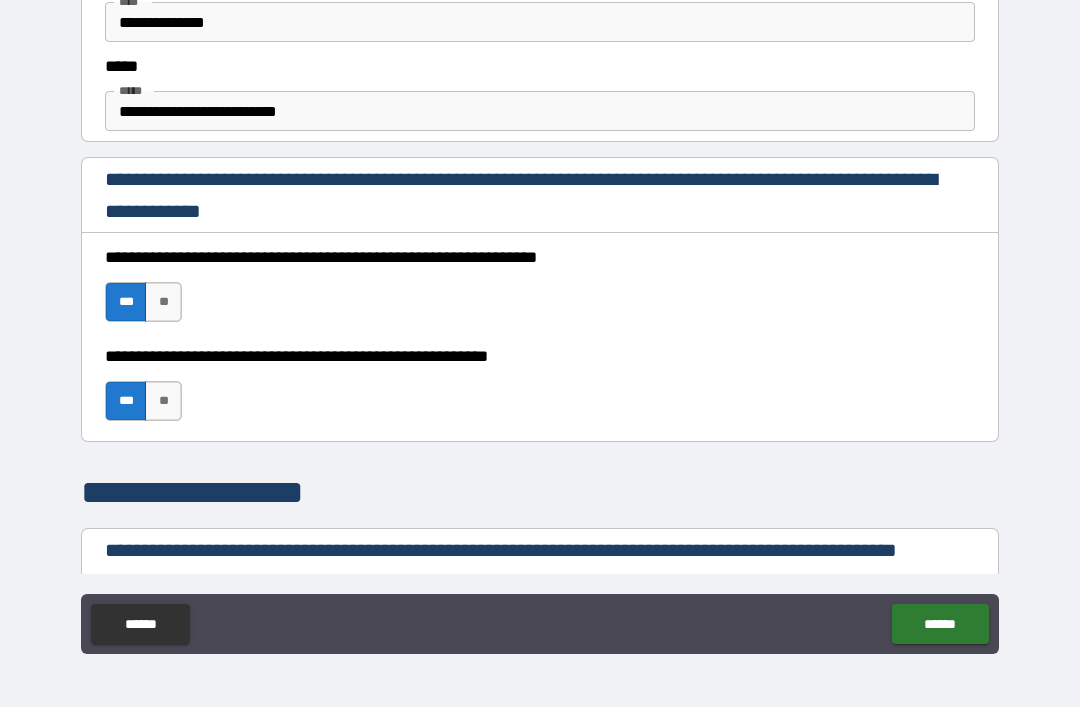 click on "**********" at bounding box center [540, 111] 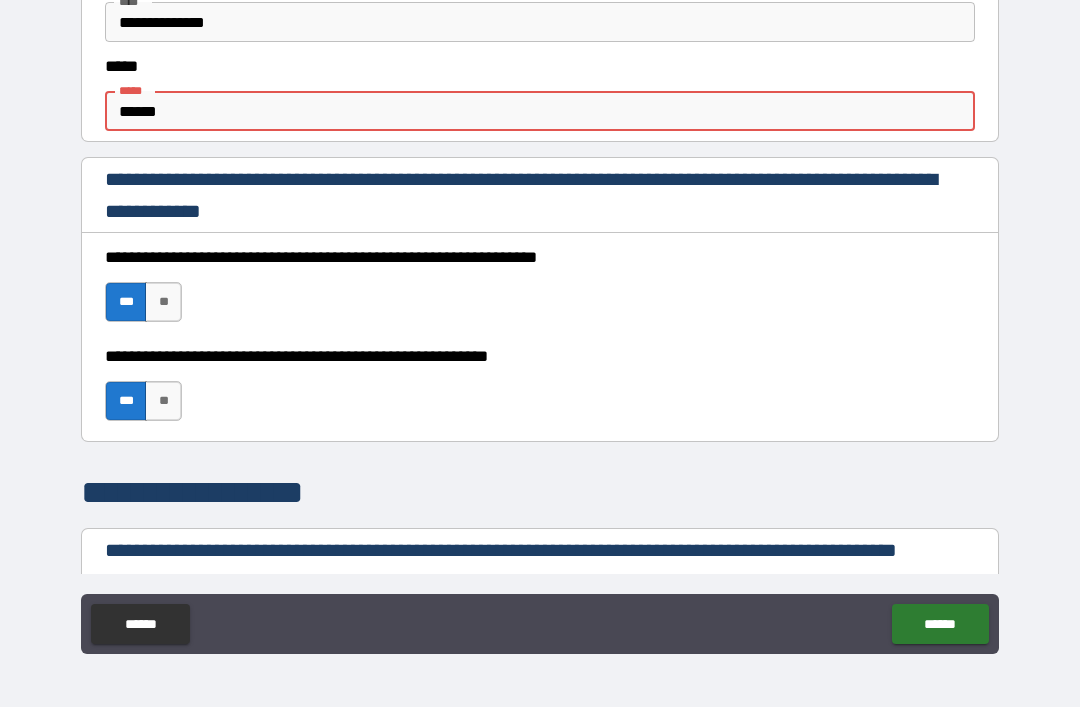 type on "*****" 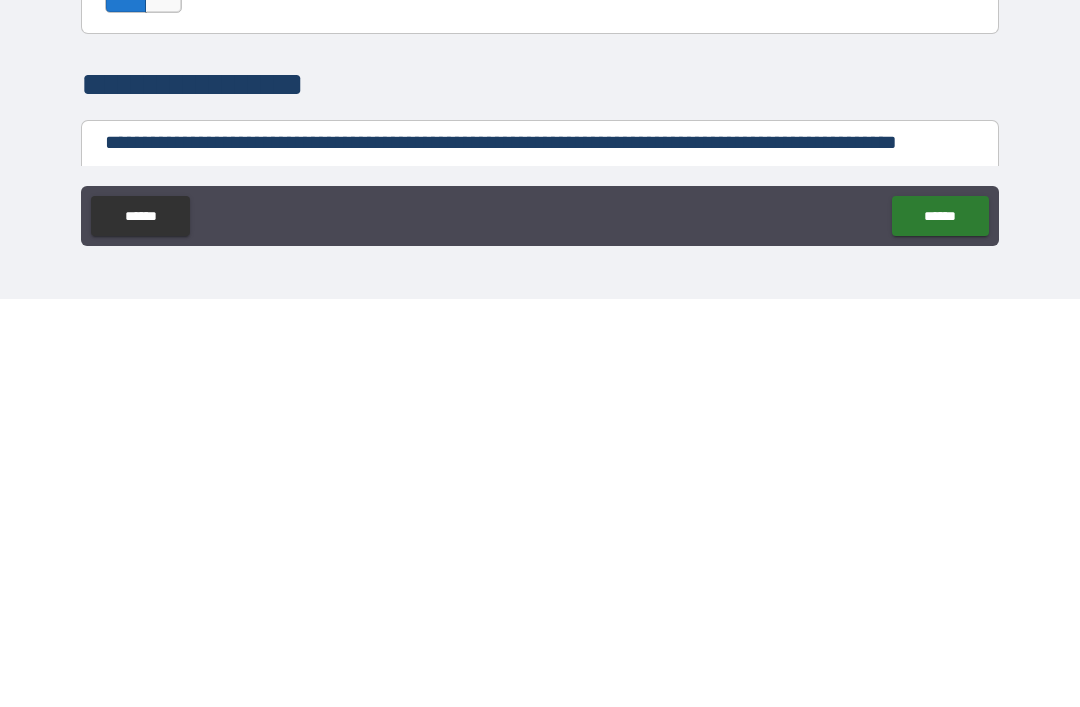 type 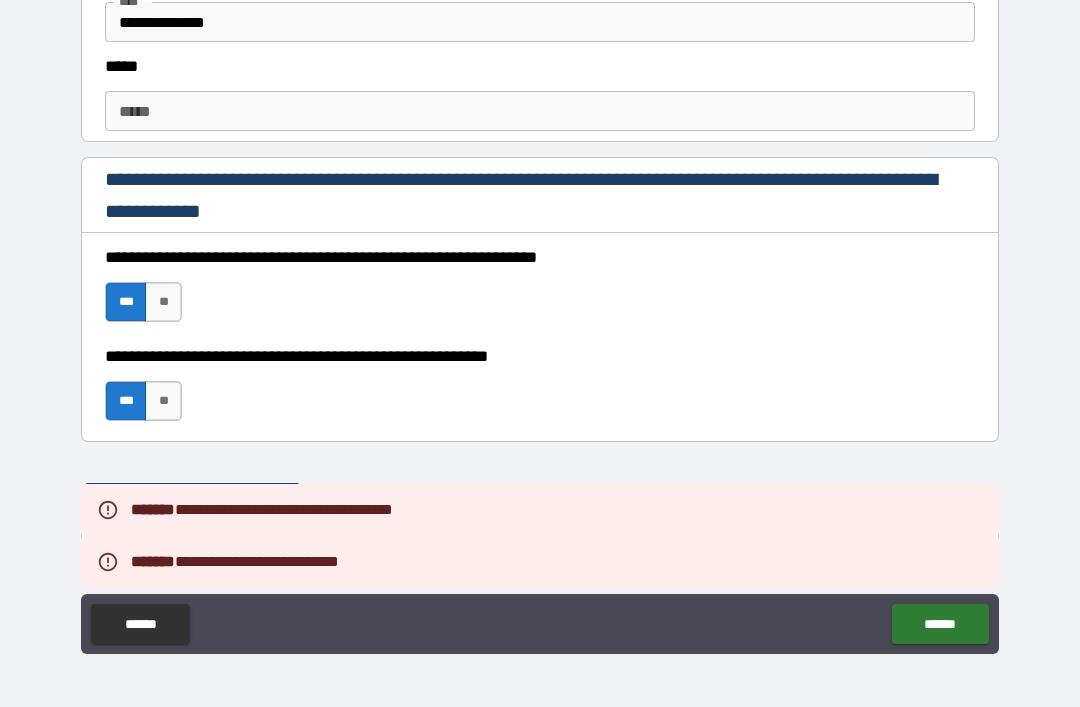 click on "**********" at bounding box center [540, 324] 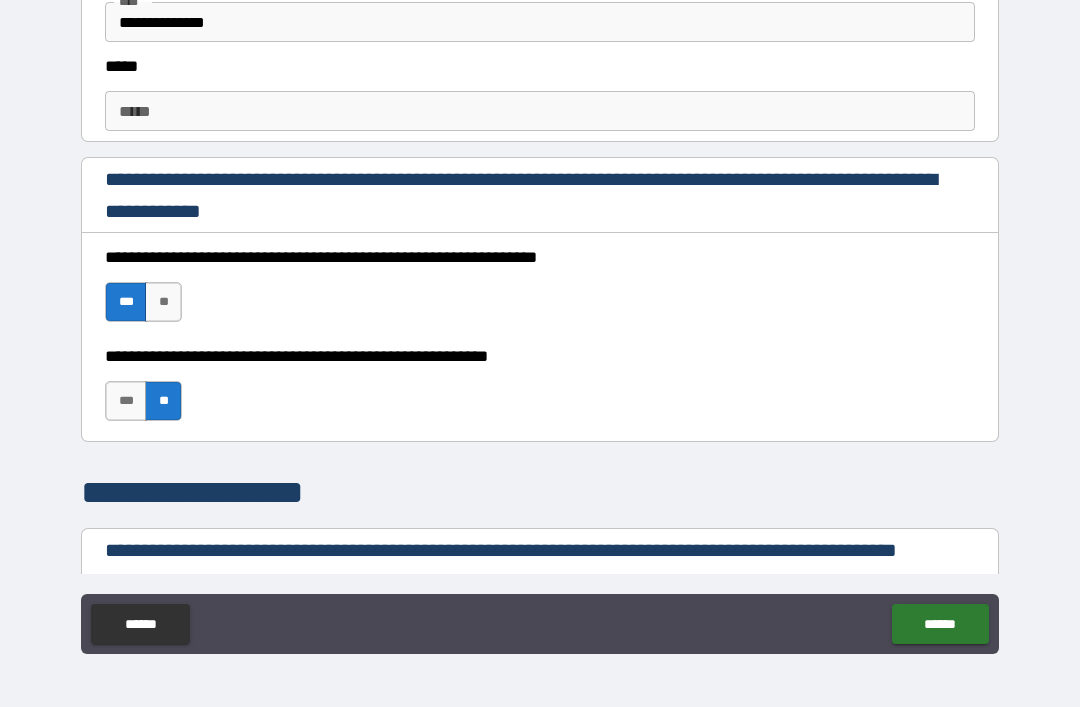 click on "******" at bounding box center (940, 624) 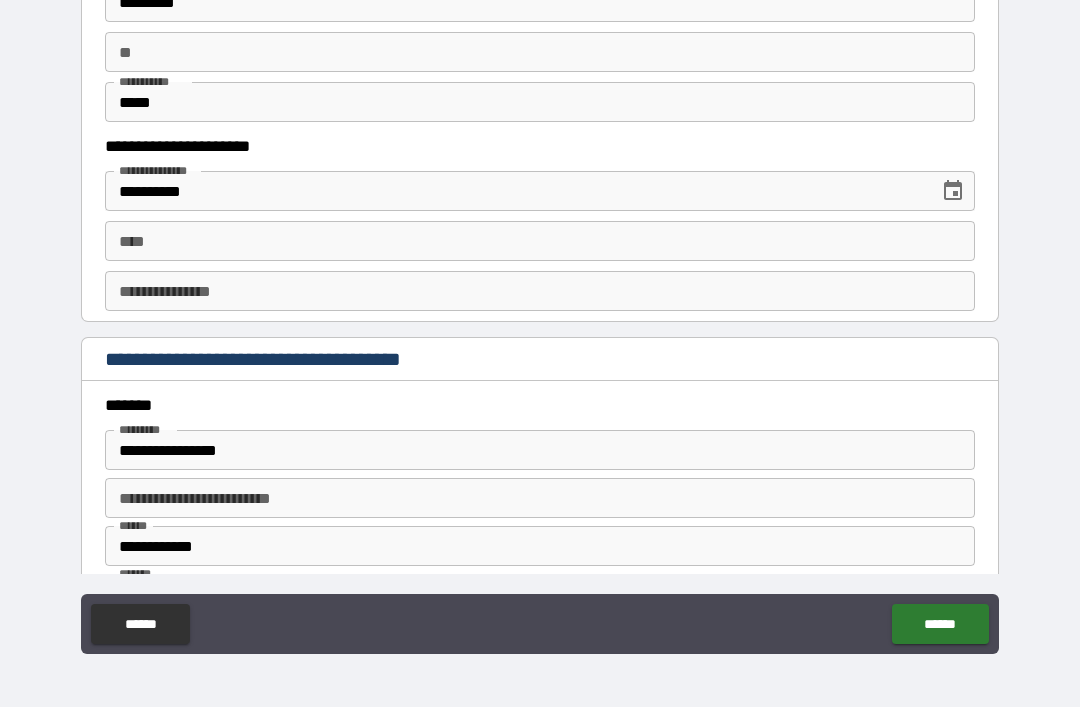 scroll, scrollTop: 2017, scrollLeft: 0, axis: vertical 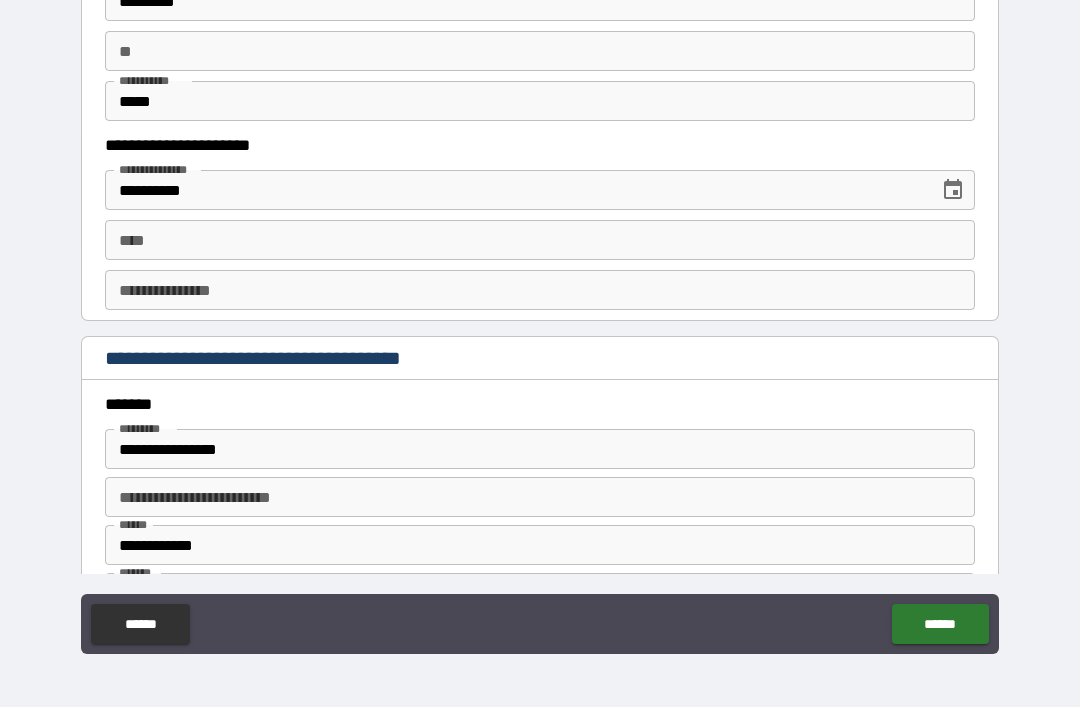 click on "****" at bounding box center [540, 240] 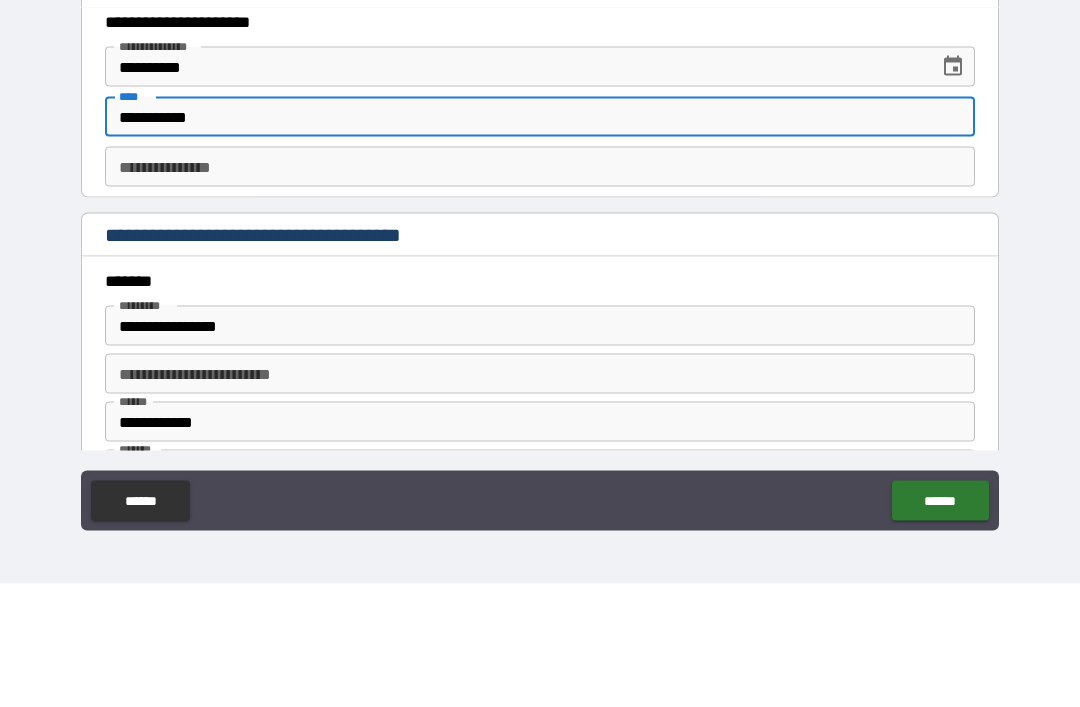 type on "**********" 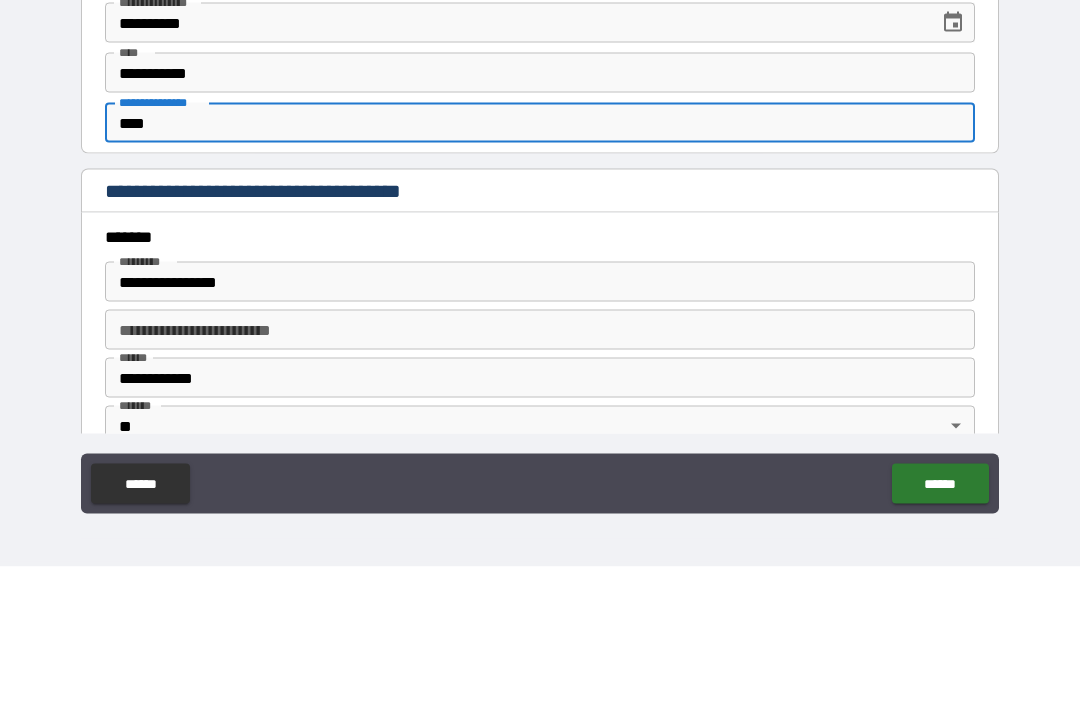 scroll, scrollTop: 2085, scrollLeft: 0, axis: vertical 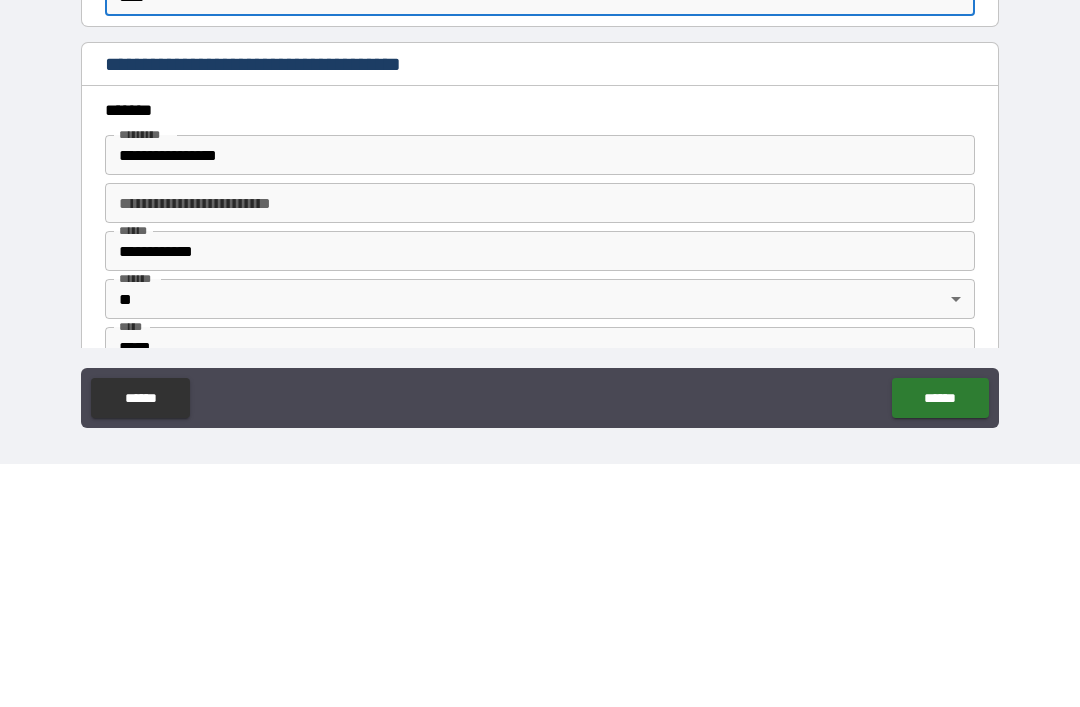 type on "****" 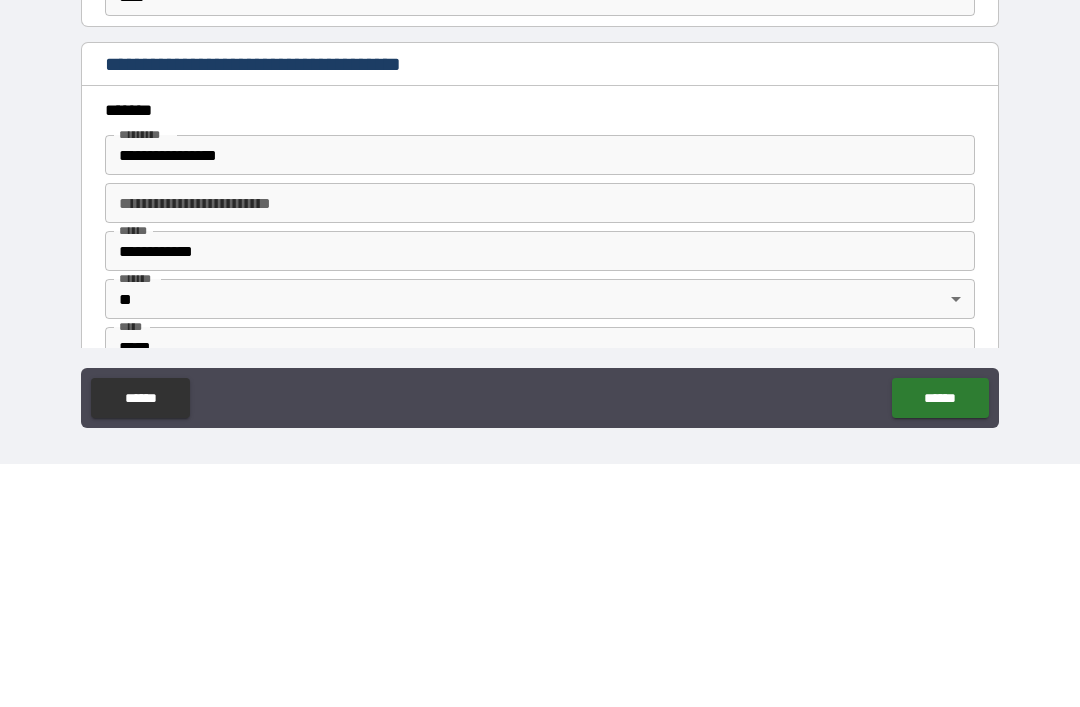 scroll, scrollTop: 64, scrollLeft: 0, axis: vertical 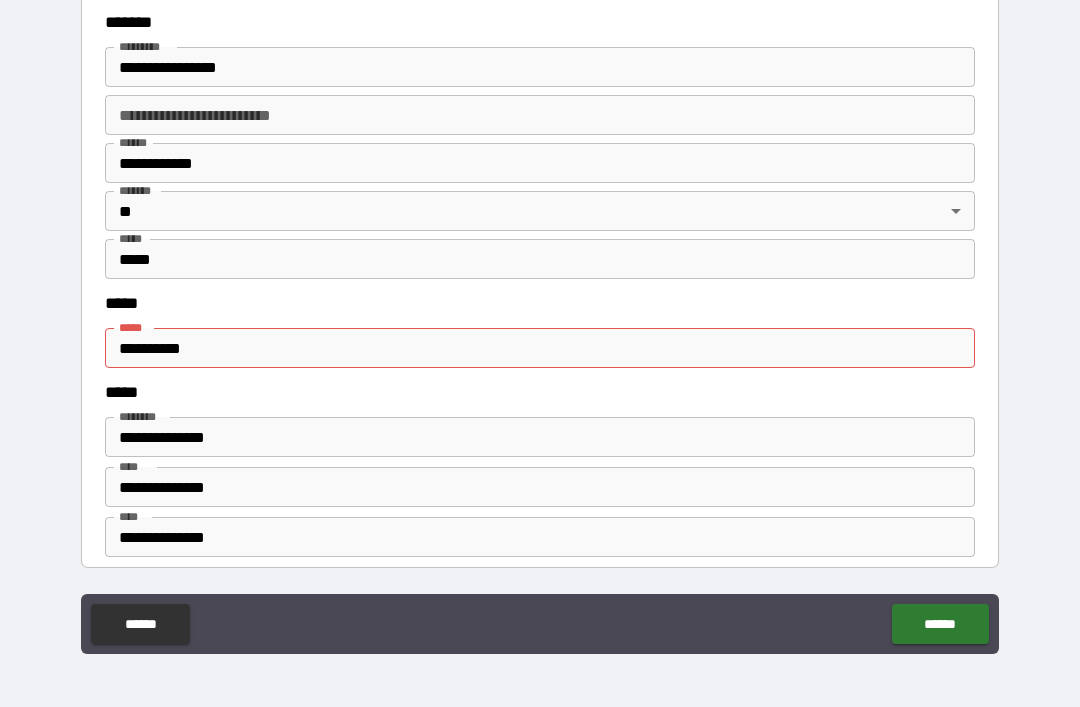 click on "**********" at bounding box center [540, 348] 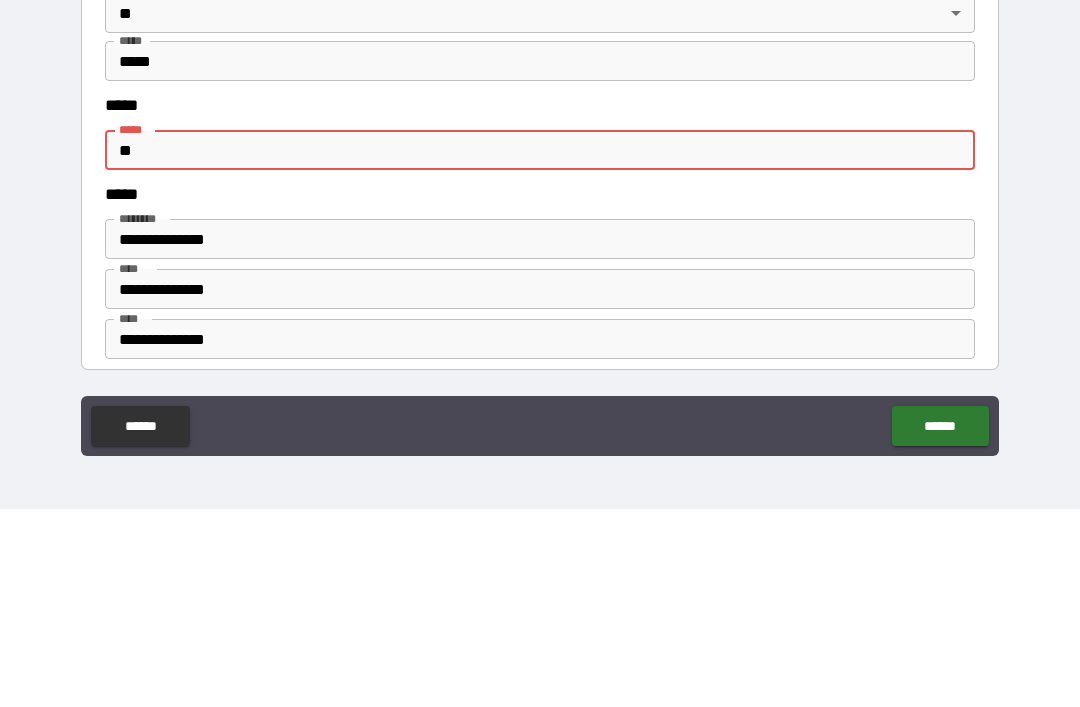 type on "*" 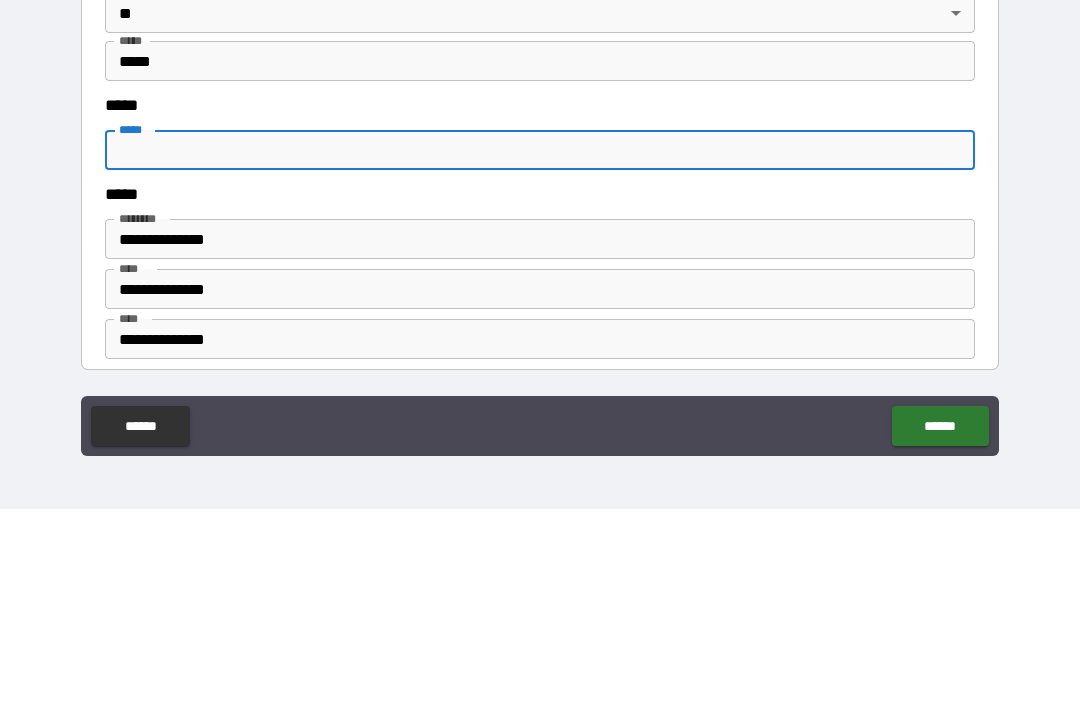 type on "*" 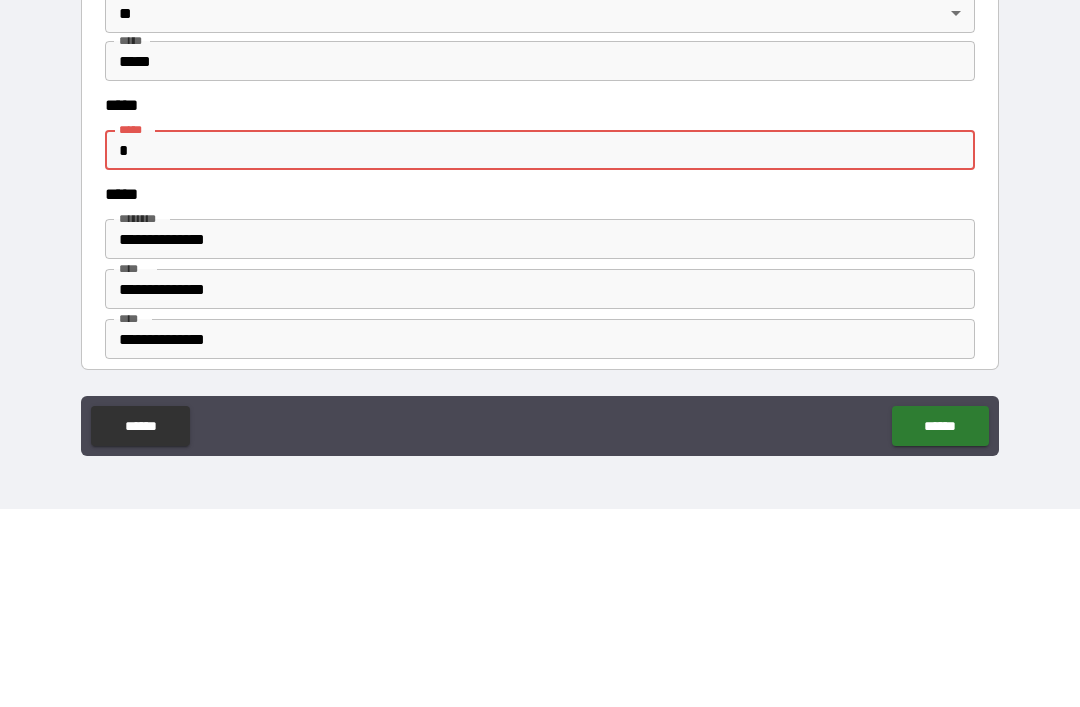 click on "*" at bounding box center [540, 348] 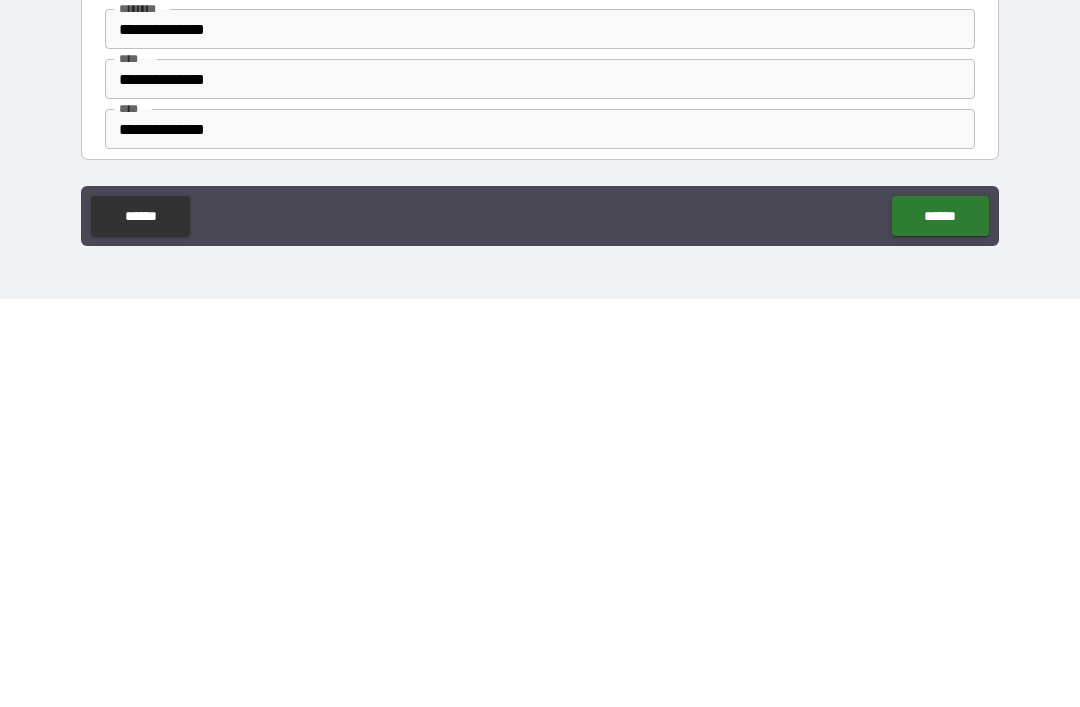 type 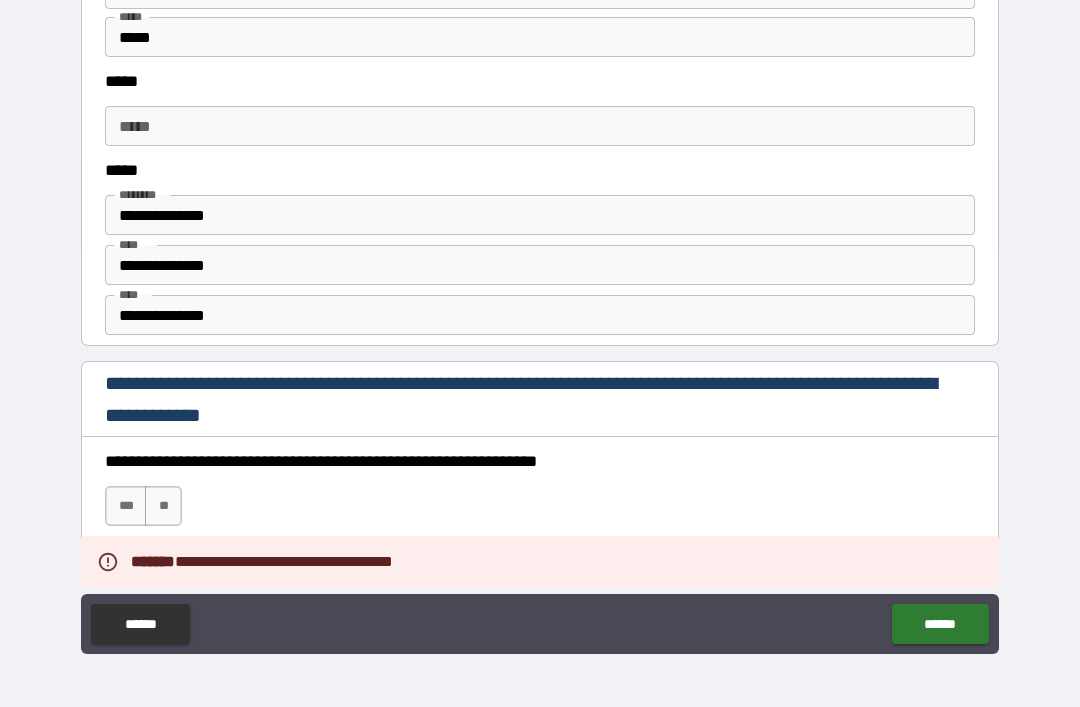 click on "**********" at bounding box center (540, 324) 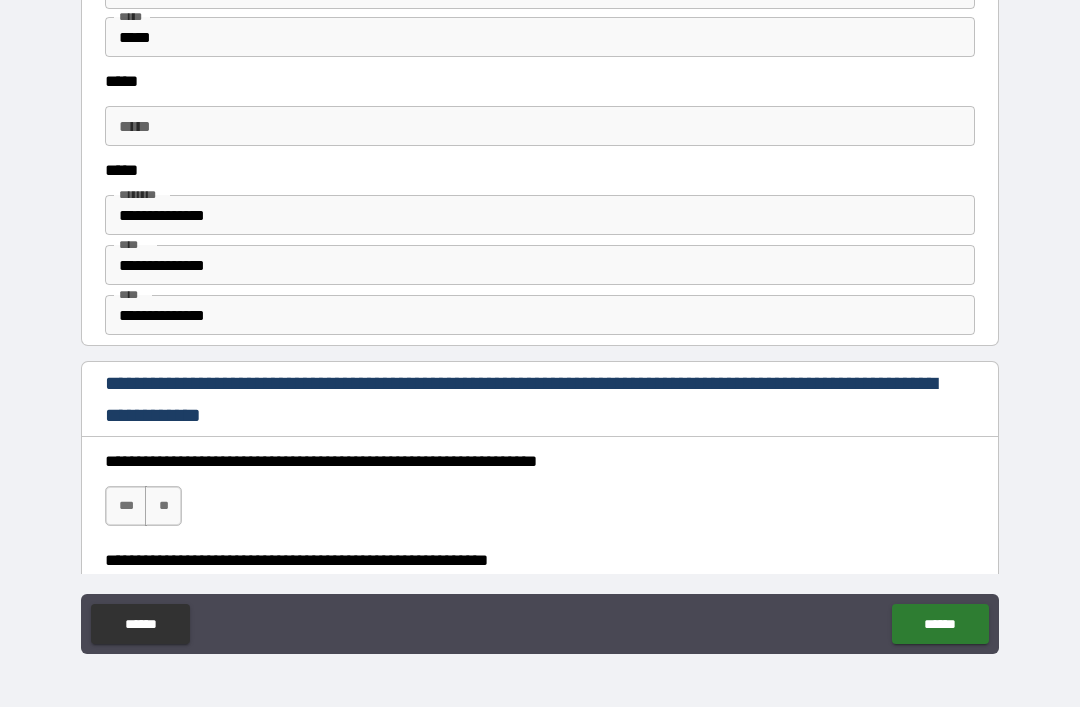 scroll, scrollTop: 2623, scrollLeft: 0, axis: vertical 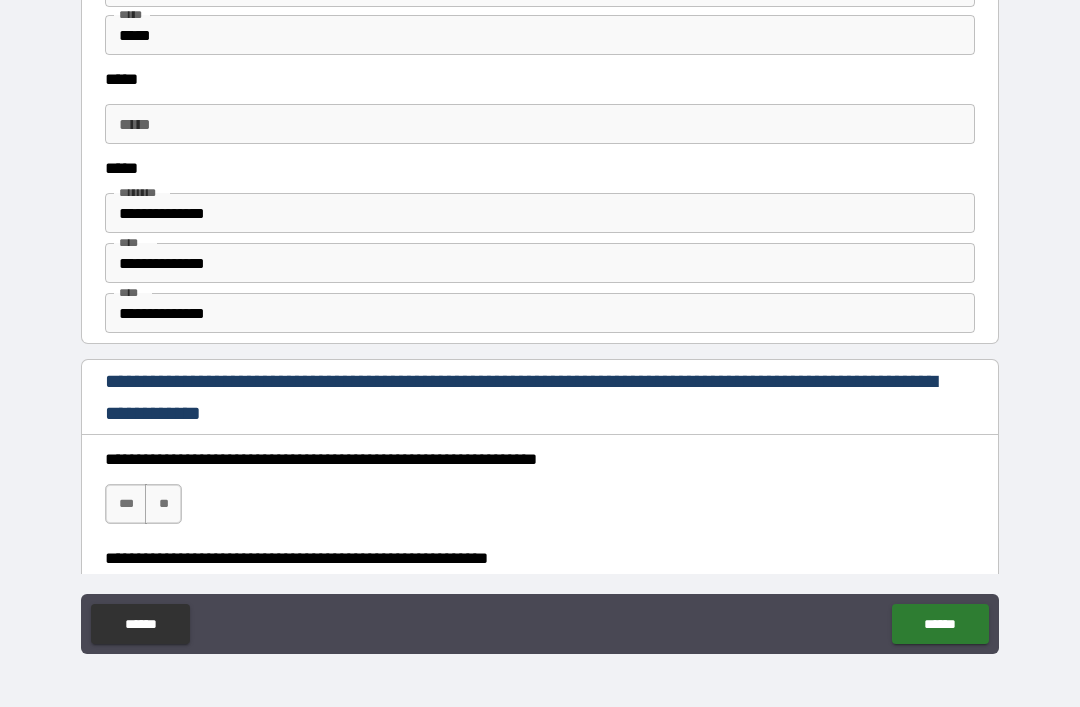 click on "**********" at bounding box center [540, 324] 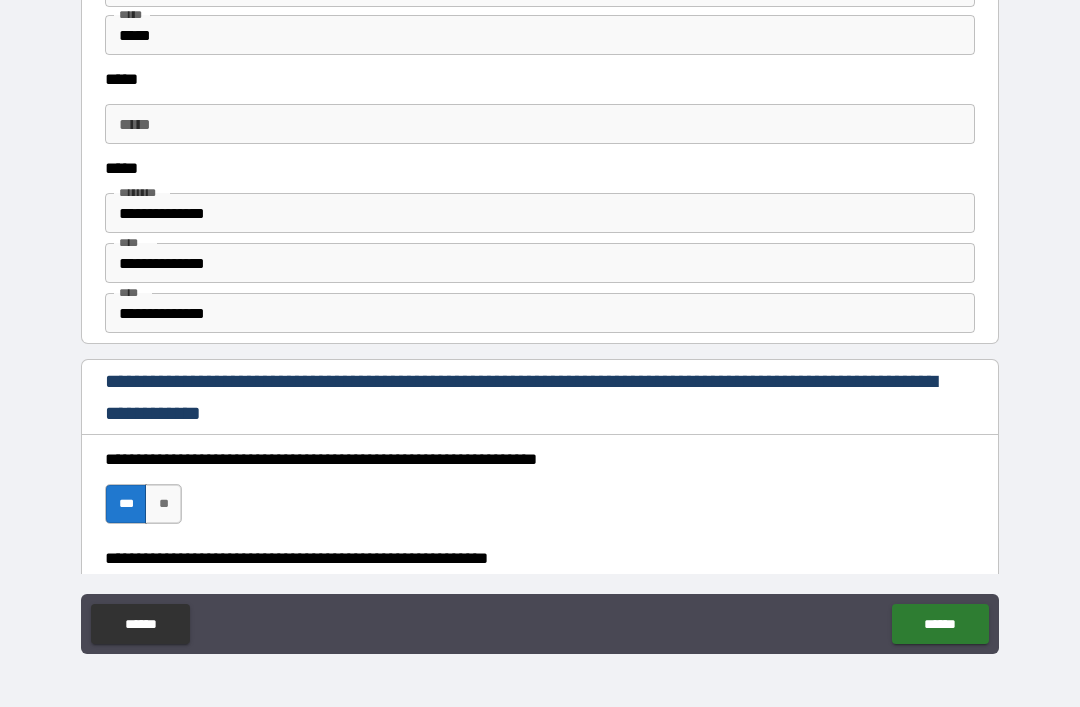 click on "******" at bounding box center (940, 624) 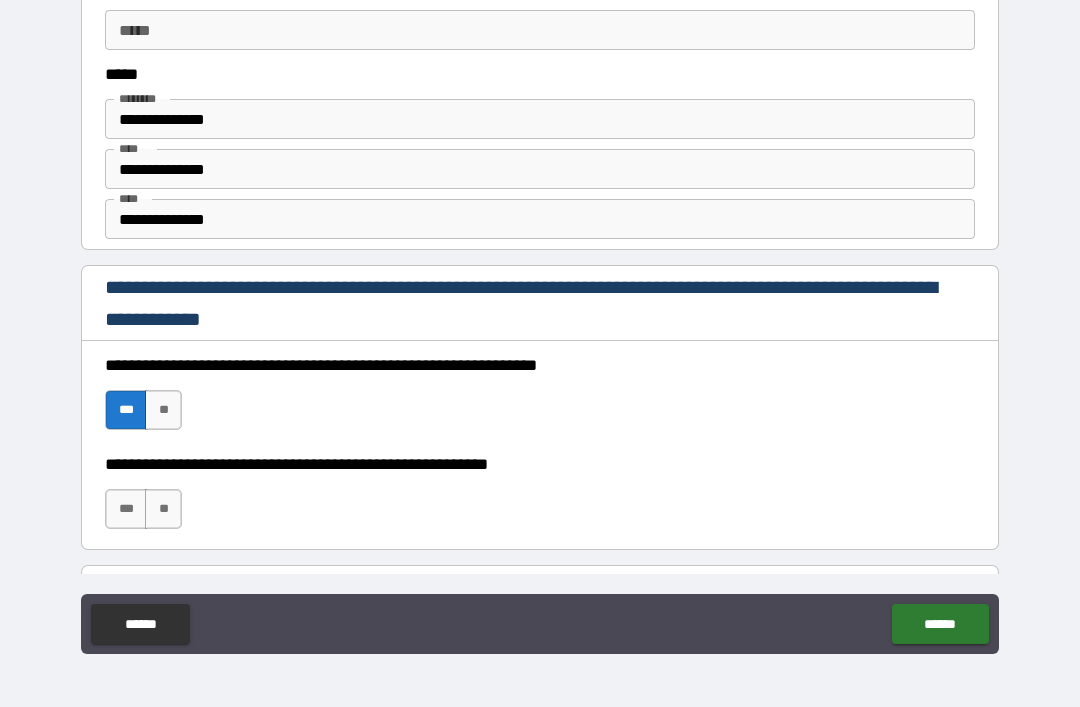 scroll, scrollTop: 2719, scrollLeft: 0, axis: vertical 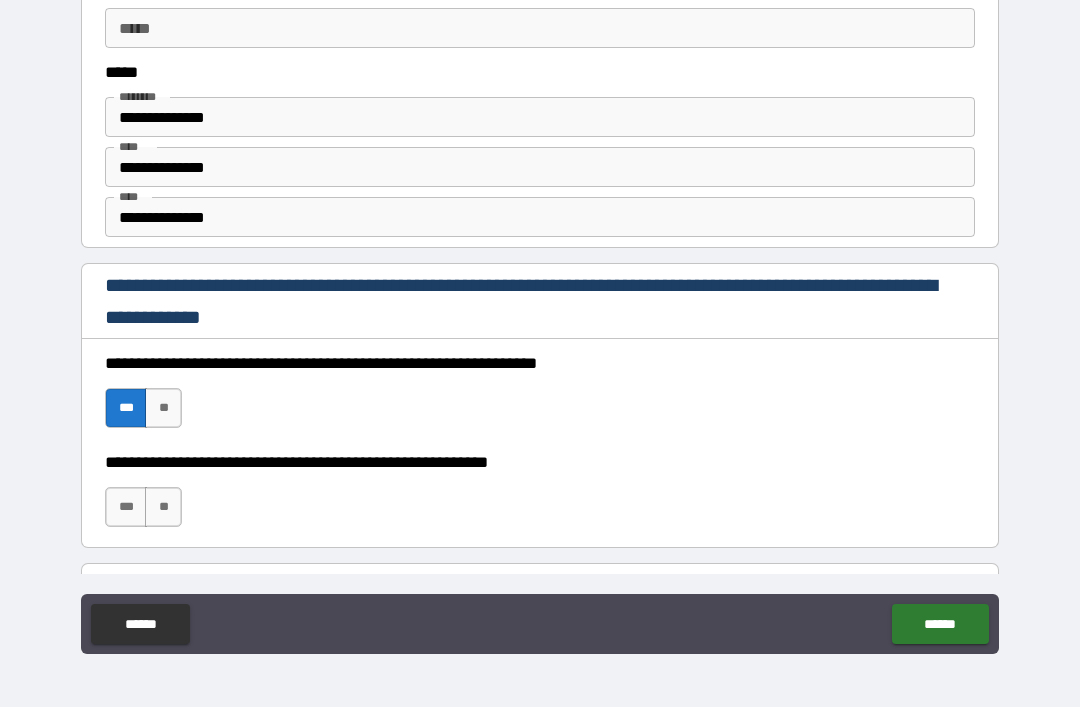 click on "**" at bounding box center (163, 408) 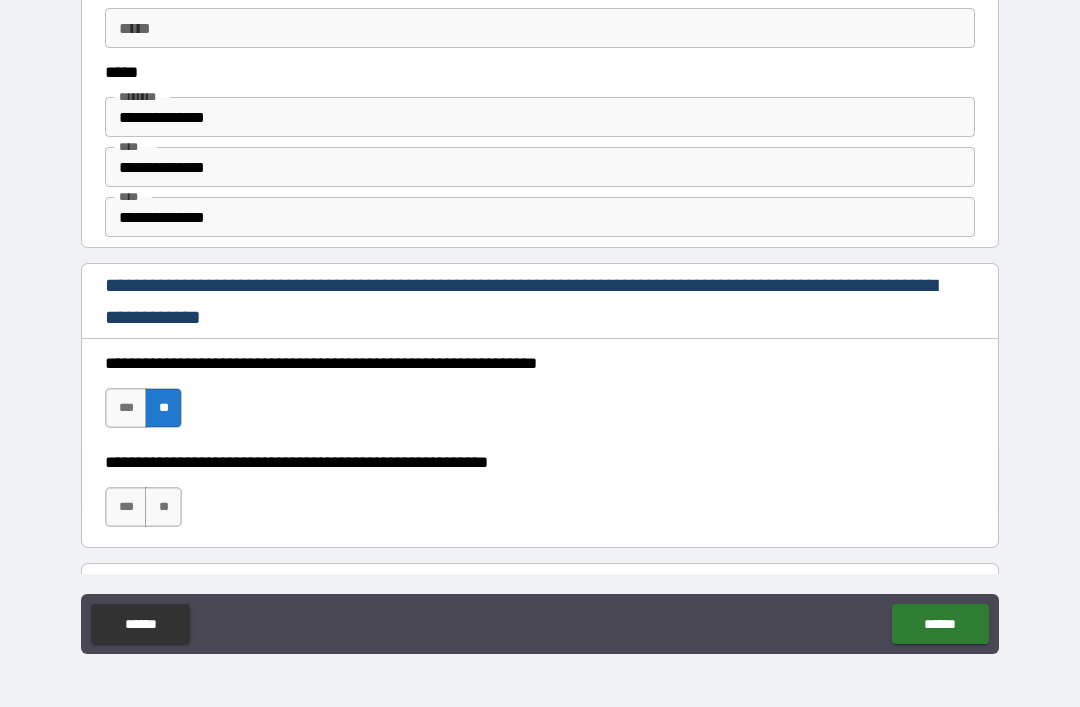 click on "**" at bounding box center [163, 507] 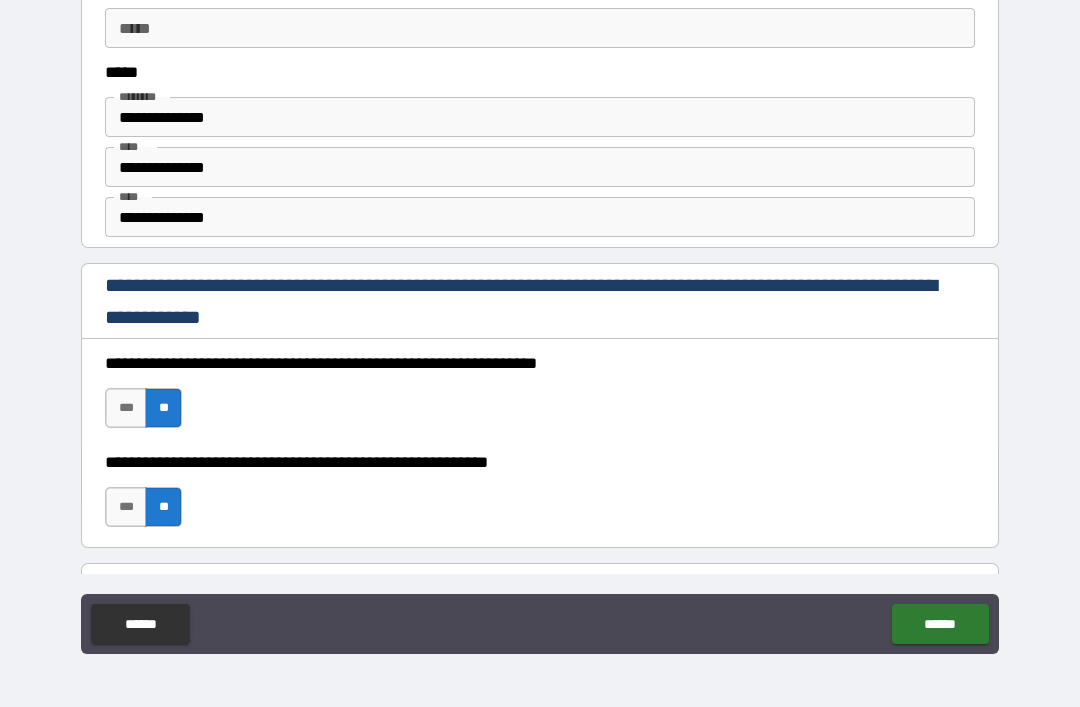 click on "******" at bounding box center (940, 624) 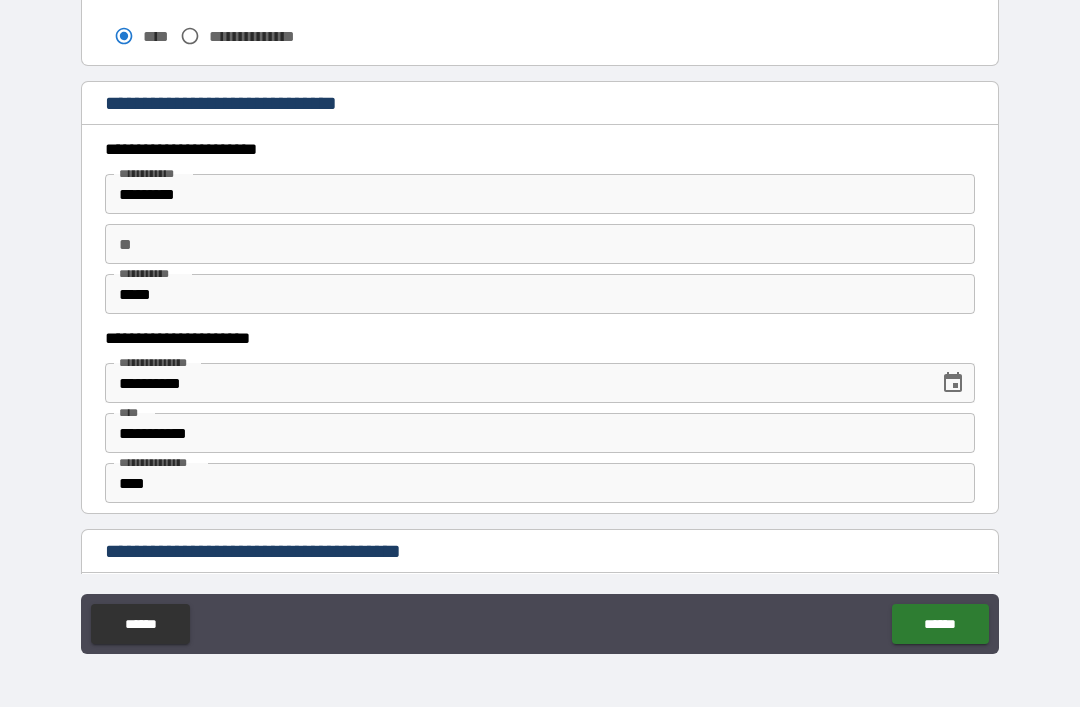 scroll, scrollTop: 1823, scrollLeft: 0, axis: vertical 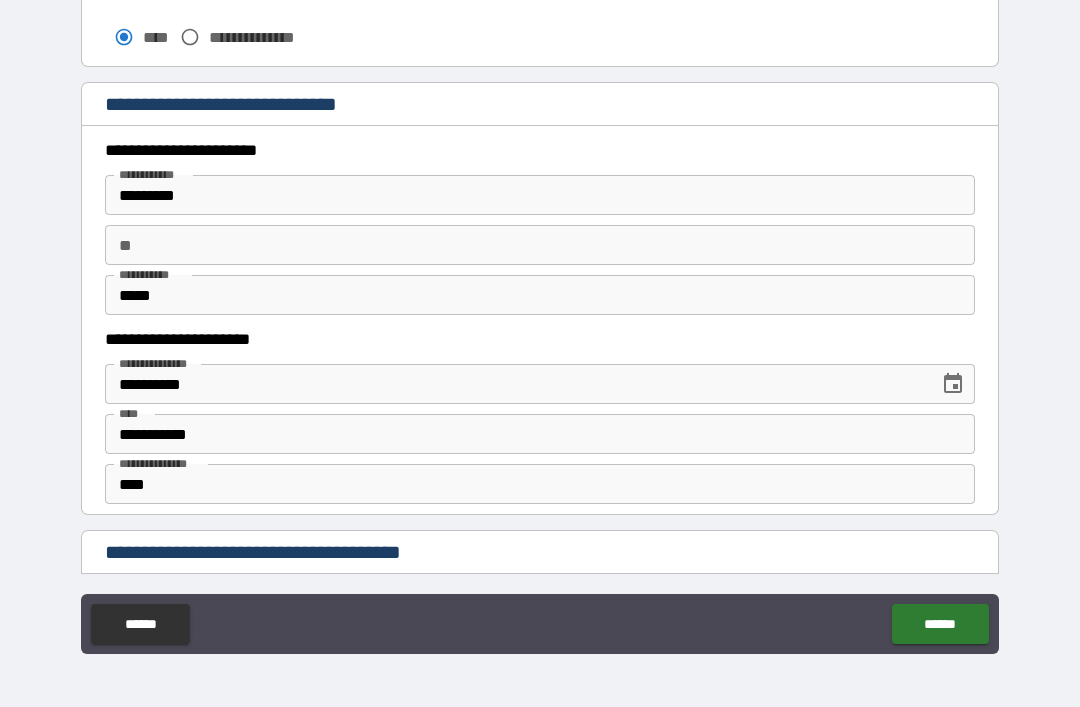 click on "****" at bounding box center (540, 484) 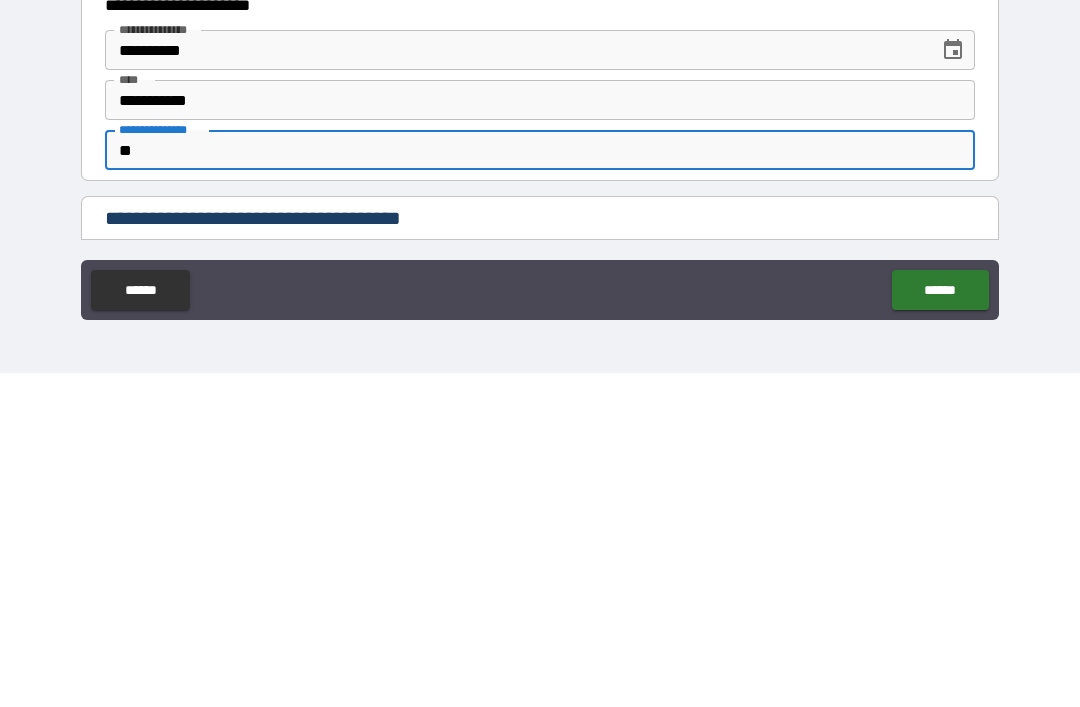 type on "*" 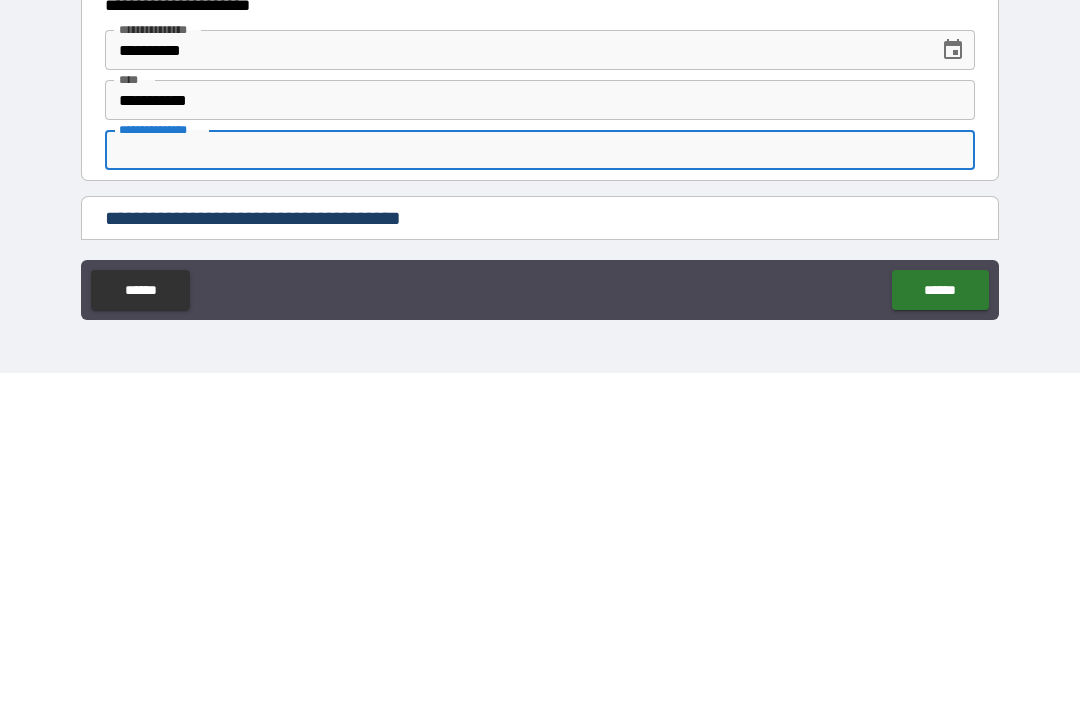 type 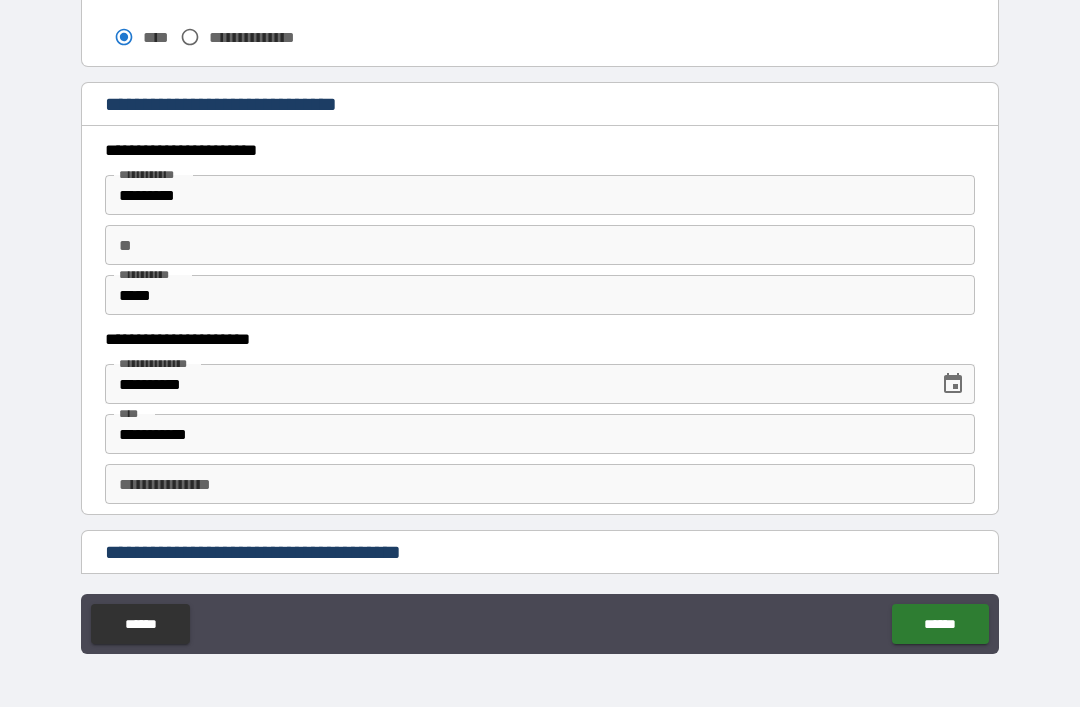 click on "******" at bounding box center (940, 624) 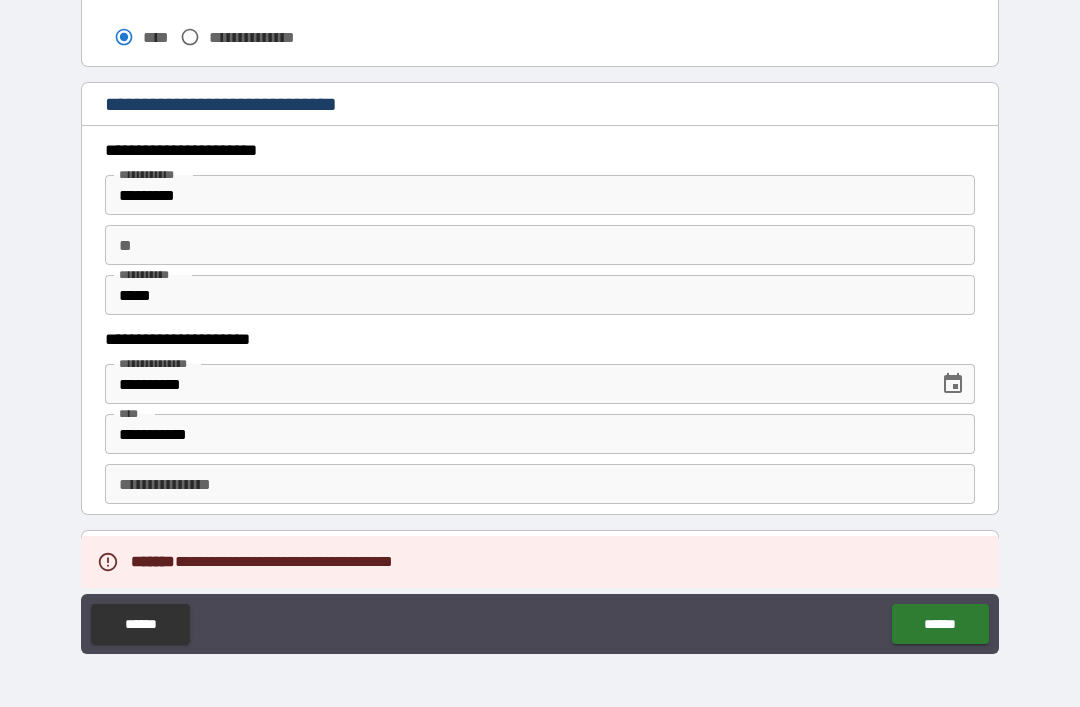 click on "**********" at bounding box center (540, 324) 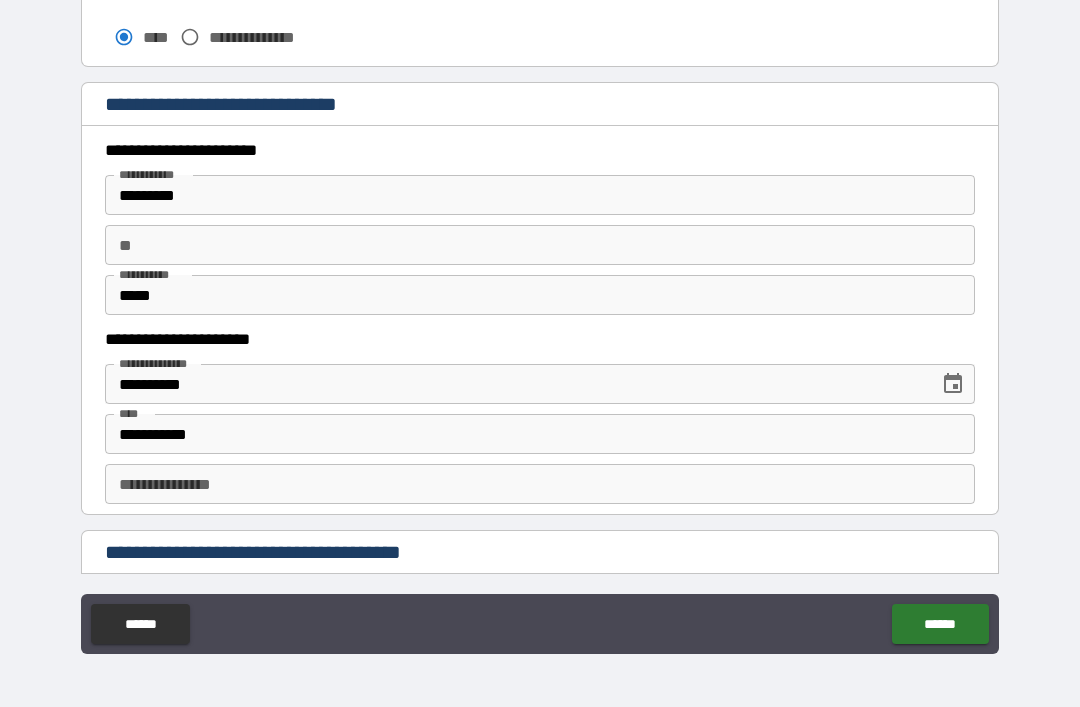 click on "**********" at bounding box center [540, 324] 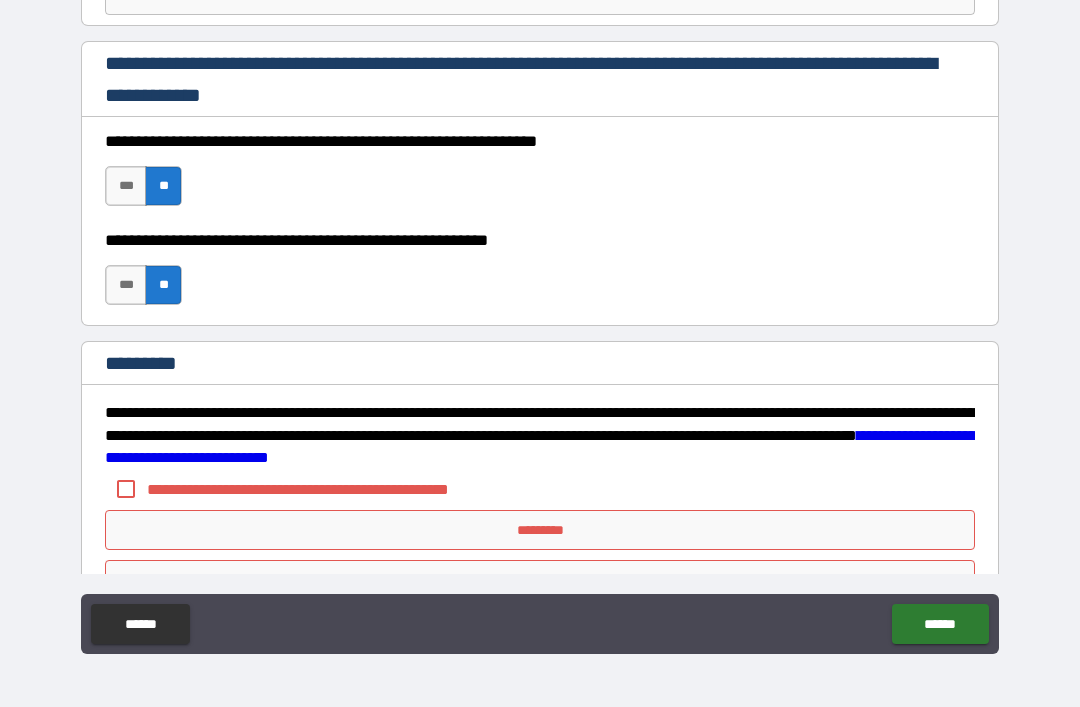 scroll, scrollTop: 2960, scrollLeft: 0, axis: vertical 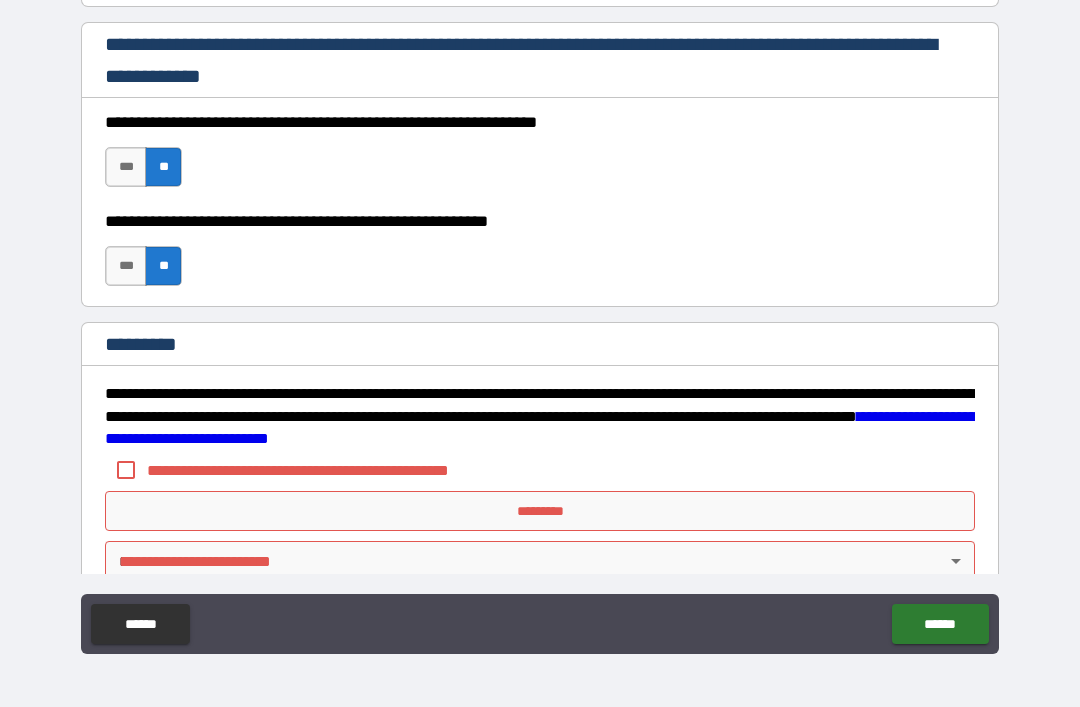 click on "*********" at bounding box center [540, 511] 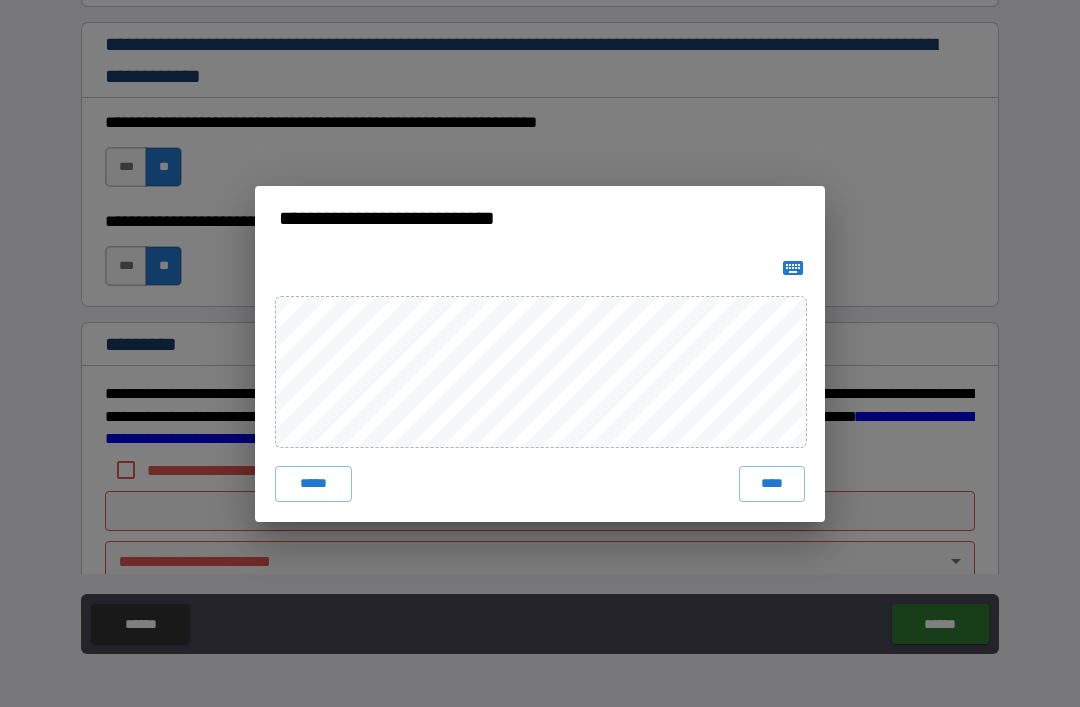 click on "****" at bounding box center (772, 484) 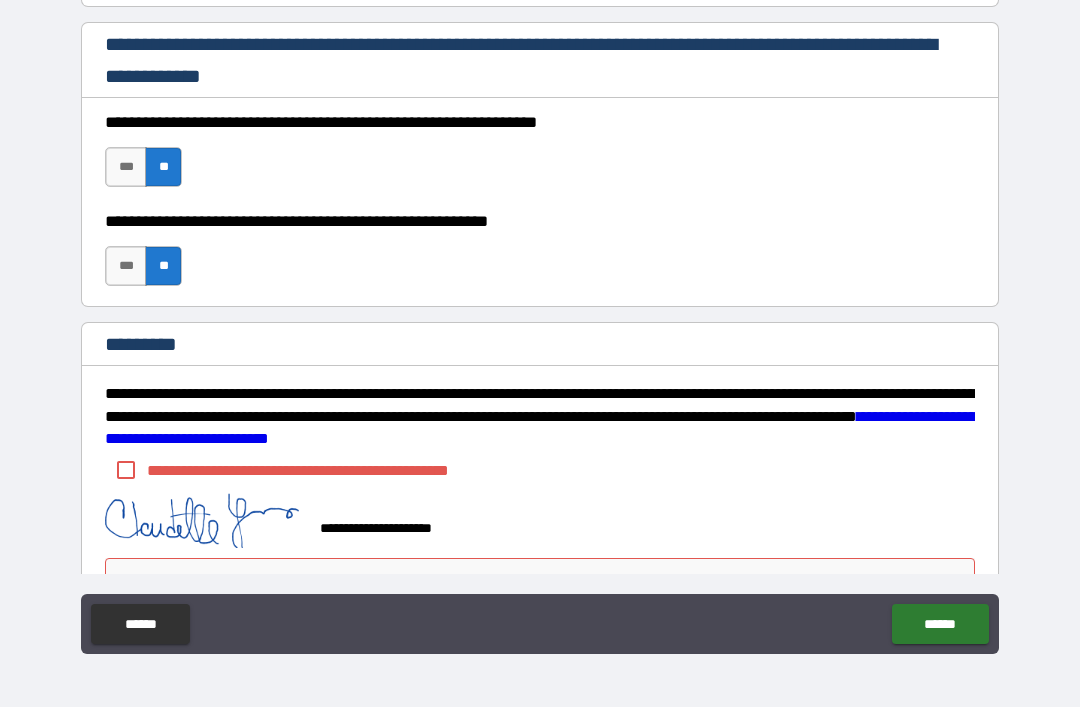 click on "******" at bounding box center [940, 624] 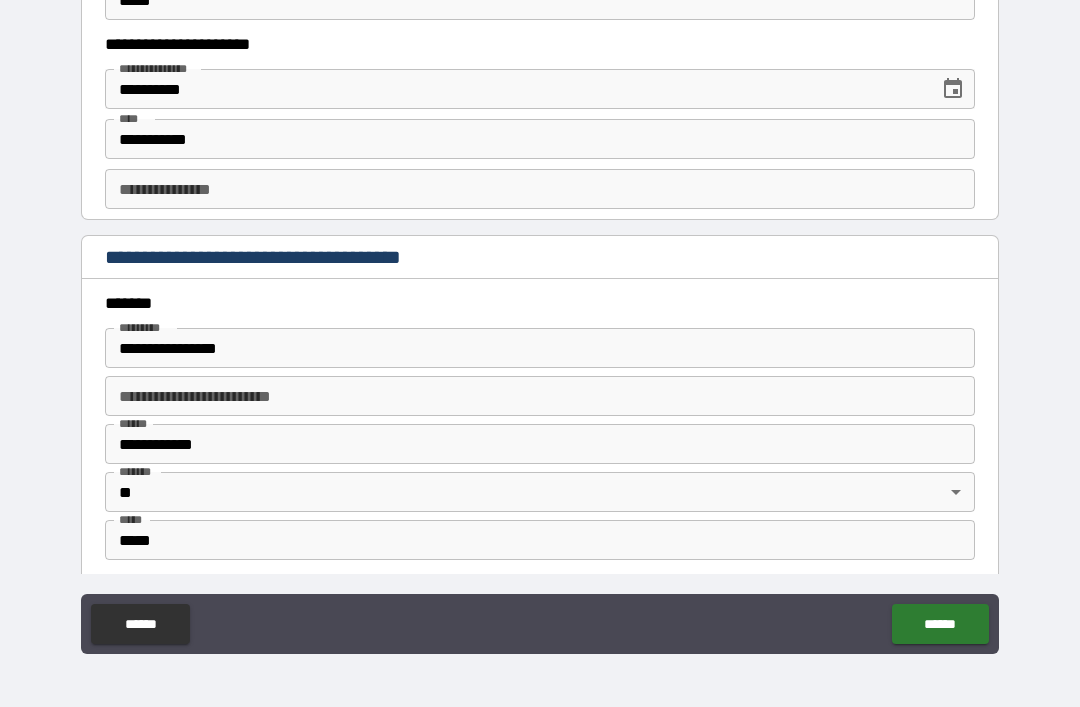 scroll, scrollTop: 2108, scrollLeft: 0, axis: vertical 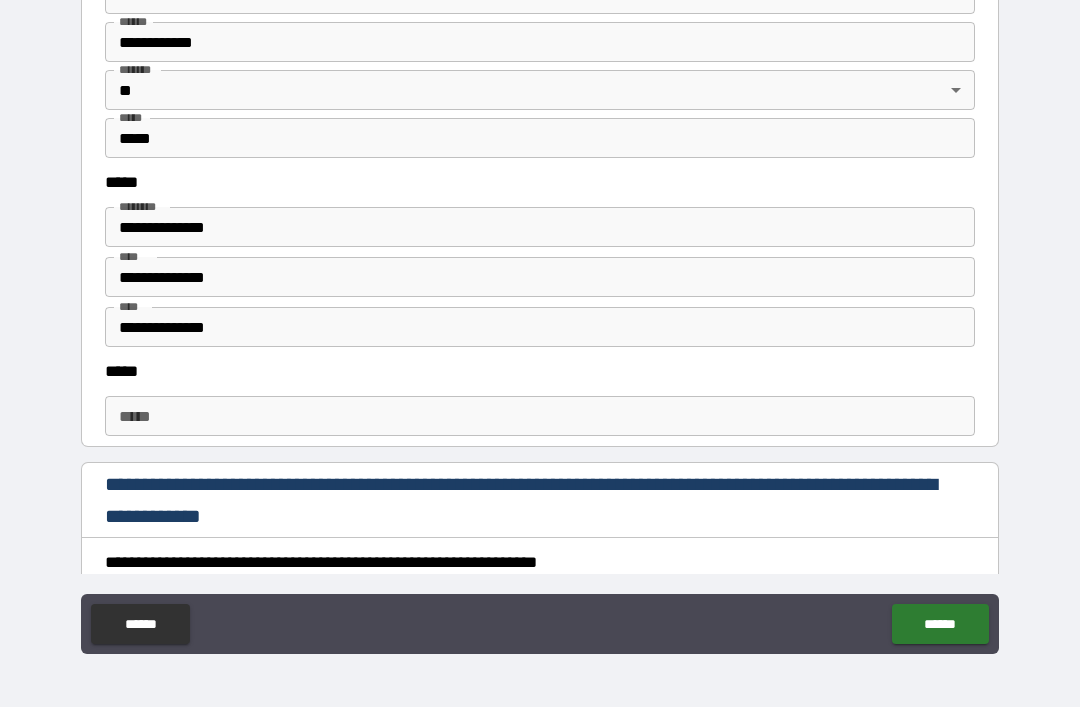click on "******" at bounding box center [940, 624] 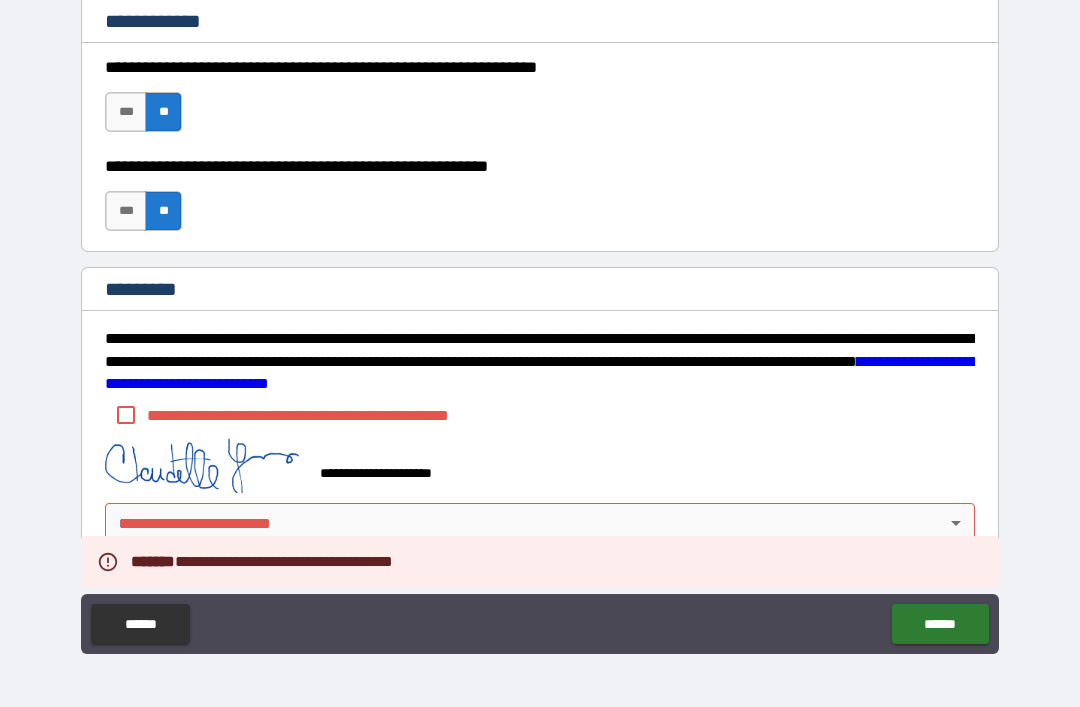 scroll, scrollTop: 3015, scrollLeft: 0, axis: vertical 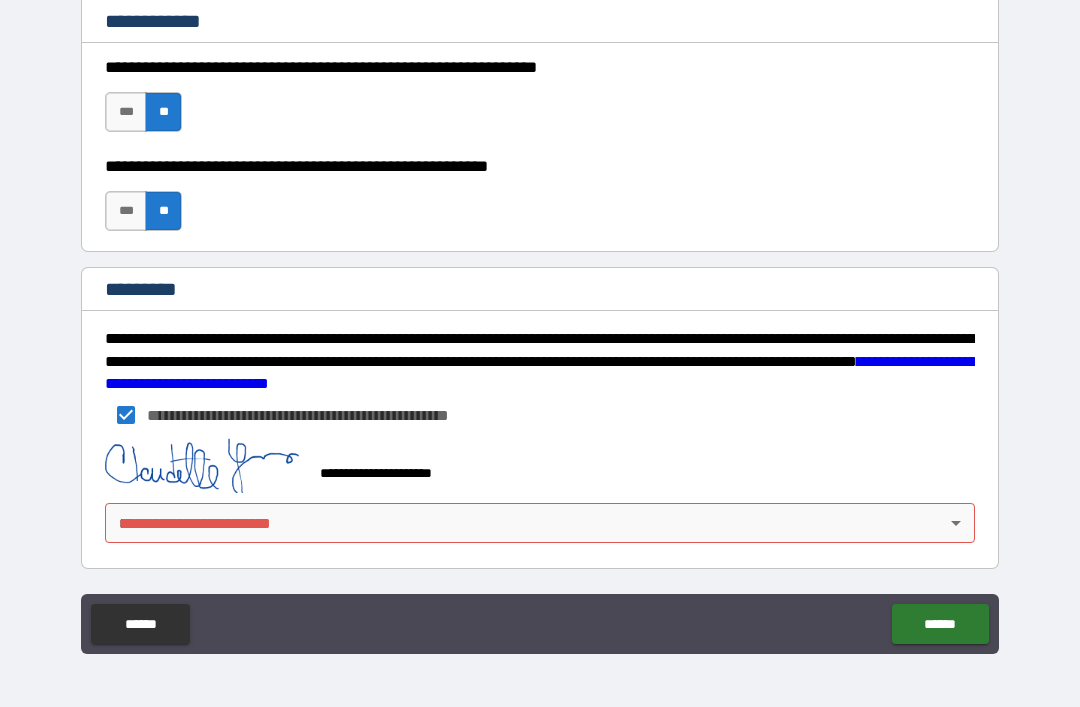 click on "**********" at bounding box center (540, 321) 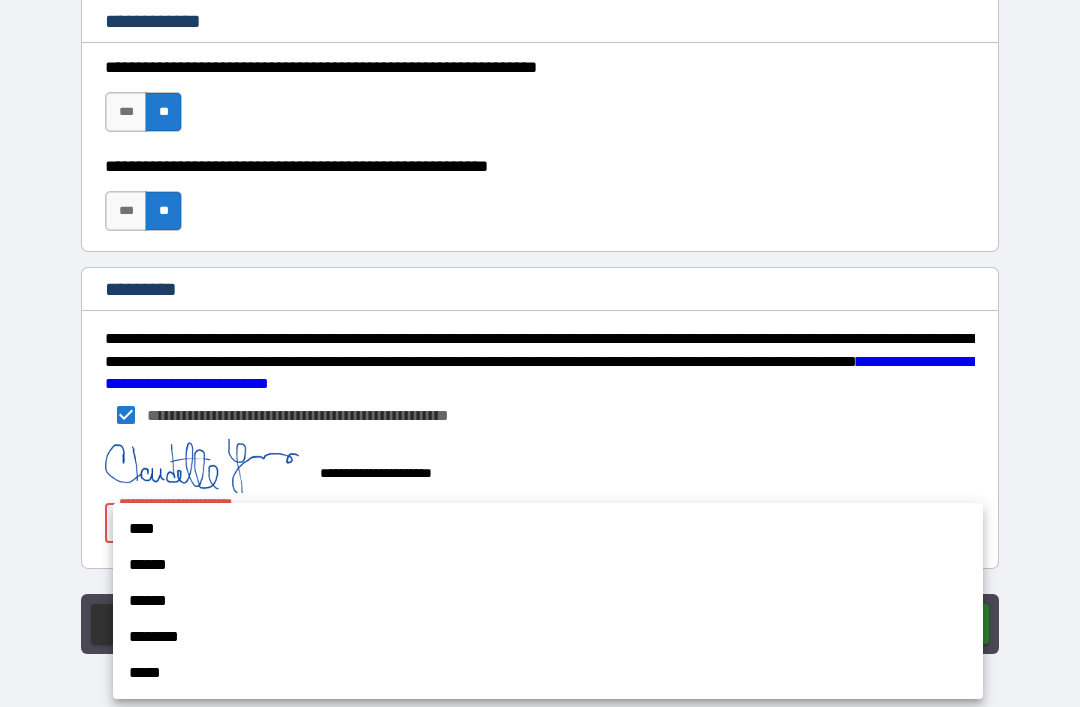 click on "****" at bounding box center [548, 529] 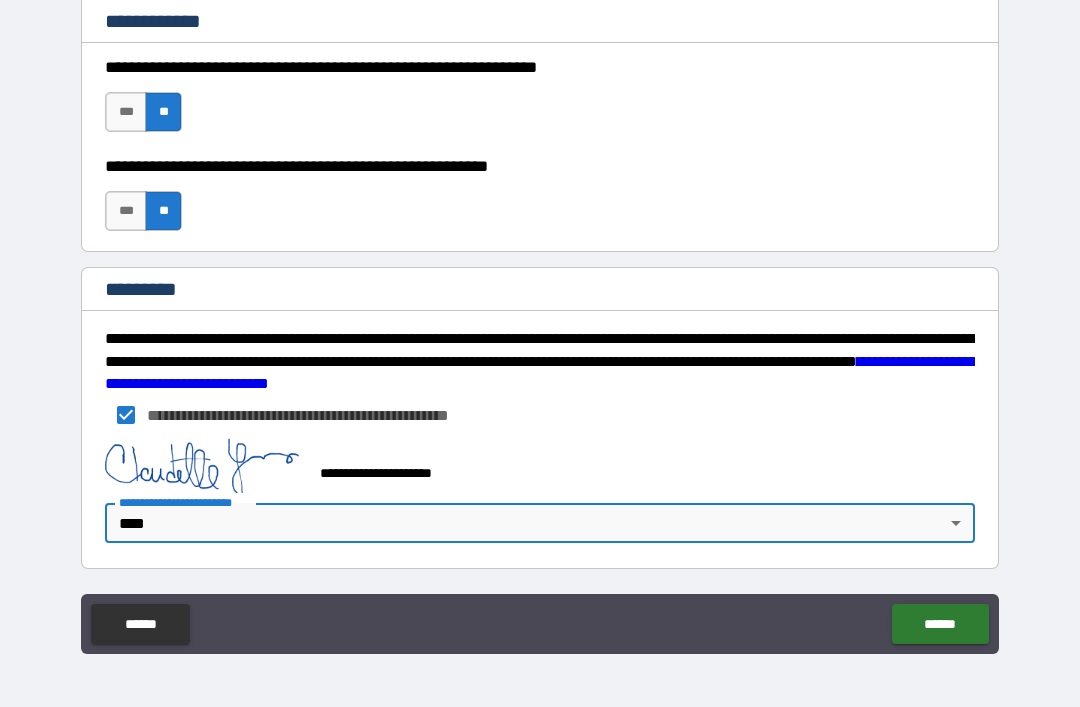 type on "*" 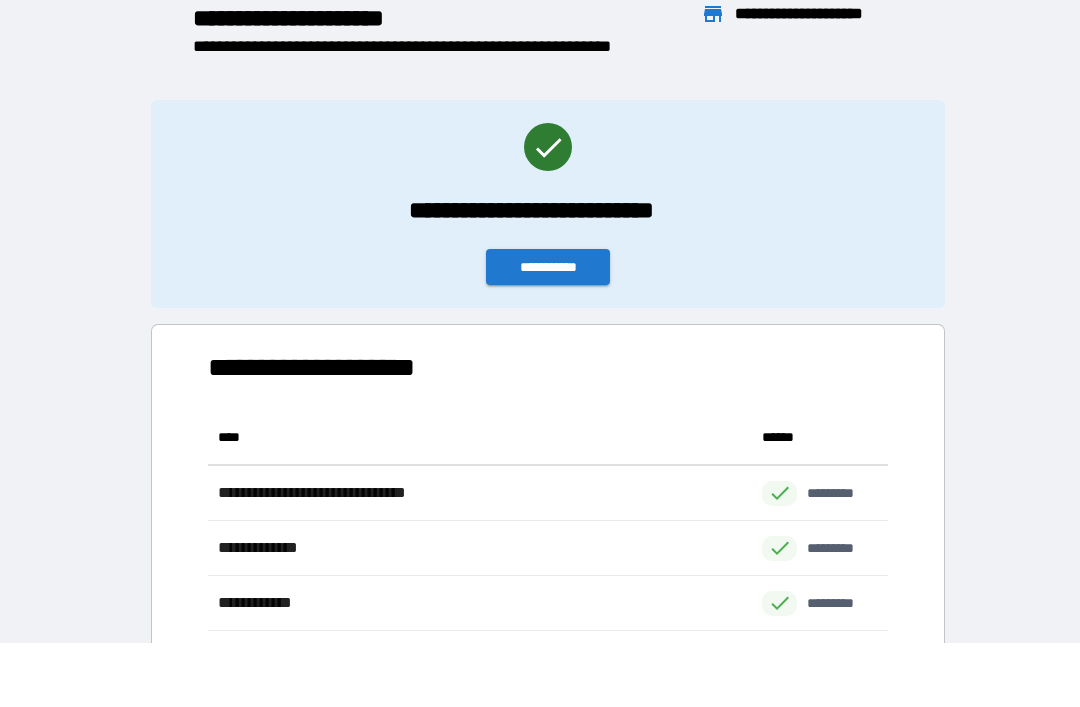 scroll, scrollTop: 221, scrollLeft: 680, axis: both 